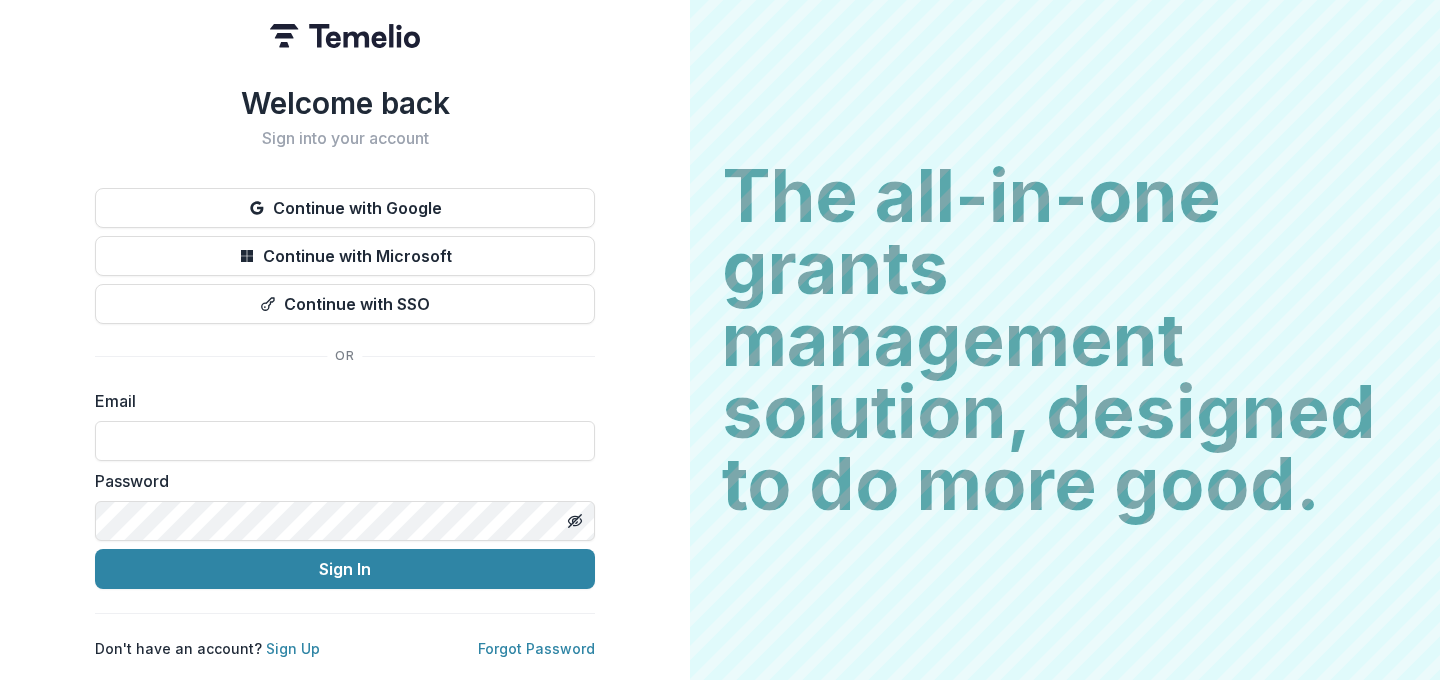 scroll, scrollTop: 0, scrollLeft: 0, axis: both 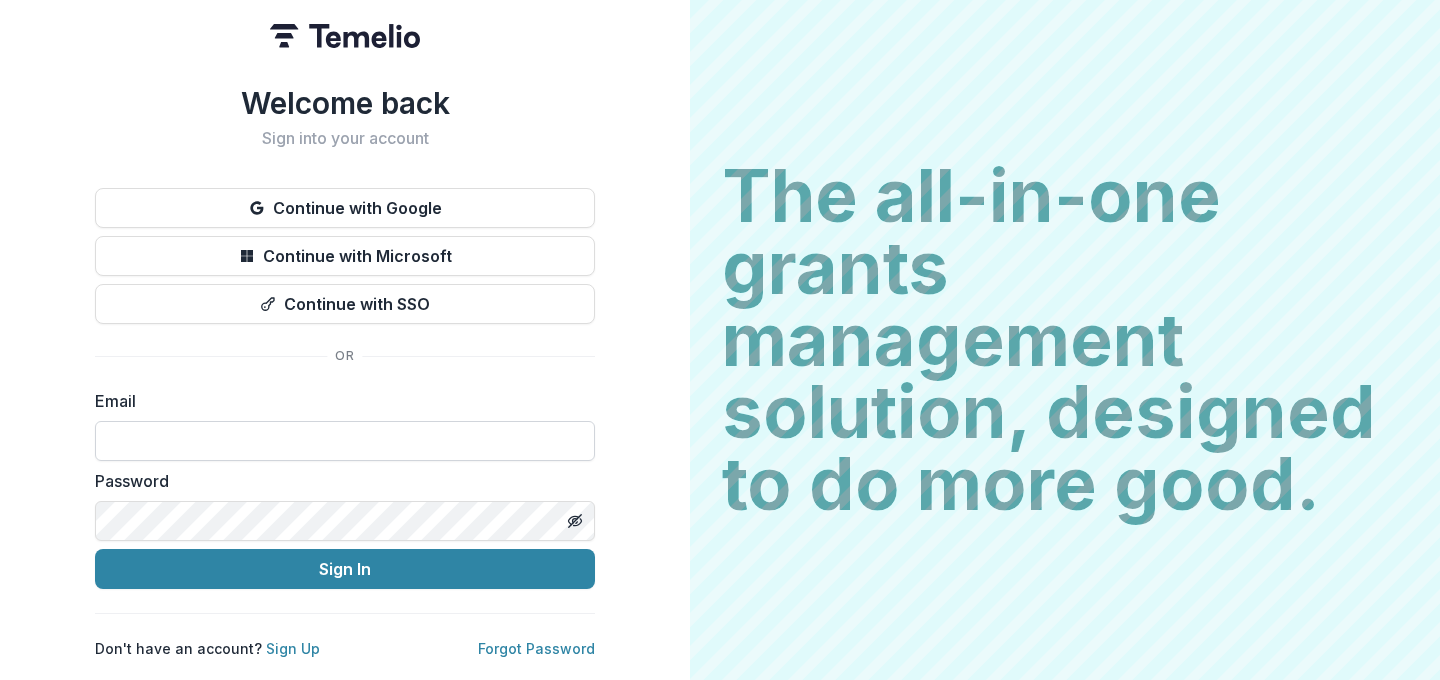 click at bounding box center (345, 441) 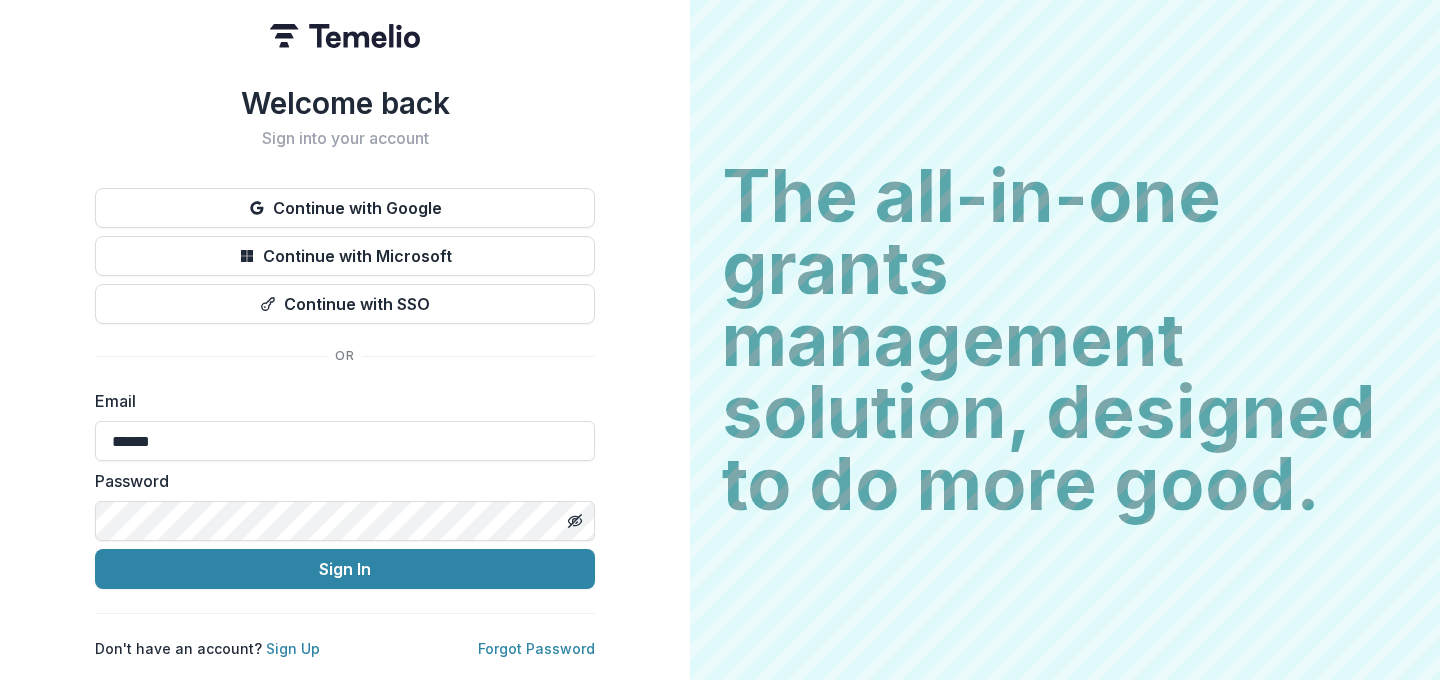 type on "**********" 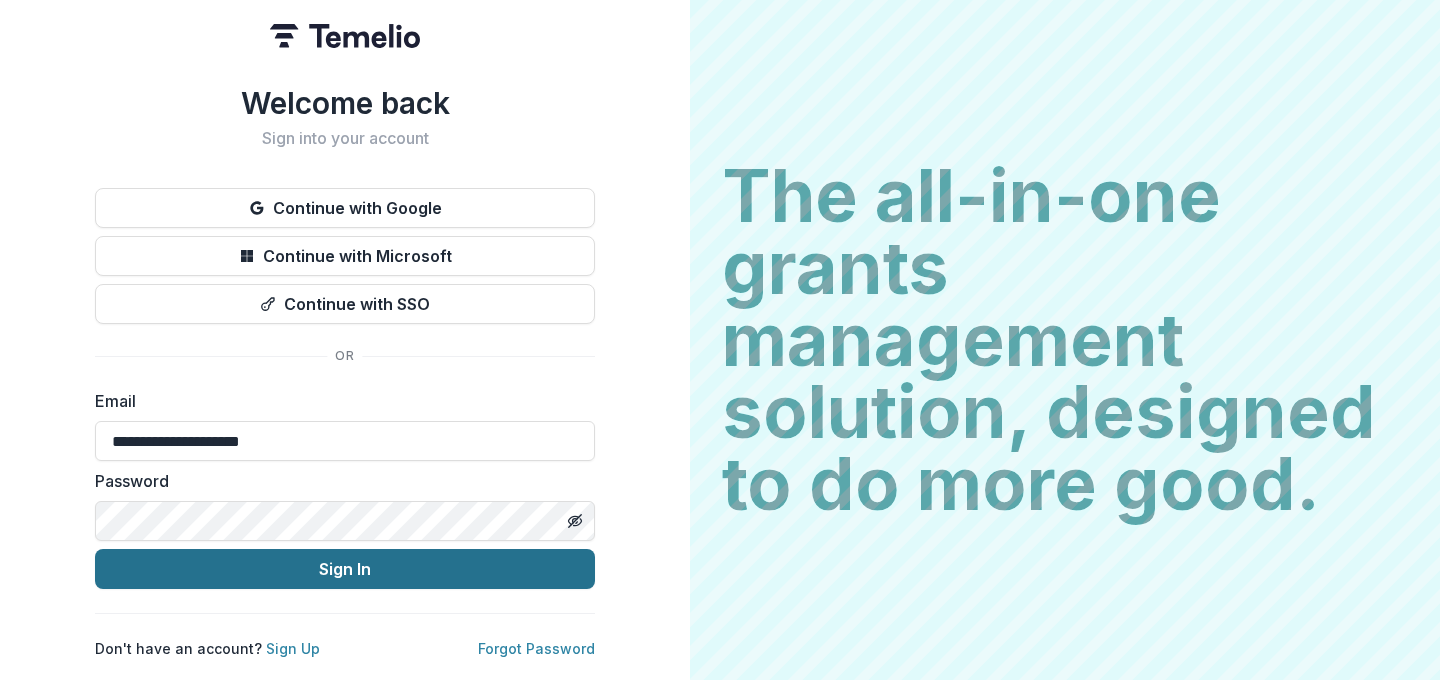 click on "Sign In" at bounding box center [345, 569] 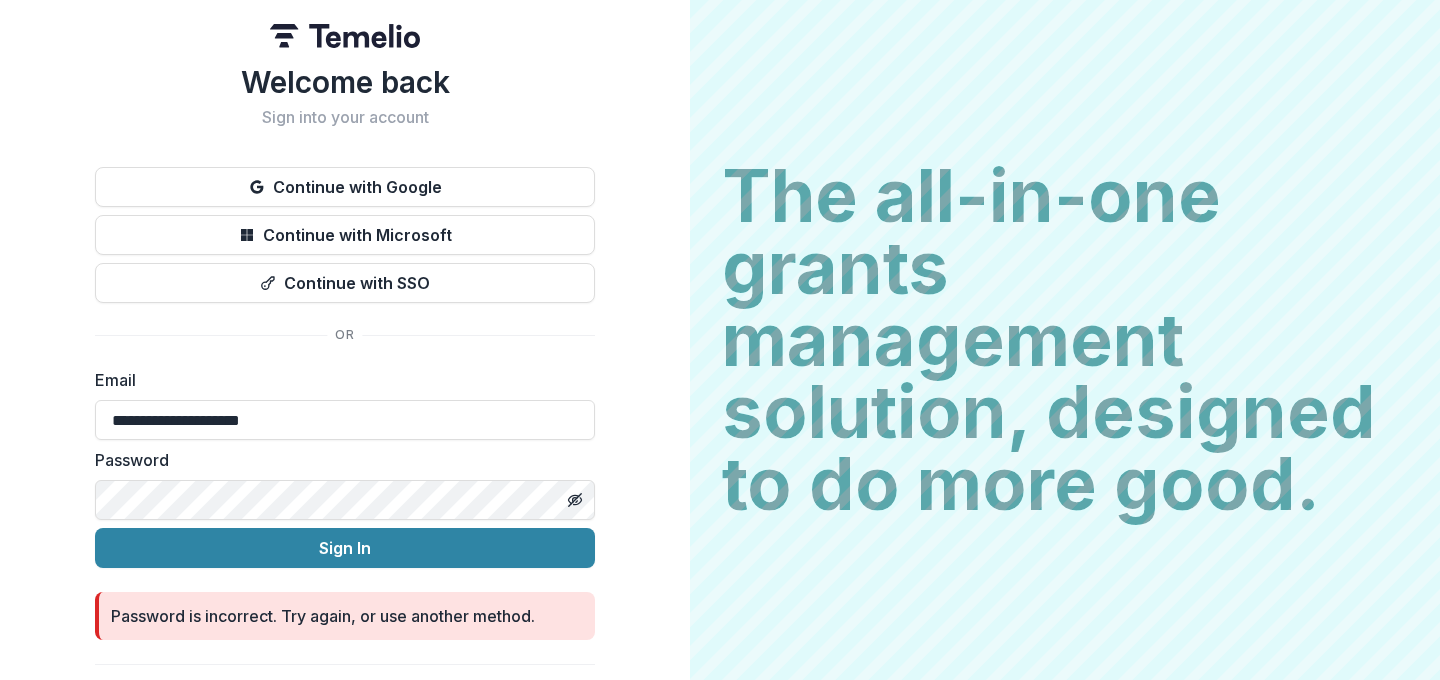 click on "**********" at bounding box center (345, 355) 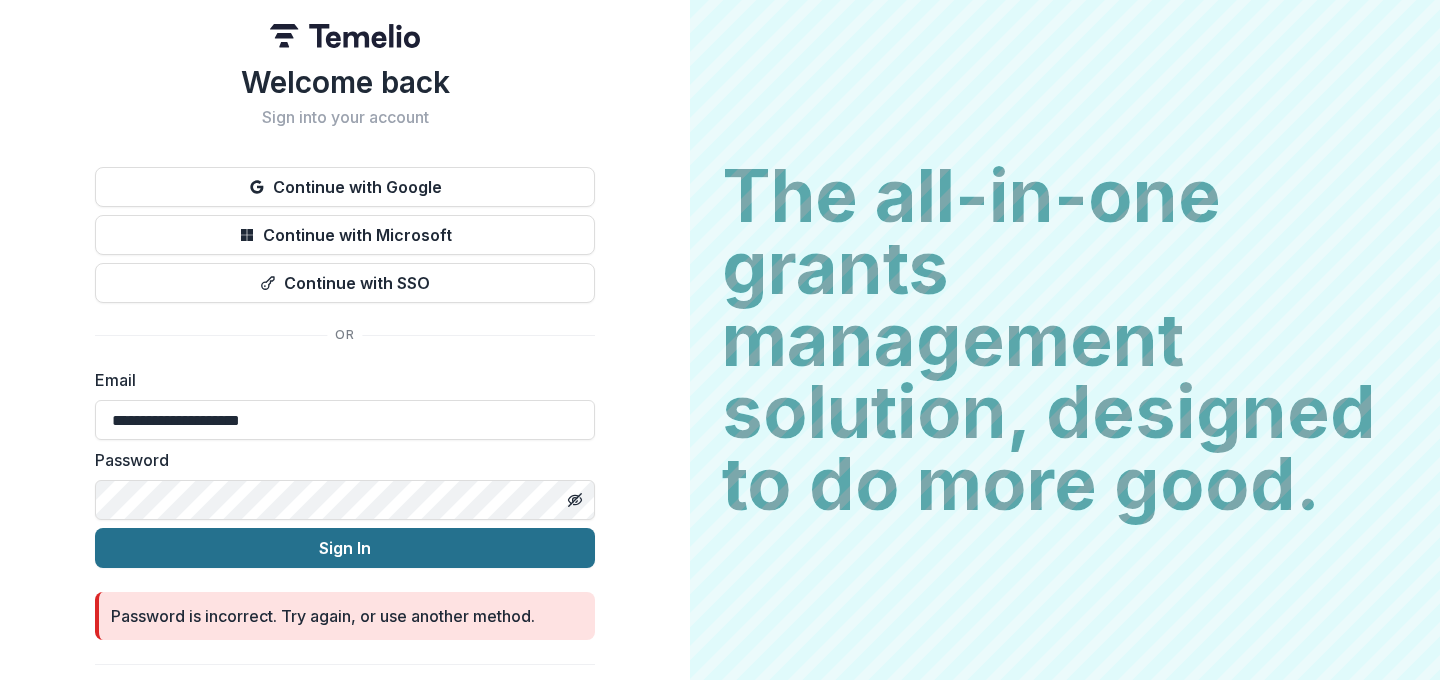 click on "Sign In" at bounding box center (345, 548) 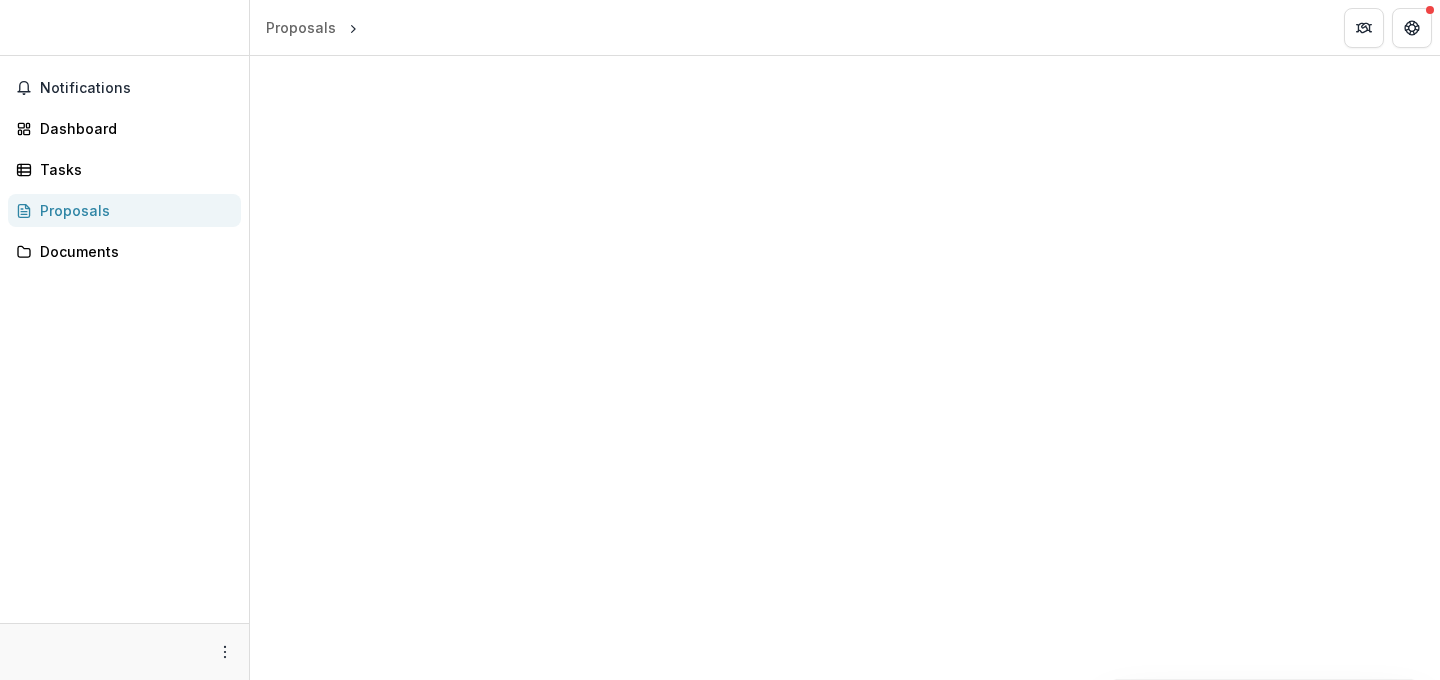 scroll, scrollTop: 0, scrollLeft: 0, axis: both 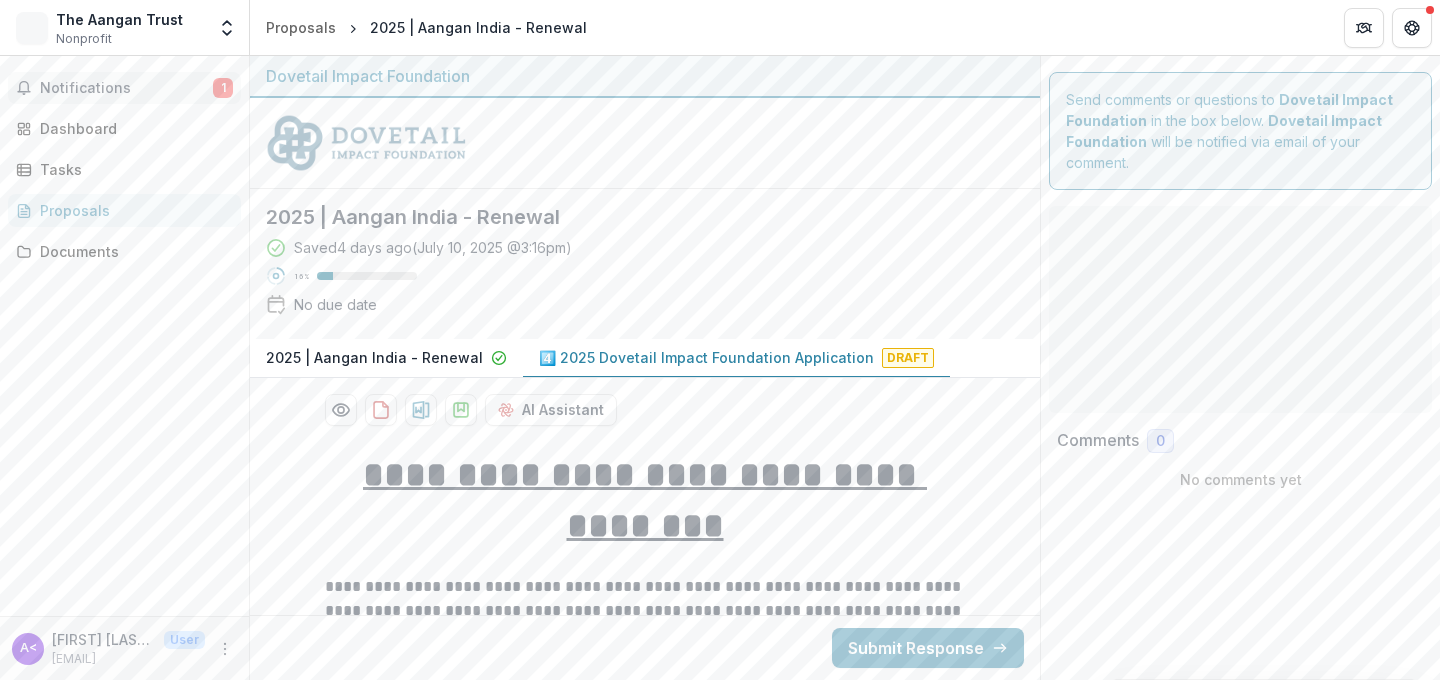 click on "Notifications" at bounding box center (126, 88) 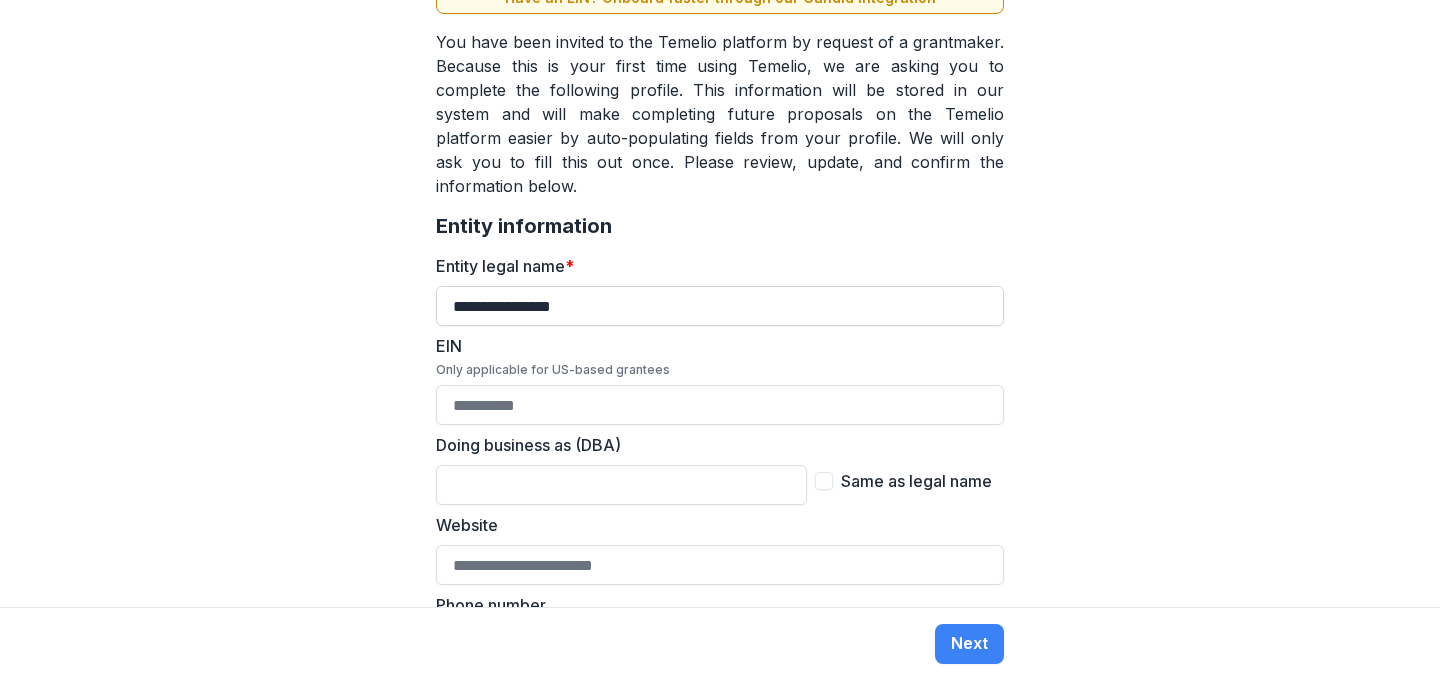 scroll, scrollTop: 301, scrollLeft: 0, axis: vertical 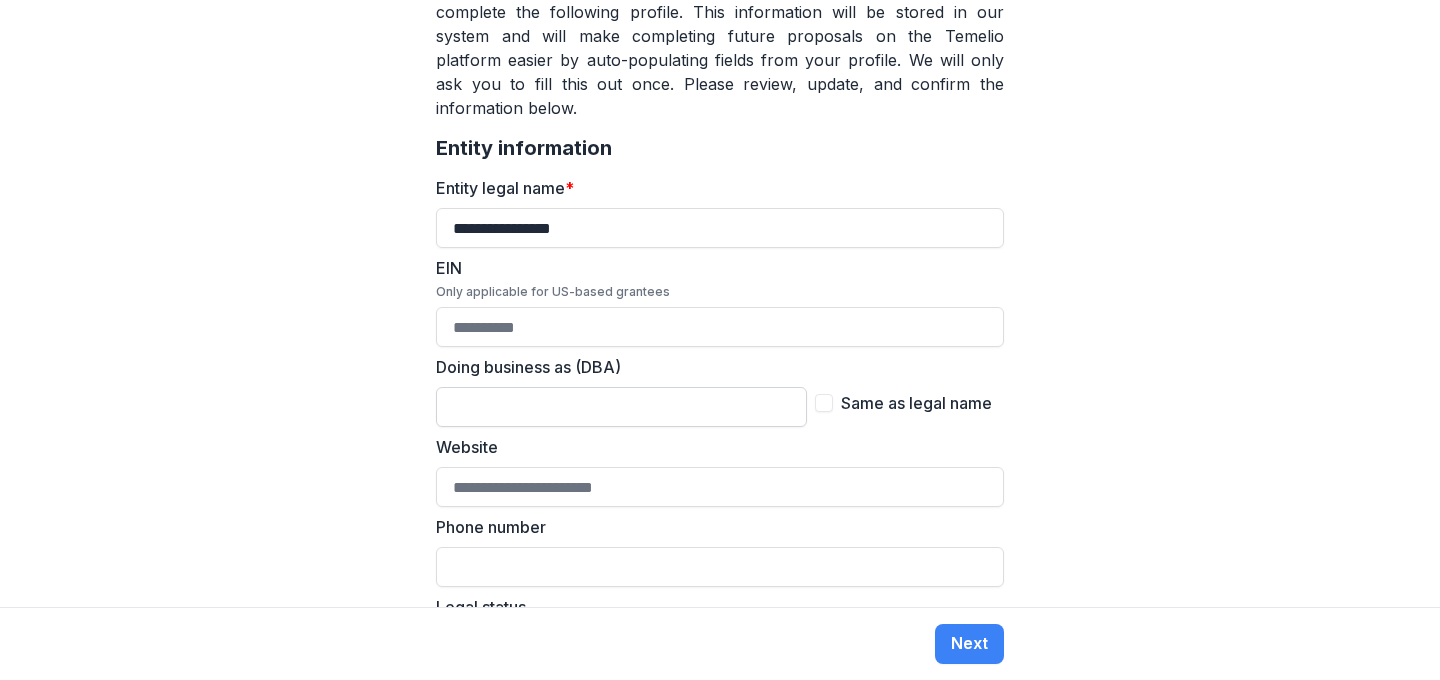 click on "Doing business as (DBA)" at bounding box center [621, 407] 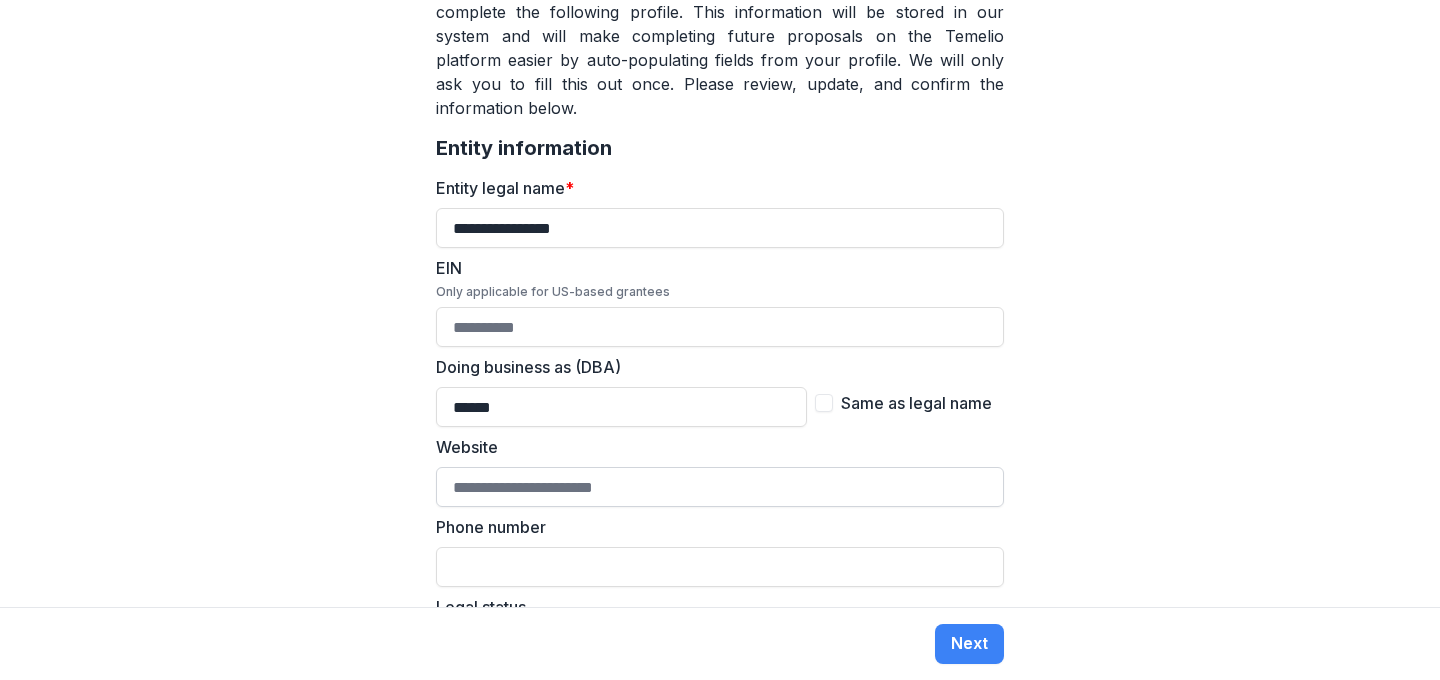 type on "******" 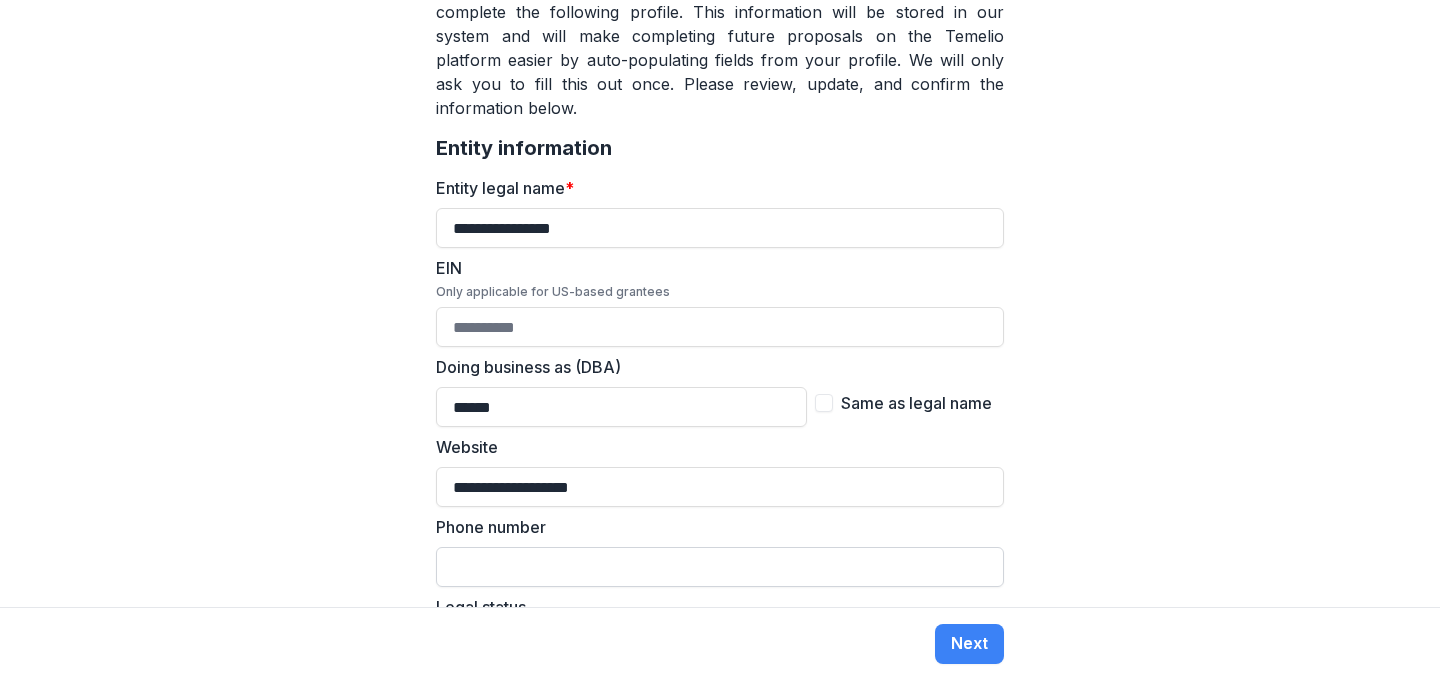 type on "**********" 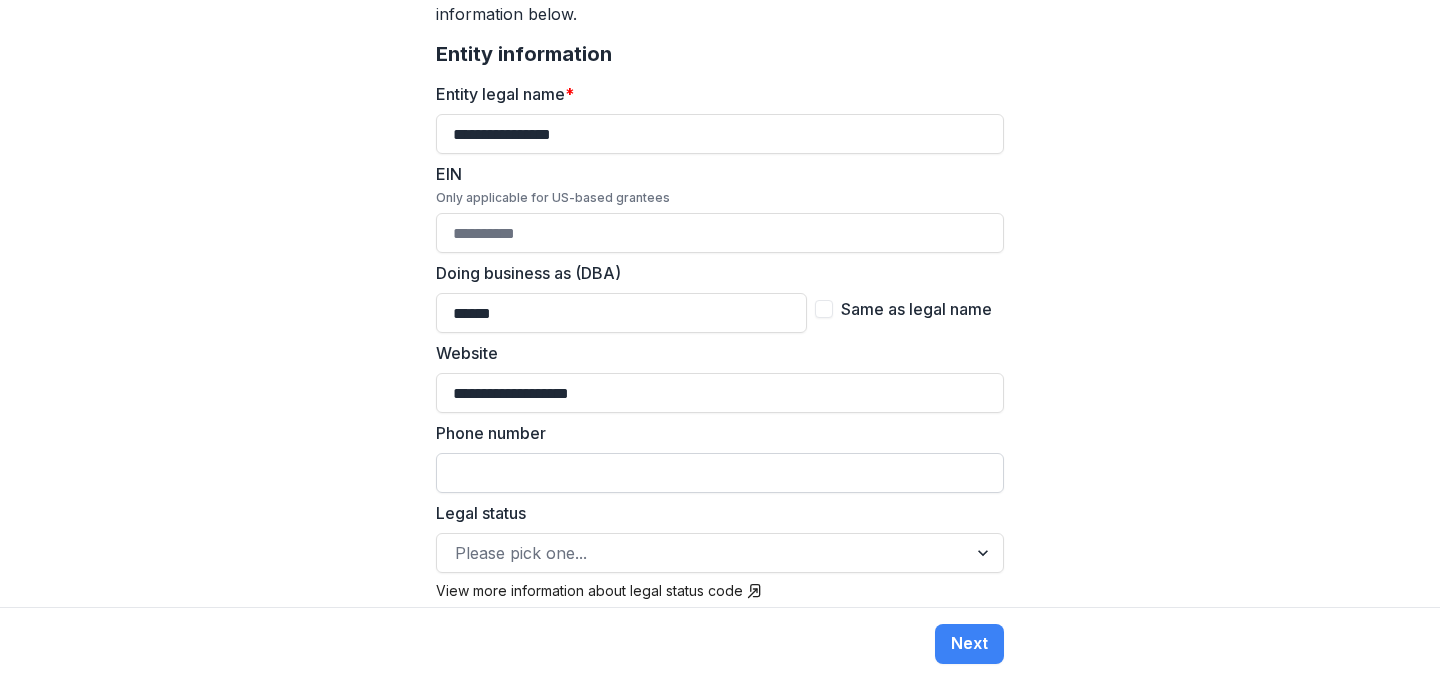 scroll, scrollTop: 402, scrollLeft: 0, axis: vertical 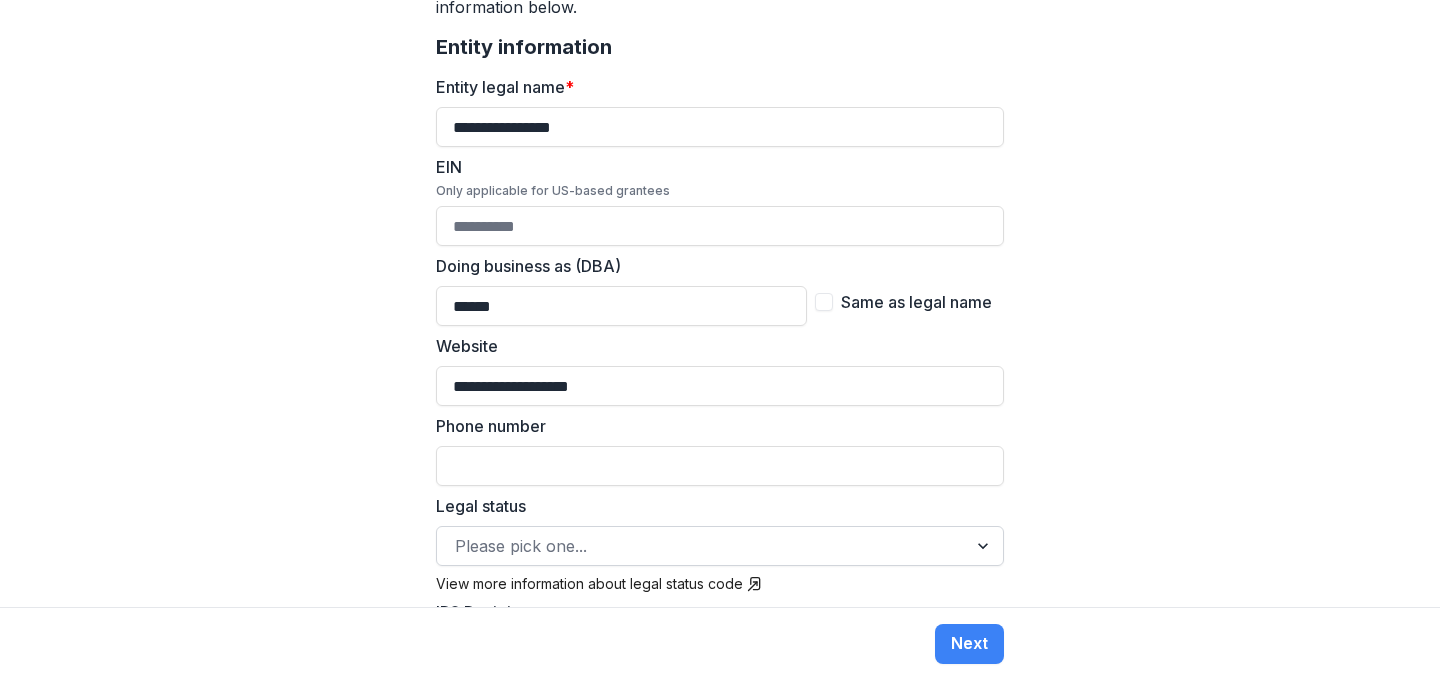click at bounding box center (702, 546) 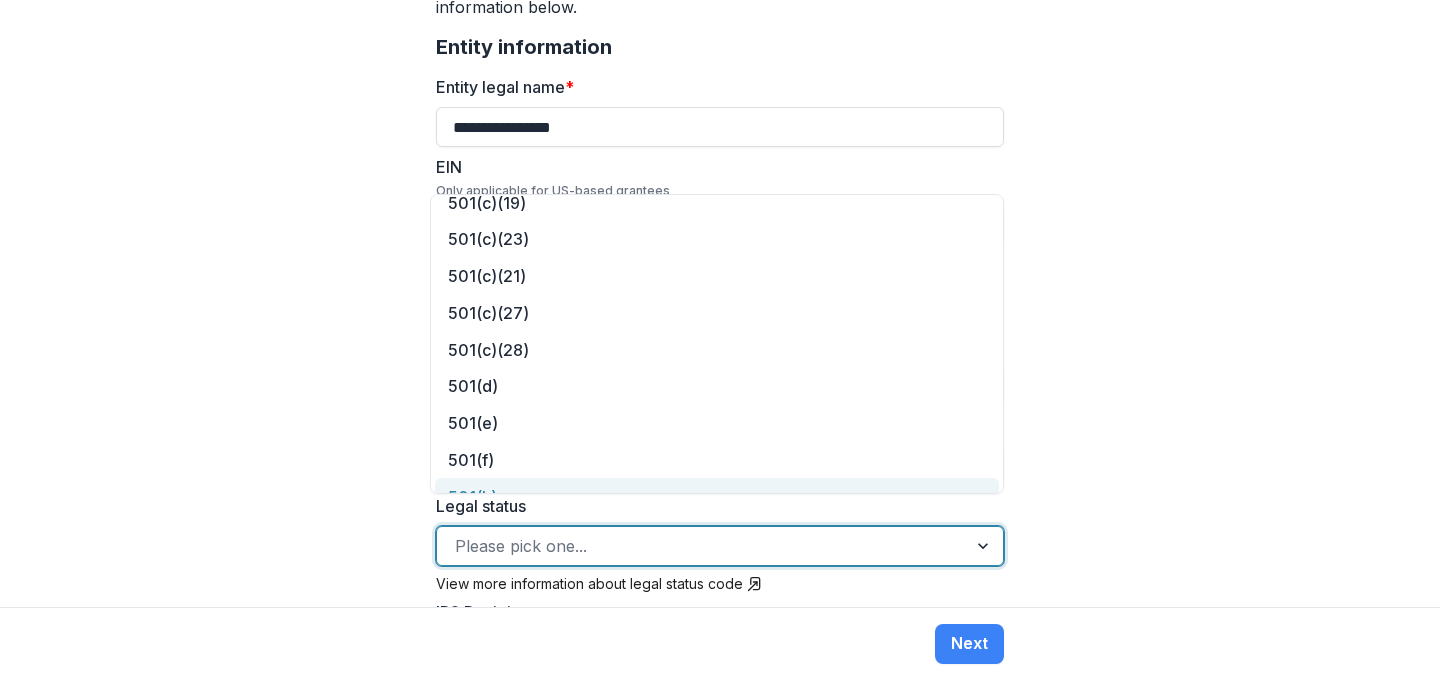 scroll, scrollTop: 887, scrollLeft: 0, axis: vertical 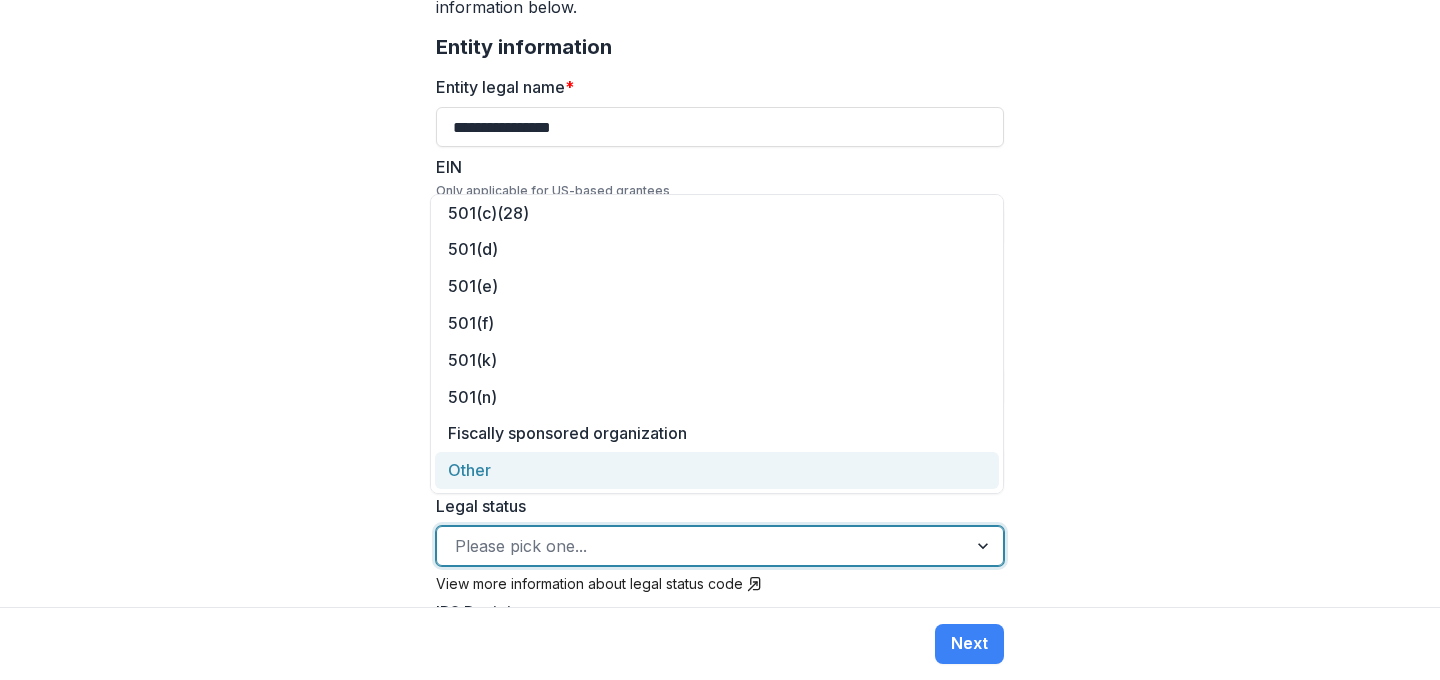 click on "Other" at bounding box center [717, 470] 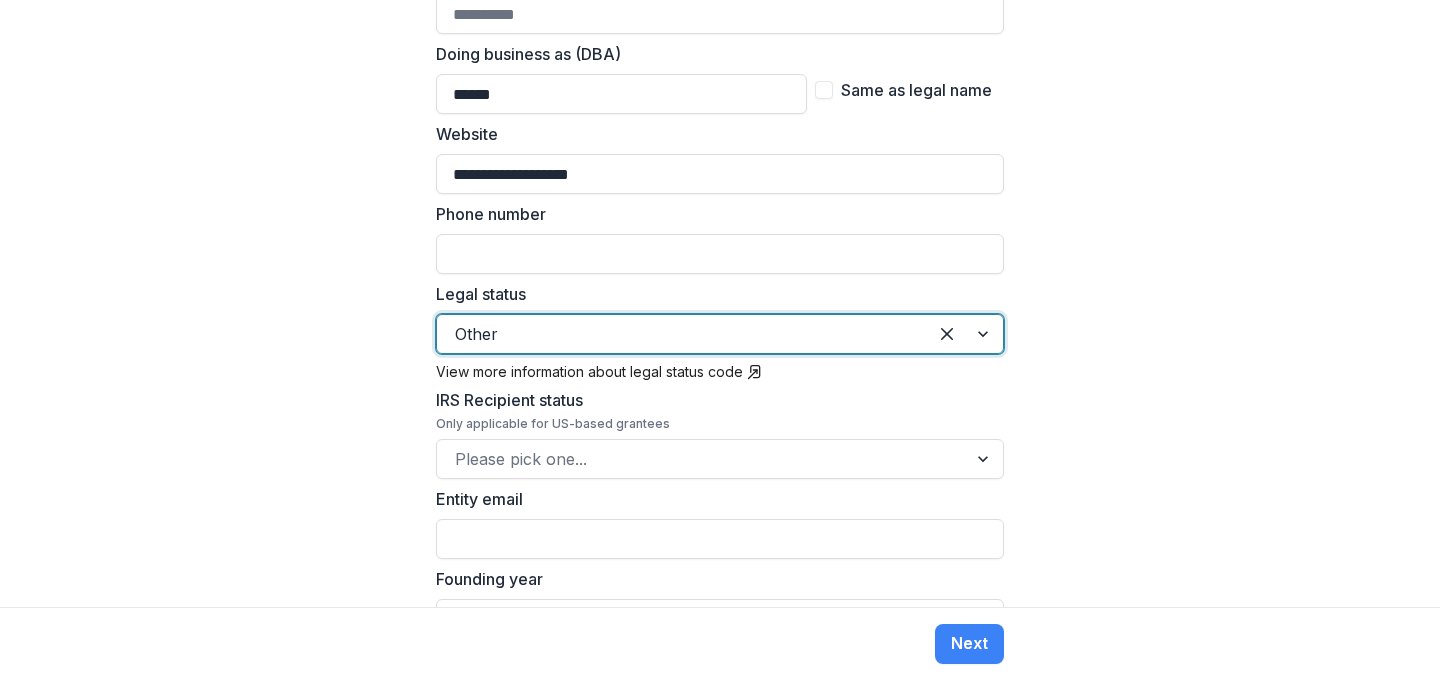 scroll, scrollTop: 540, scrollLeft: 0, axis: vertical 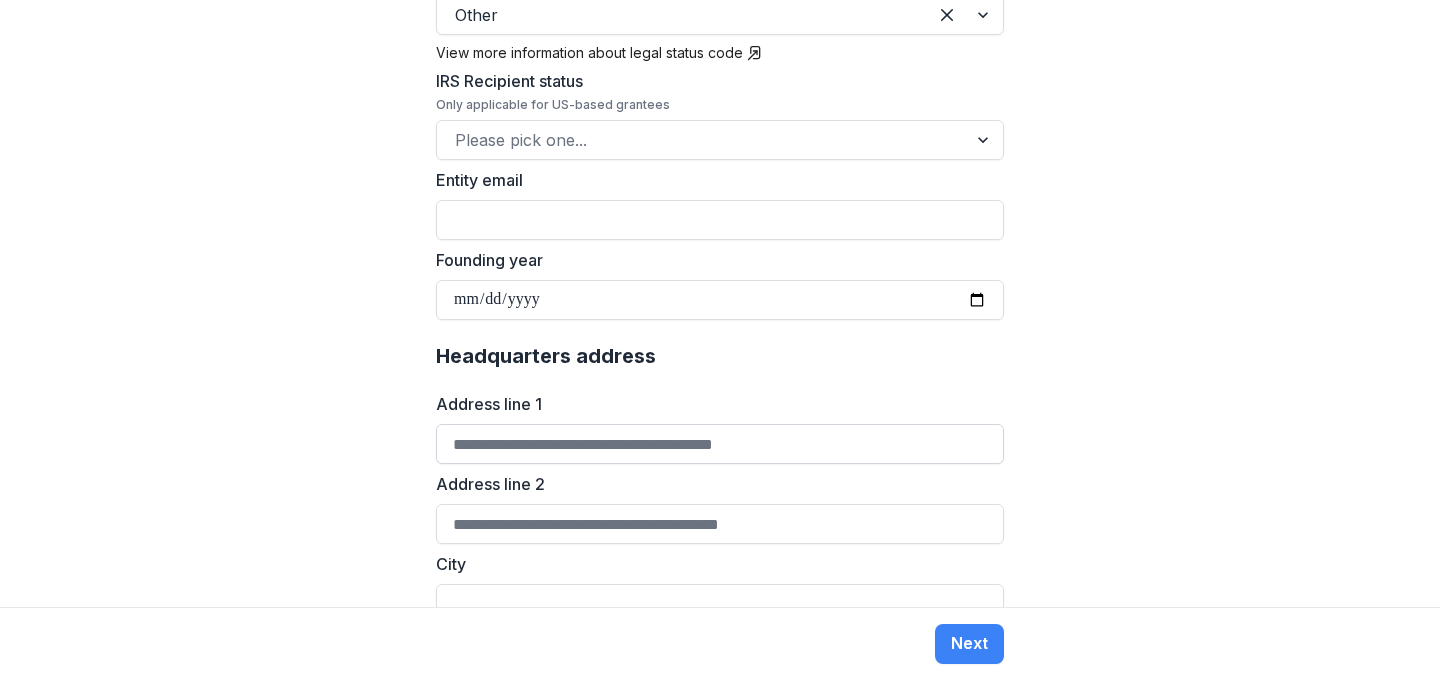 click on "Address line 1" at bounding box center (720, 444) 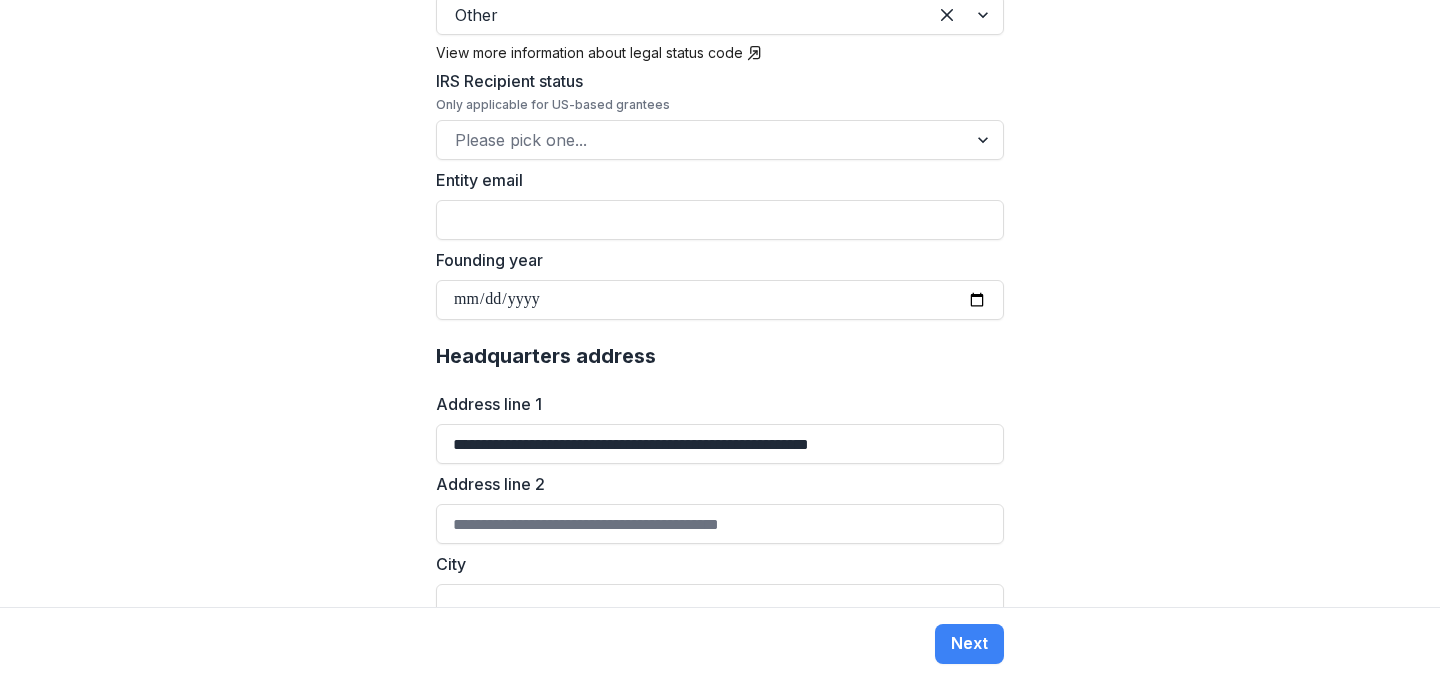 scroll, scrollTop: 1021, scrollLeft: 0, axis: vertical 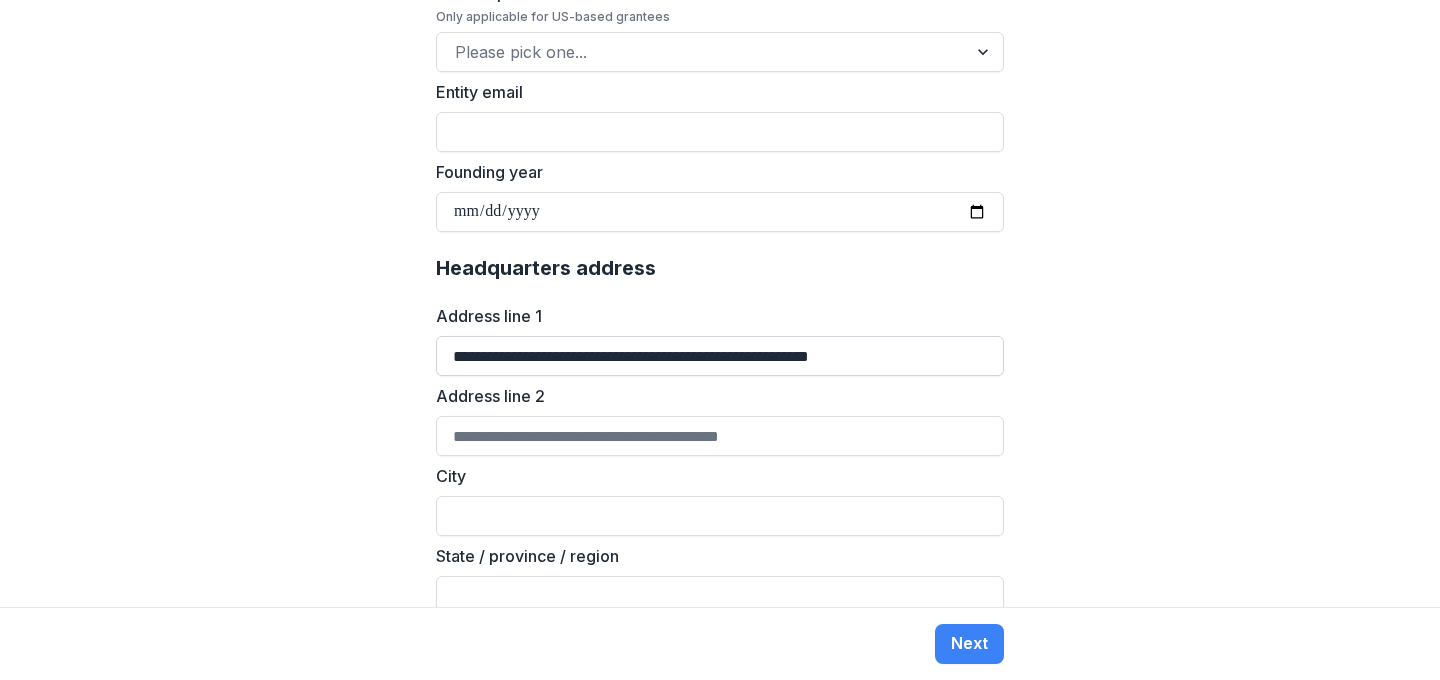 drag, startPoint x: 596, startPoint y: 333, endPoint x: 765, endPoint y: 333, distance: 169 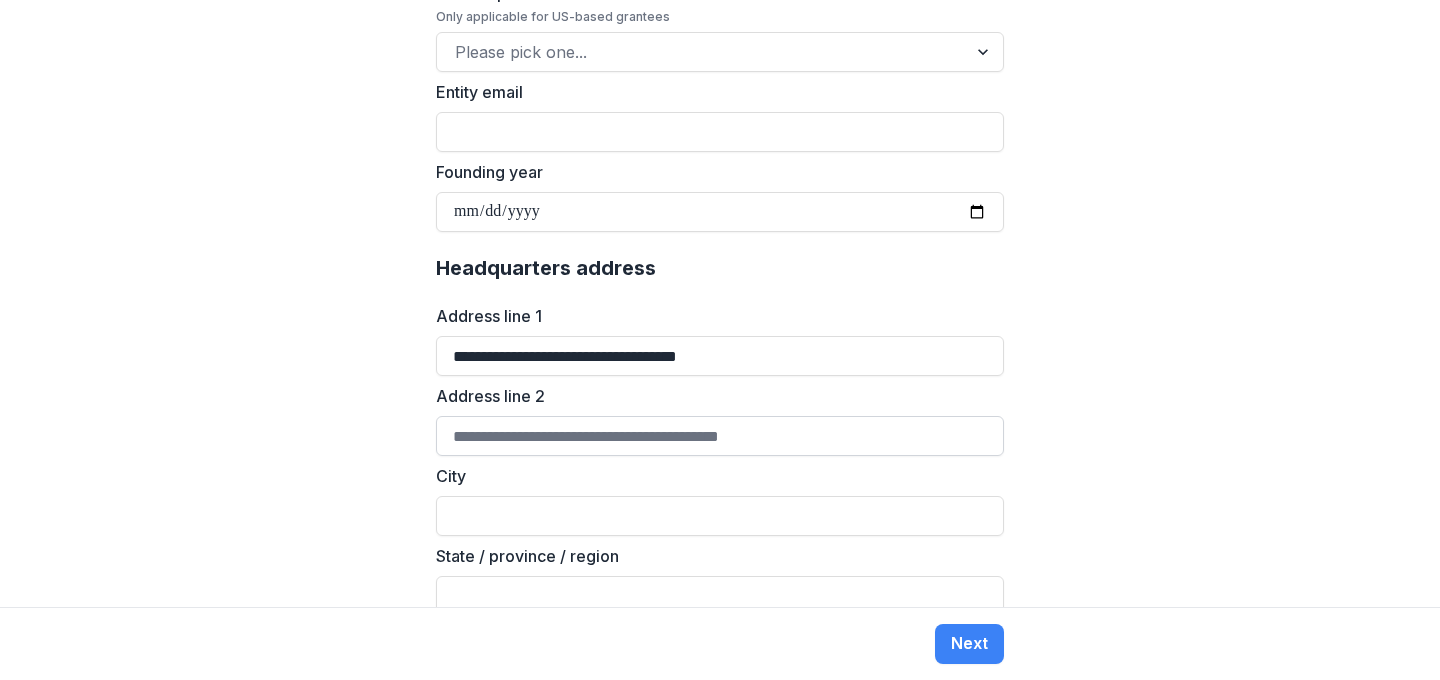 type on "**********" 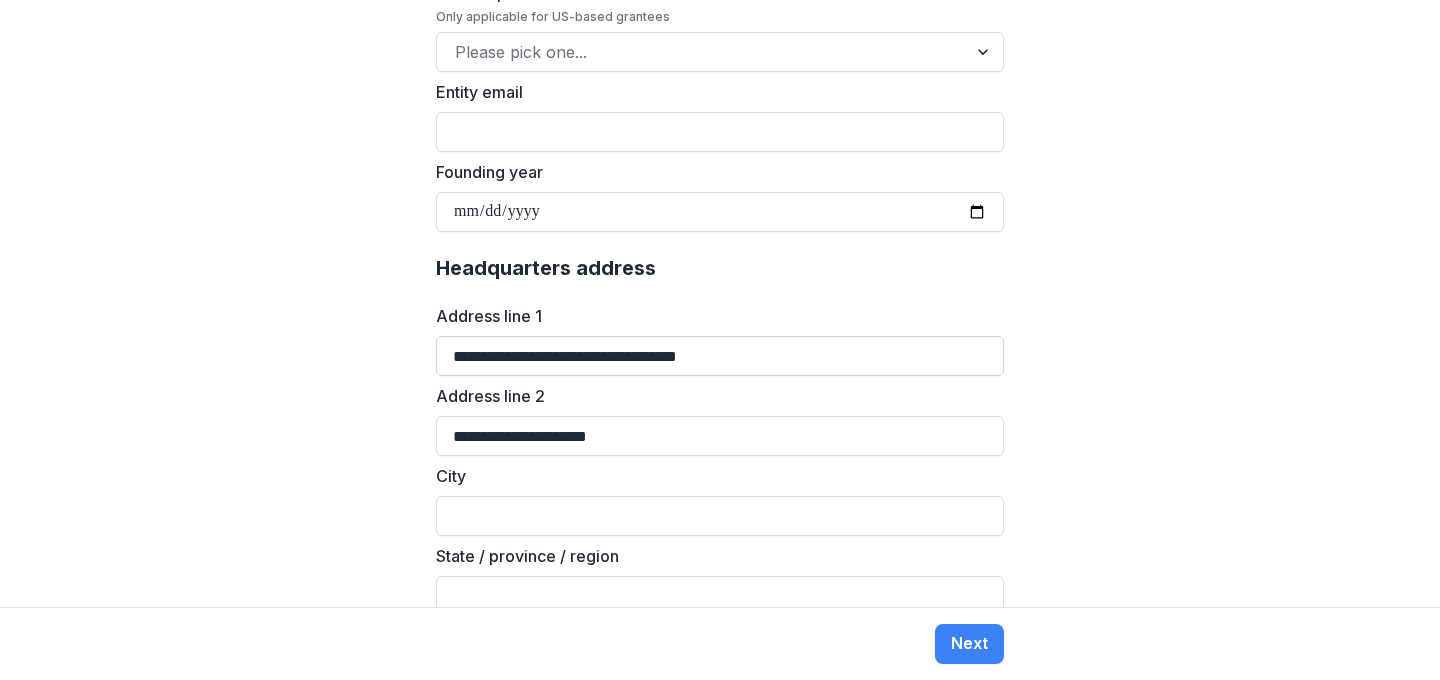 type on "**********" 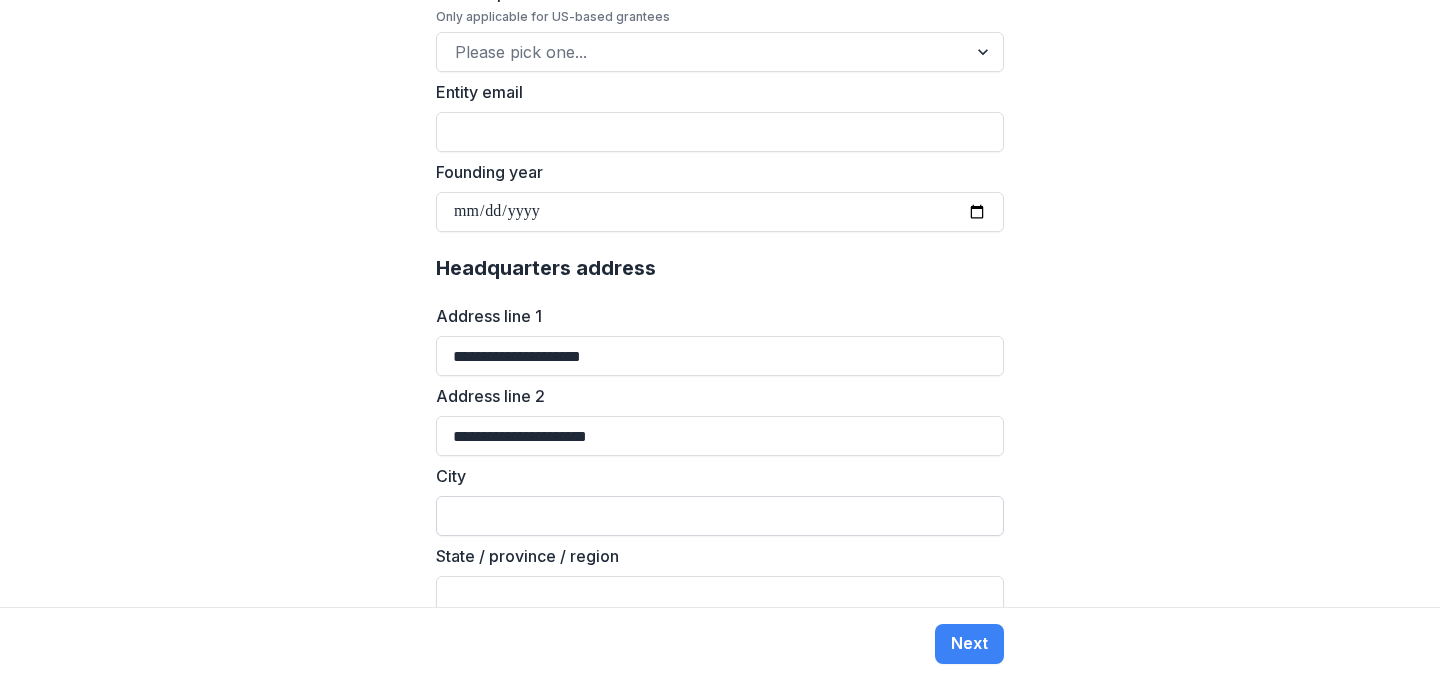 type on "**********" 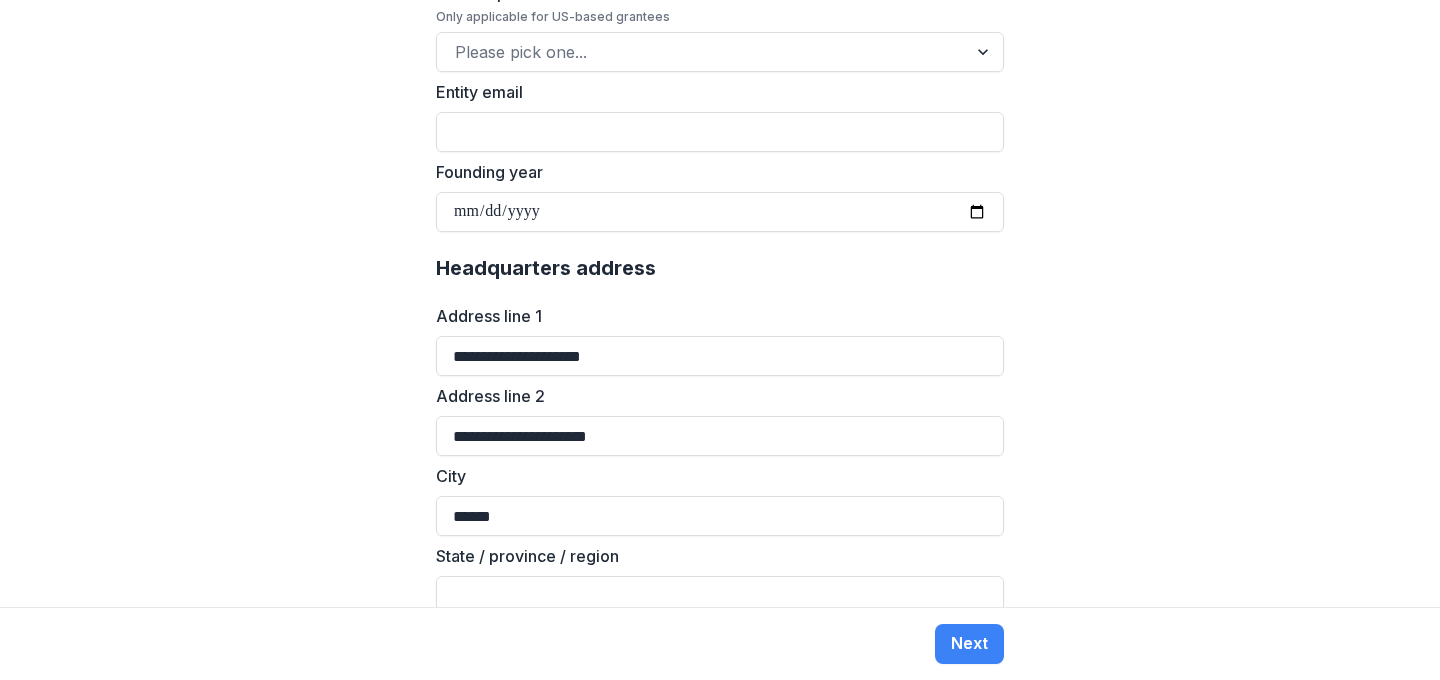 scroll, scrollTop: 1418, scrollLeft: 0, axis: vertical 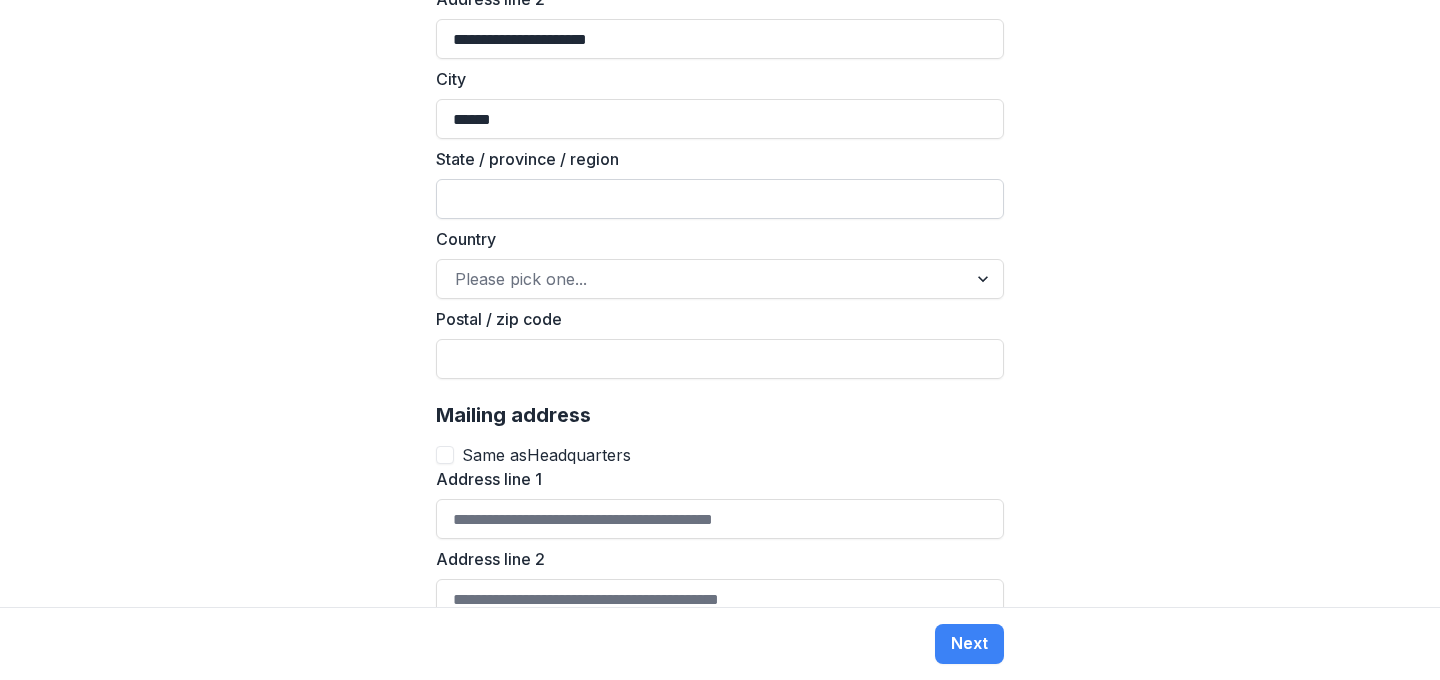 type on "******" 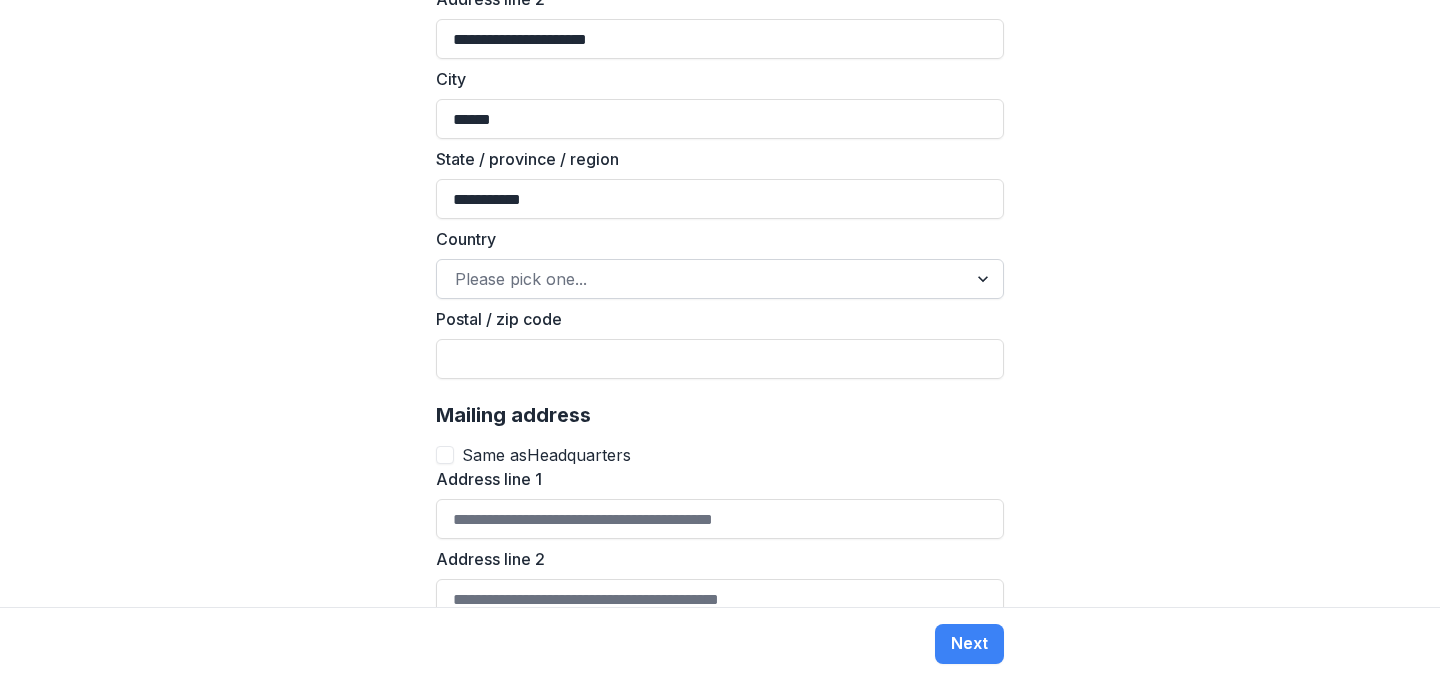 type on "**********" 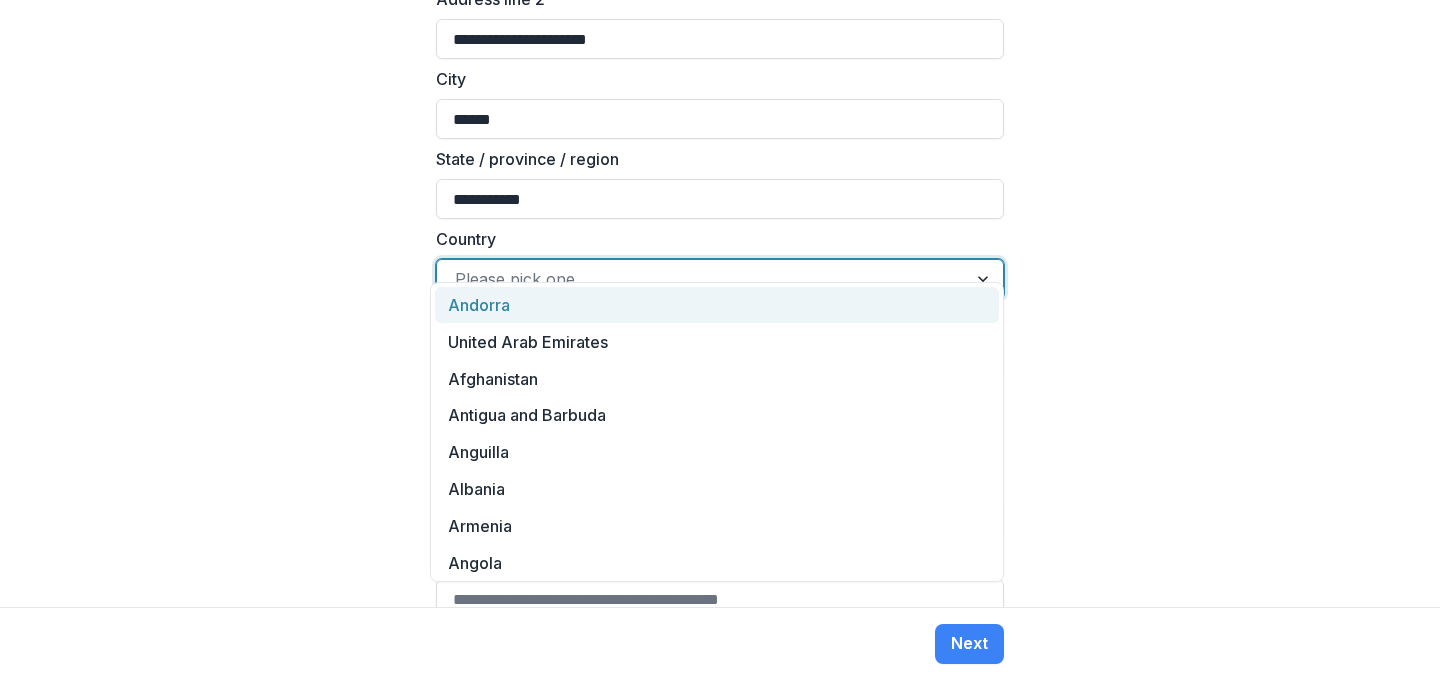 type on "*" 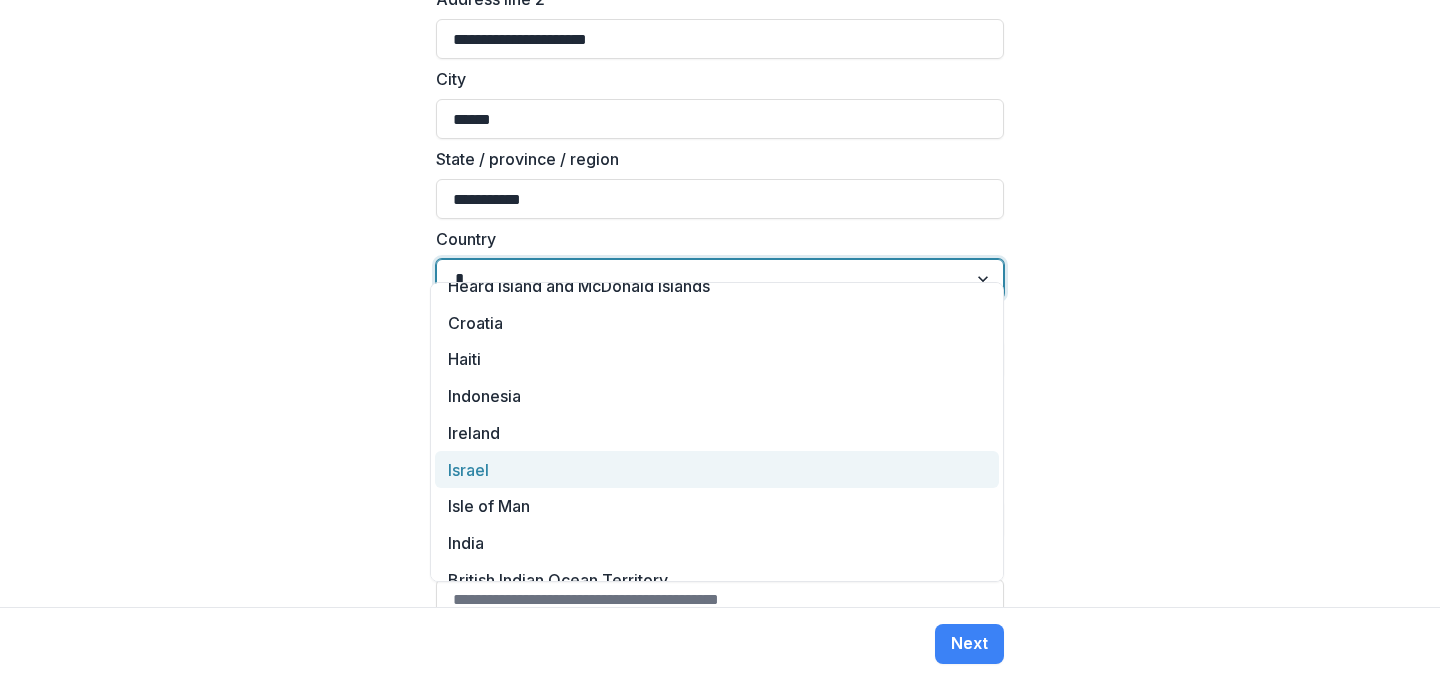 scroll, scrollTop: 2264, scrollLeft: 0, axis: vertical 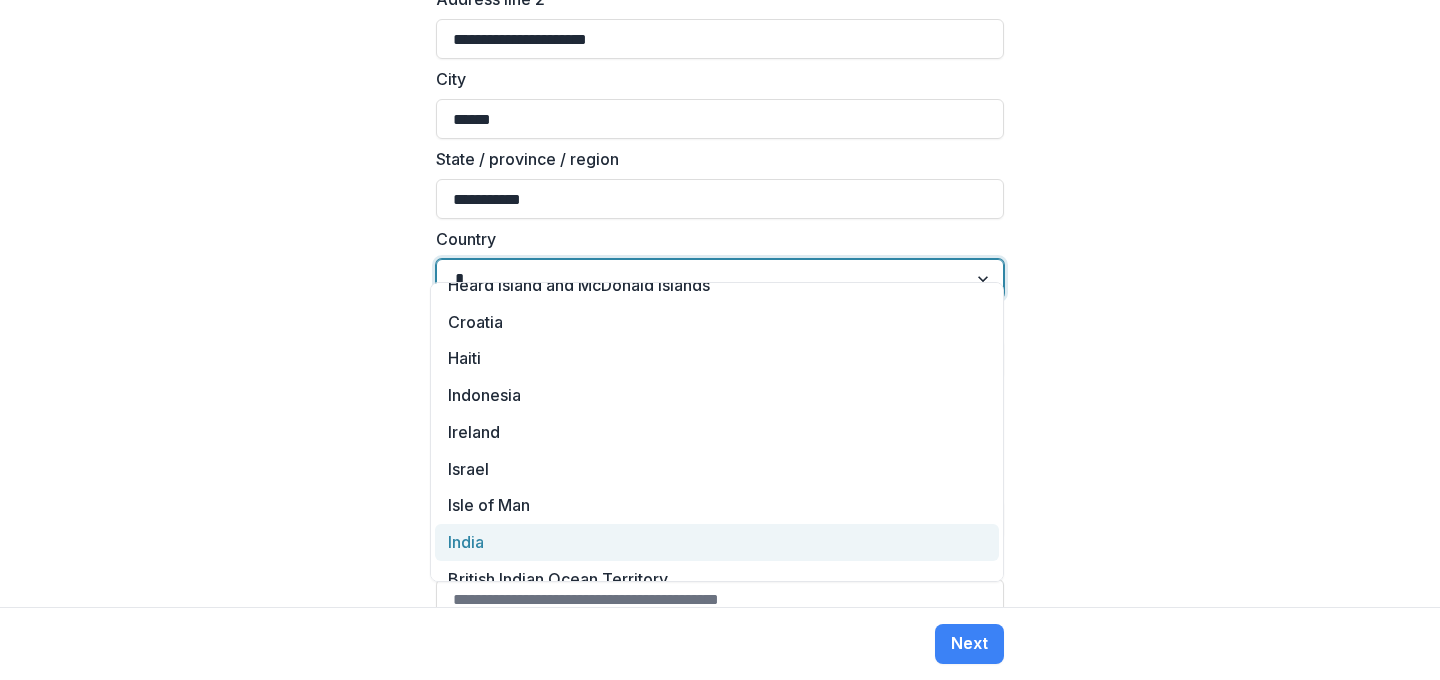 click on "India" at bounding box center [717, 542] 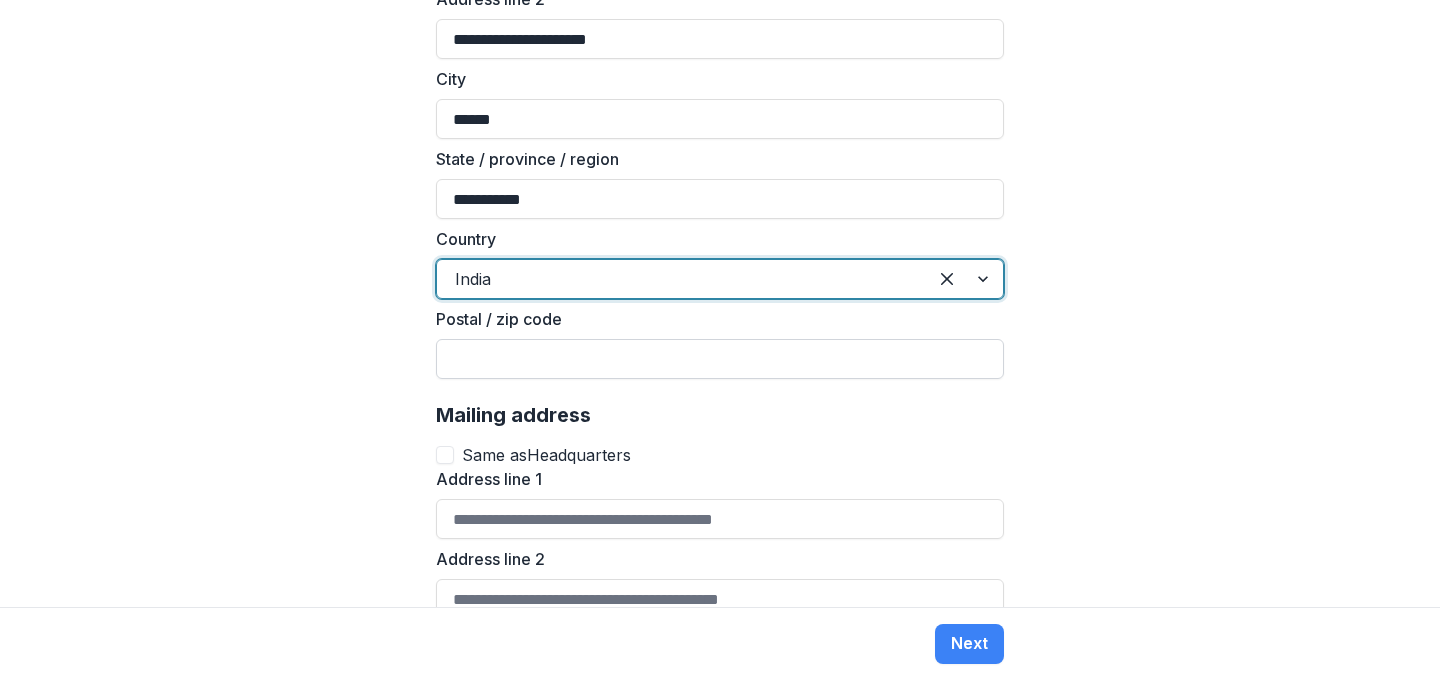 click on "Postal / zip code" at bounding box center [720, 359] 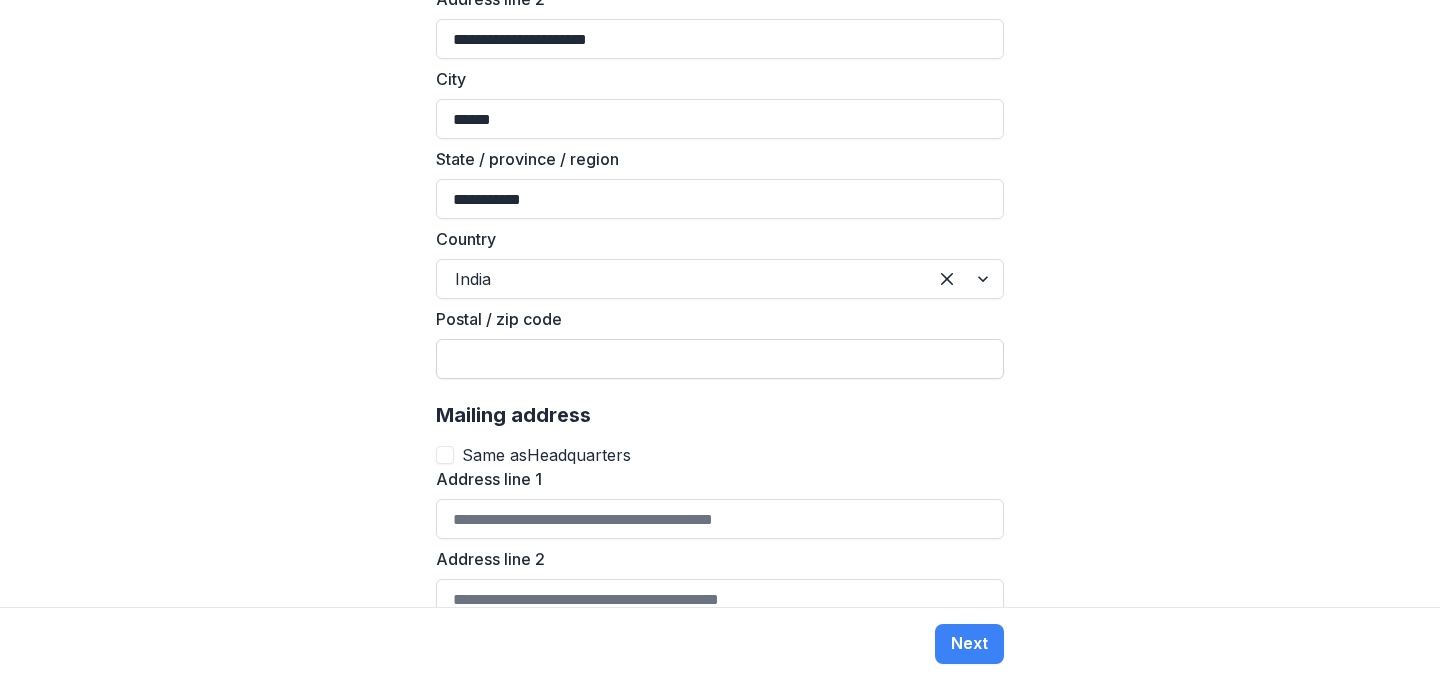click on "Postal / zip code" at bounding box center (720, 359) 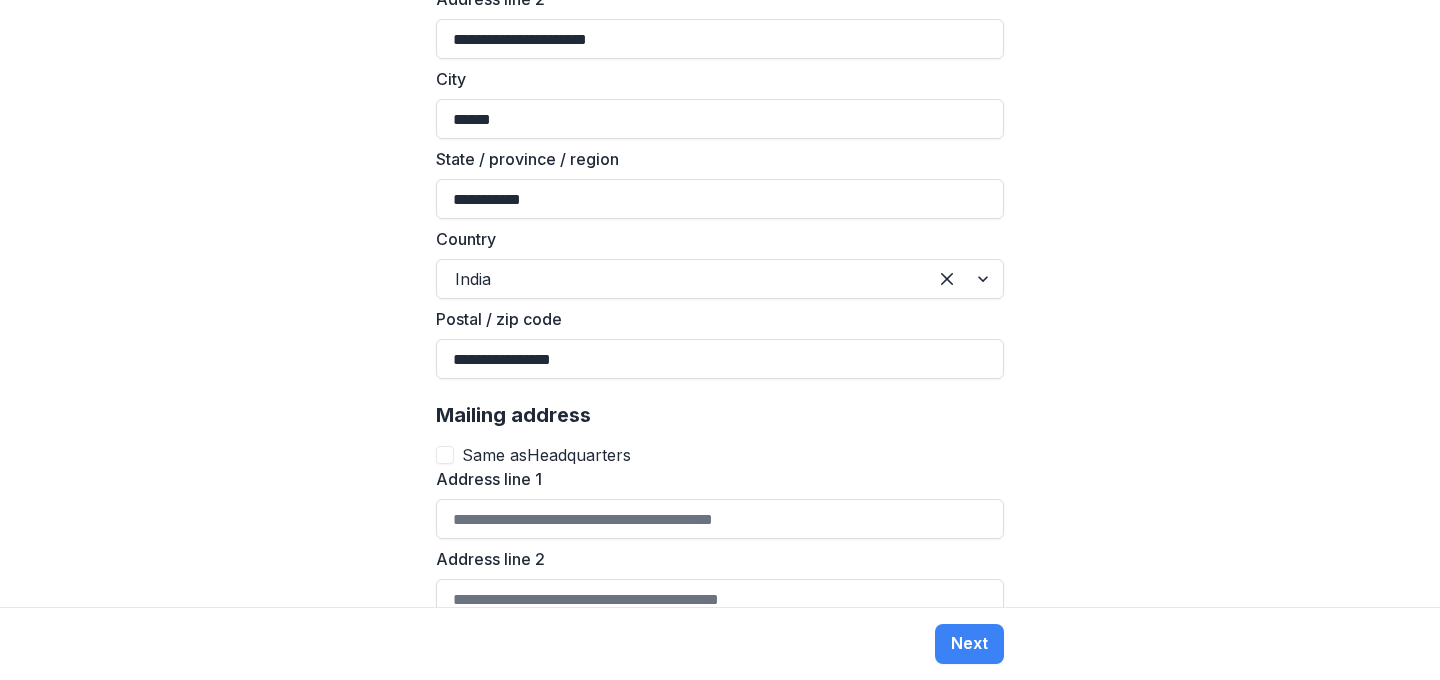 drag, startPoint x: 522, startPoint y: 335, endPoint x: 419, endPoint y: 335, distance: 103 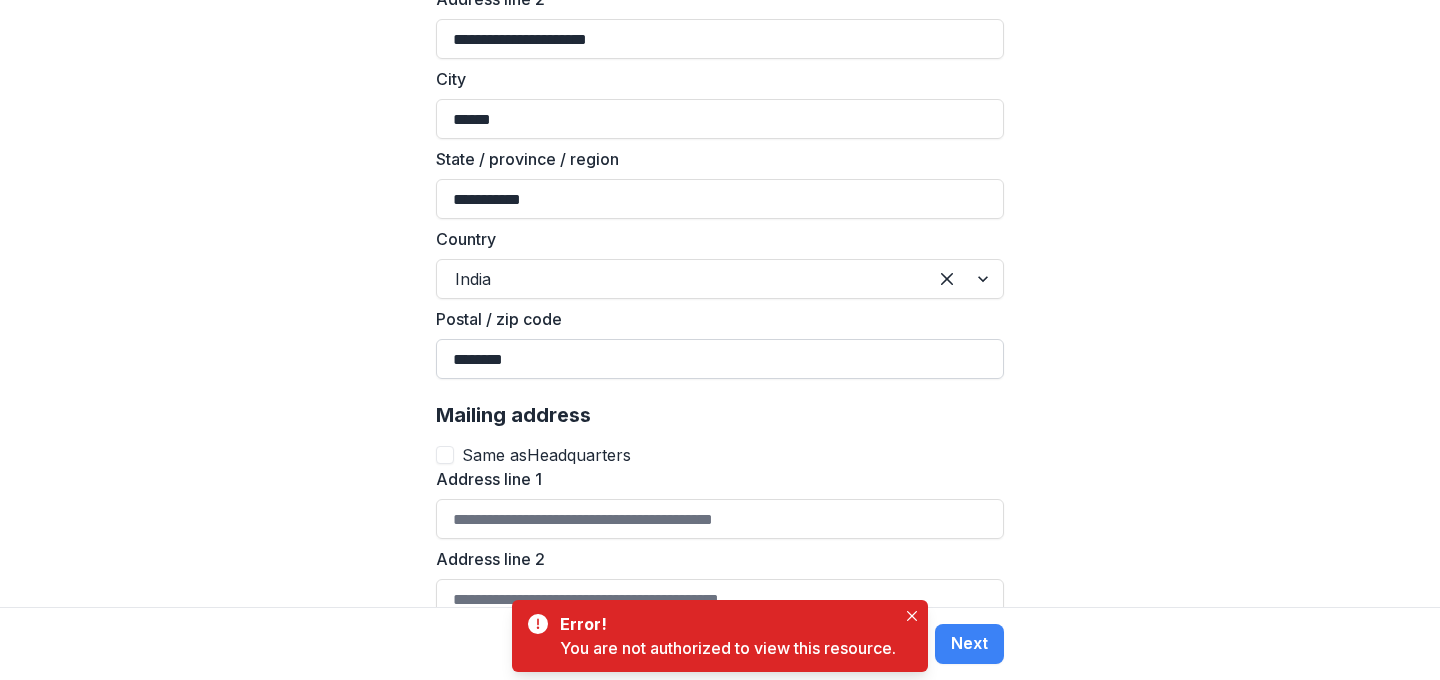 click on "*******" at bounding box center [720, 359] 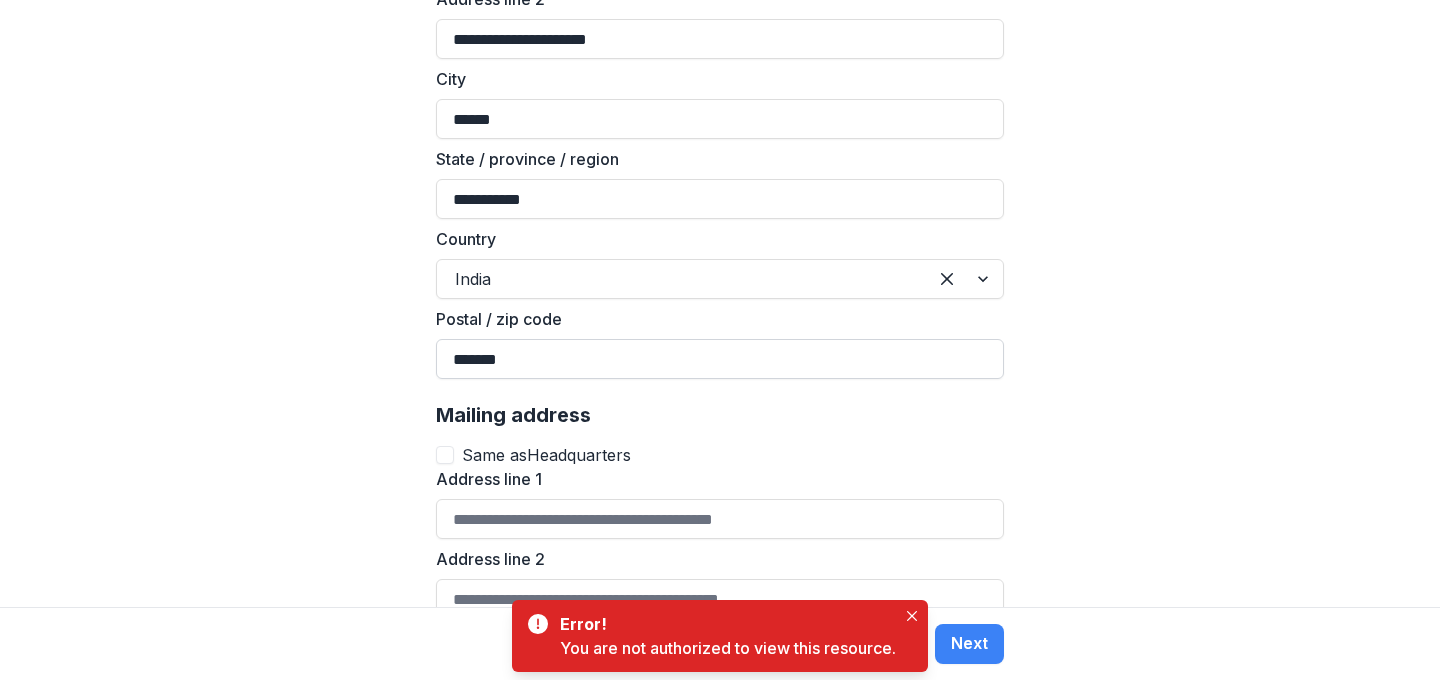 click on "******" at bounding box center [720, 359] 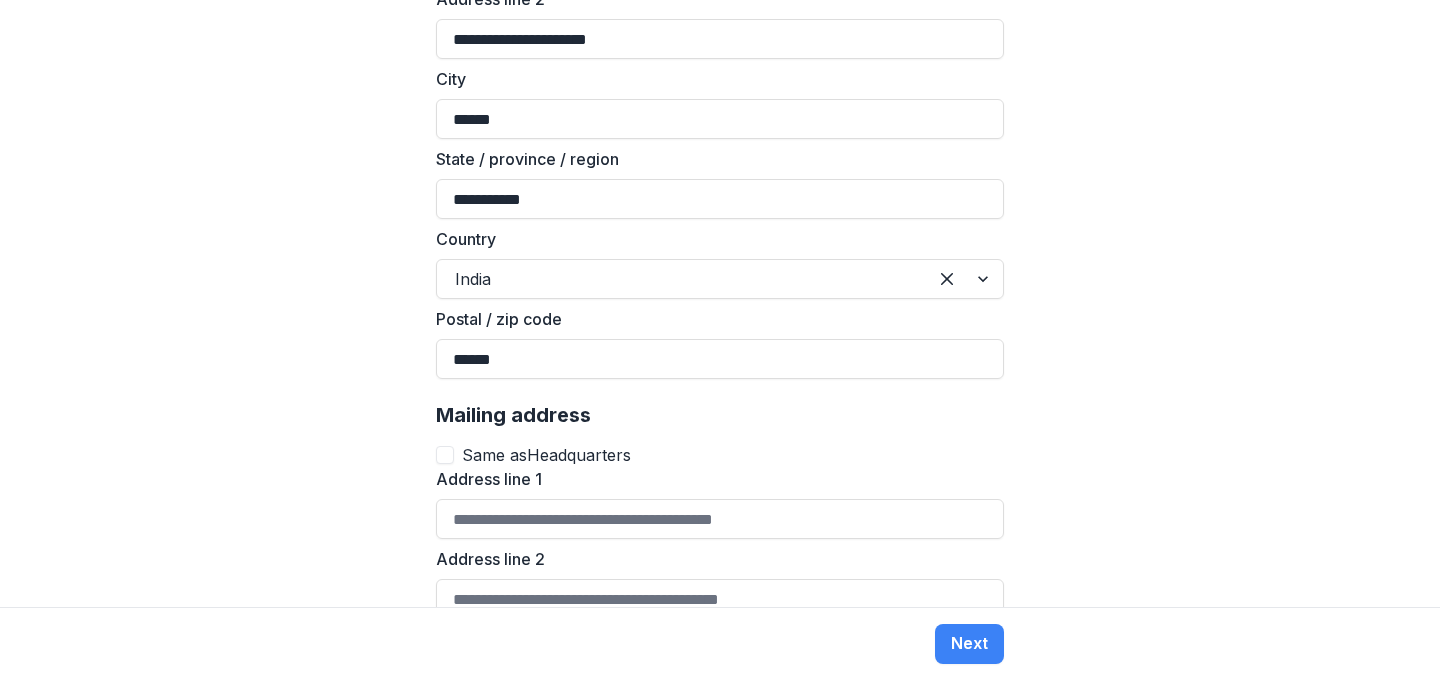 scroll, scrollTop: 1514, scrollLeft: 0, axis: vertical 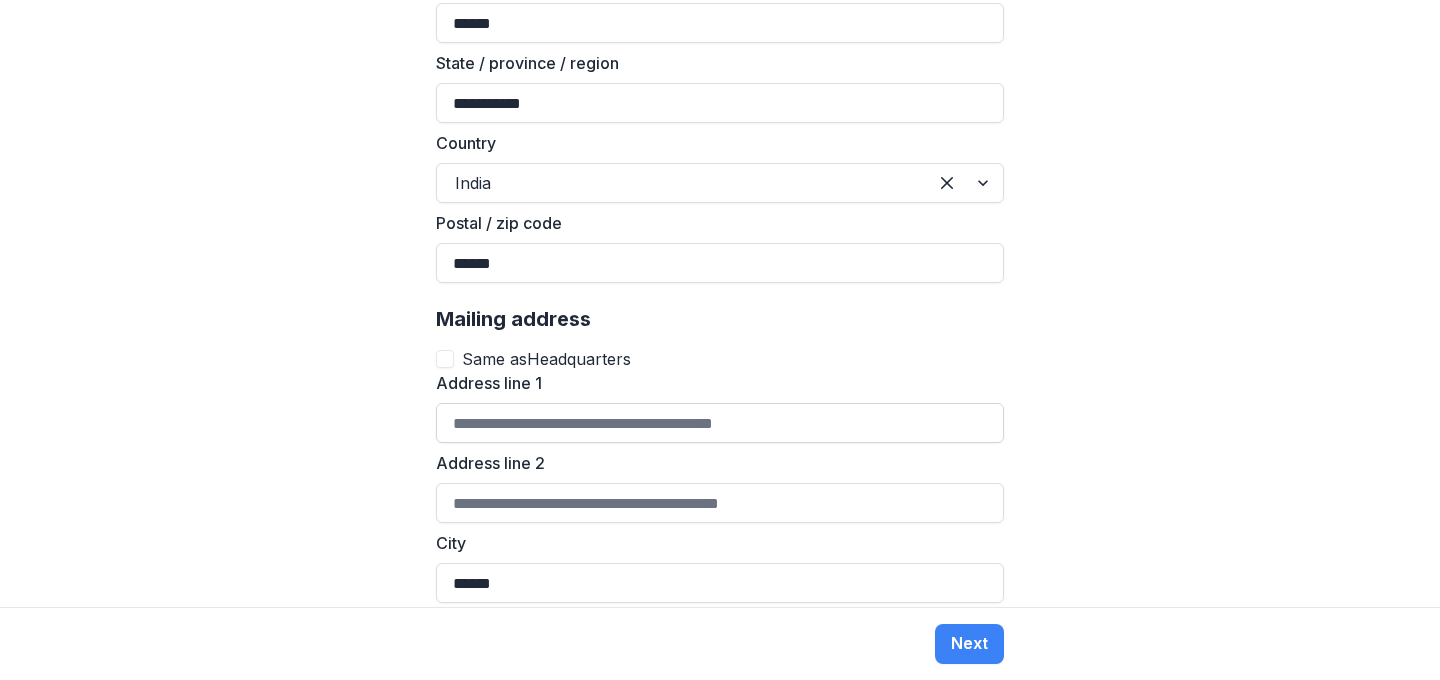 type on "******" 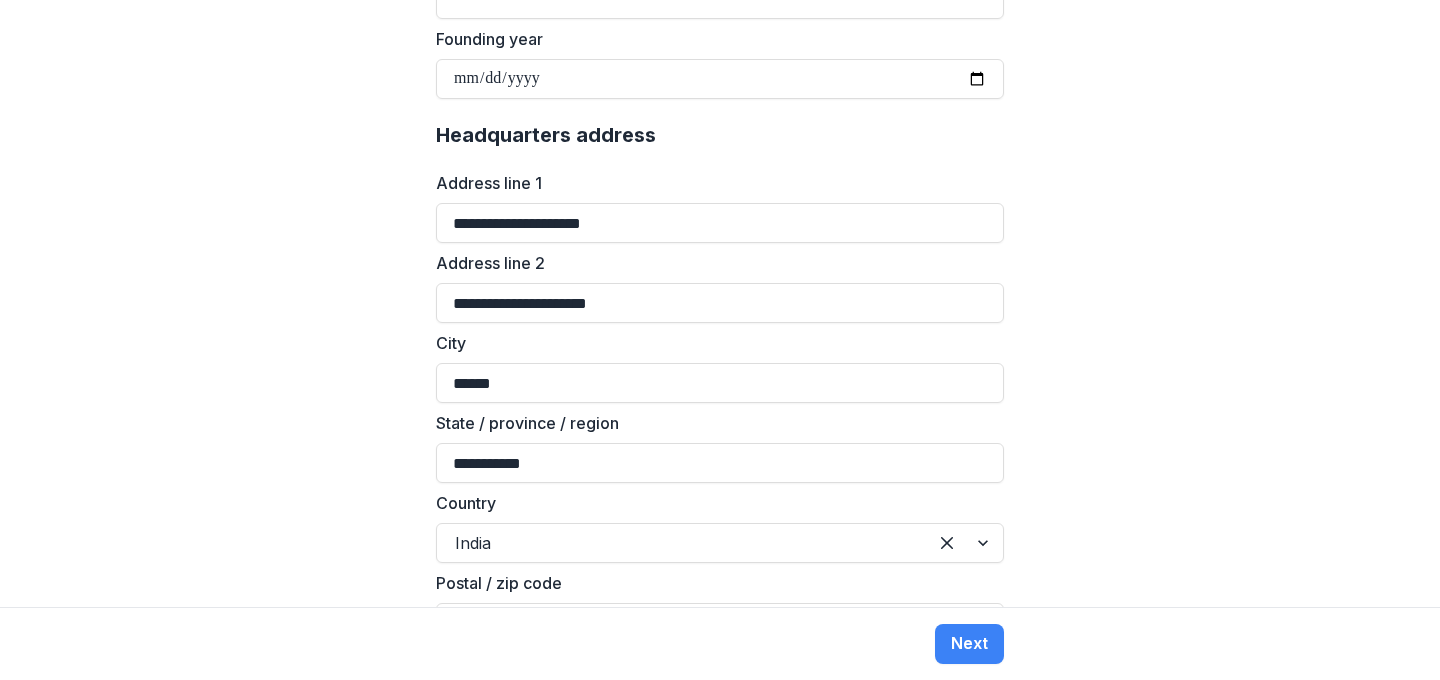 scroll, scrollTop: 906, scrollLeft: 0, axis: vertical 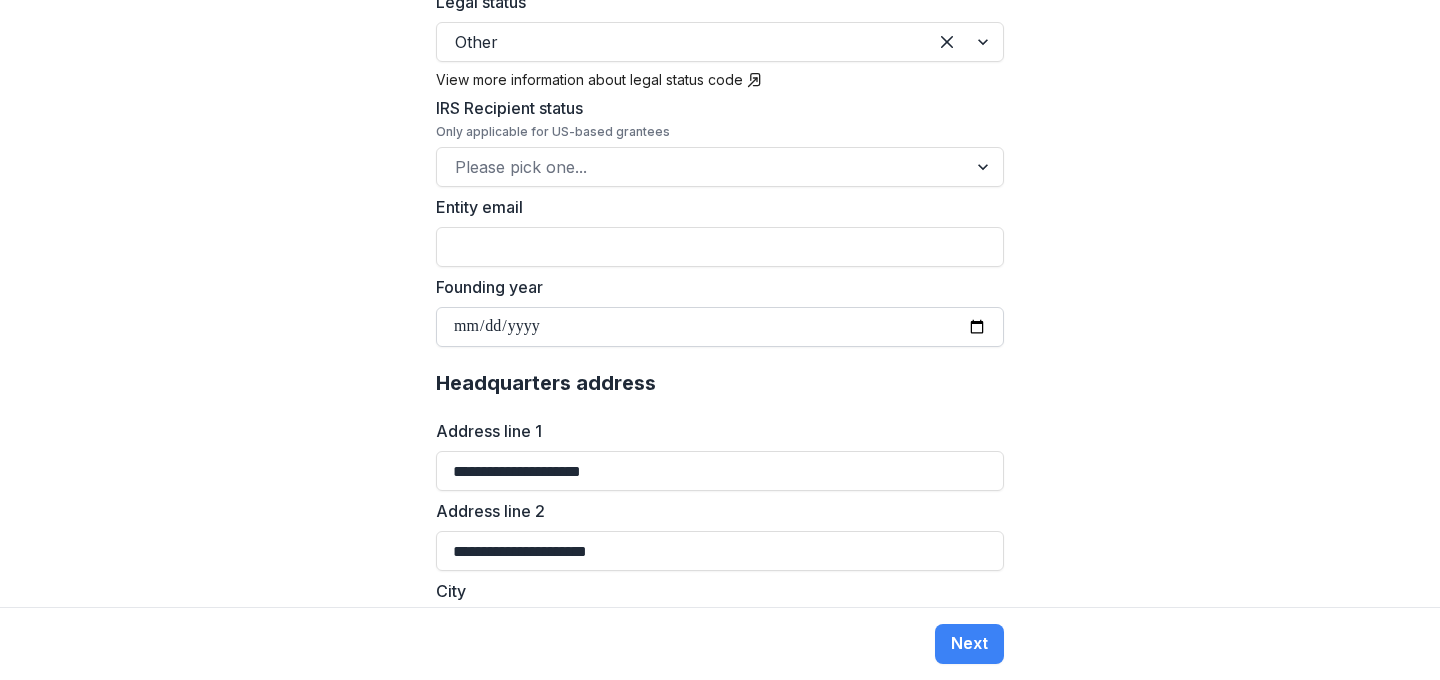 click on "Founding year" at bounding box center [720, 327] 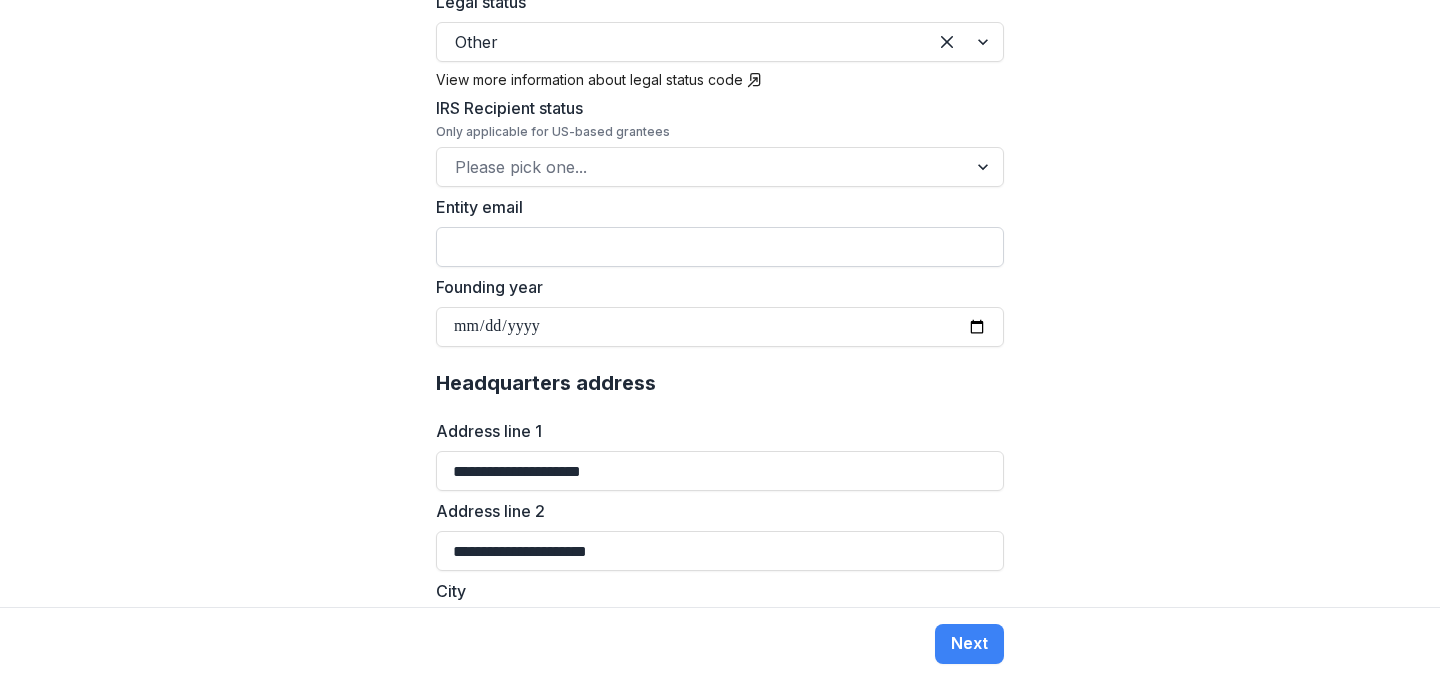 click on "Entity email" at bounding box center [720, 247] 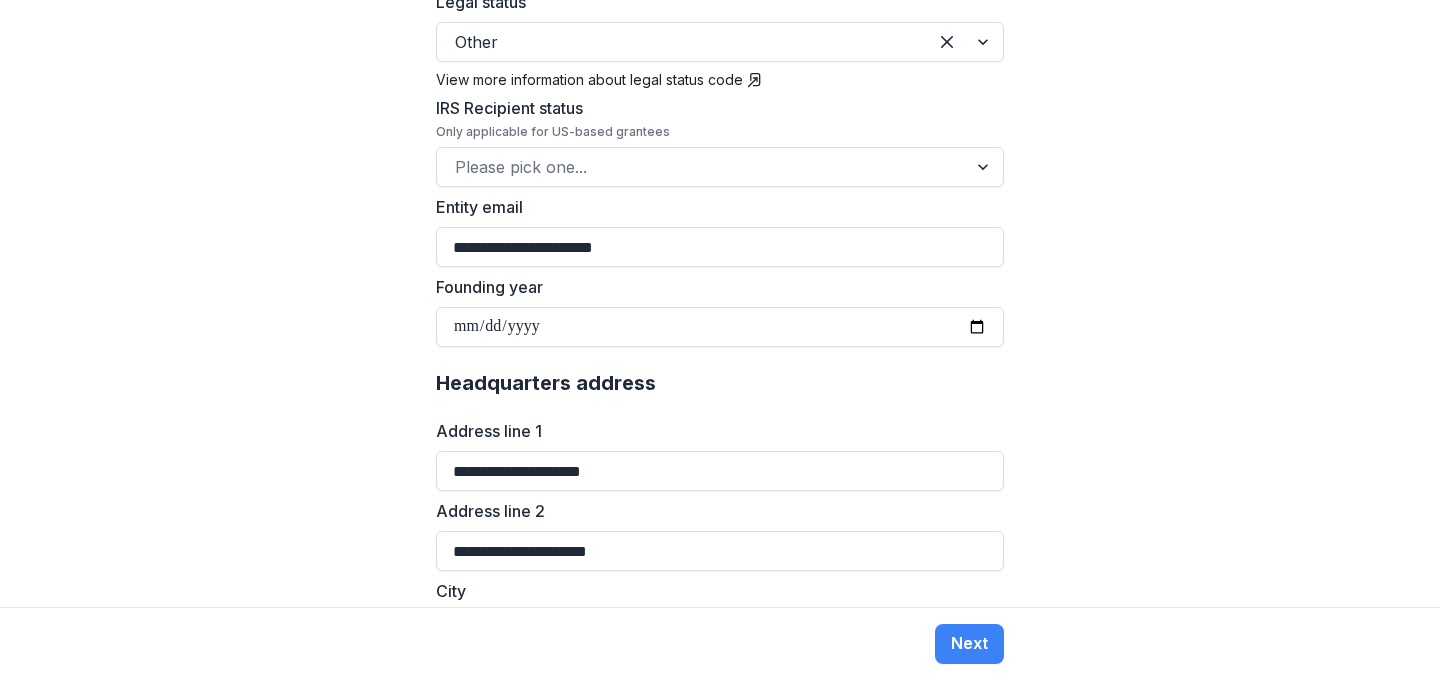 type on "**********" 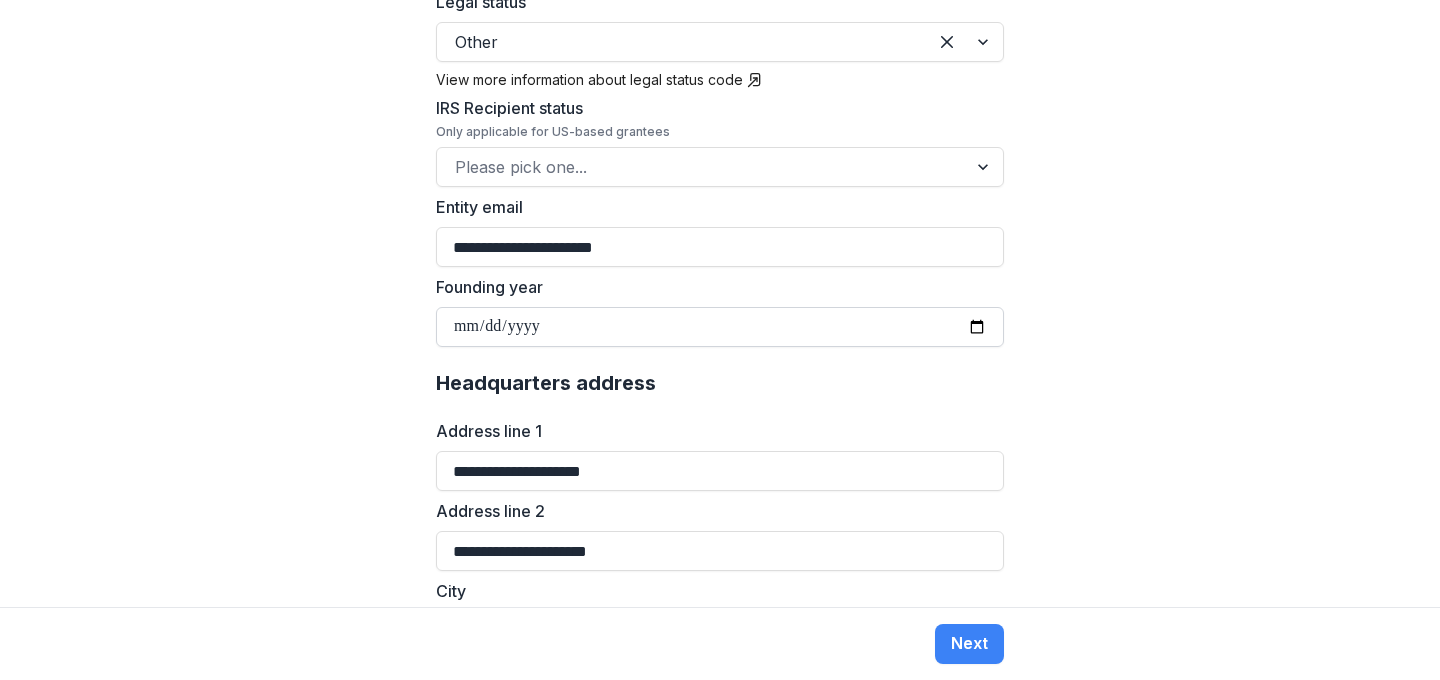 click on "Founding year" at bounding box center [720, 327] 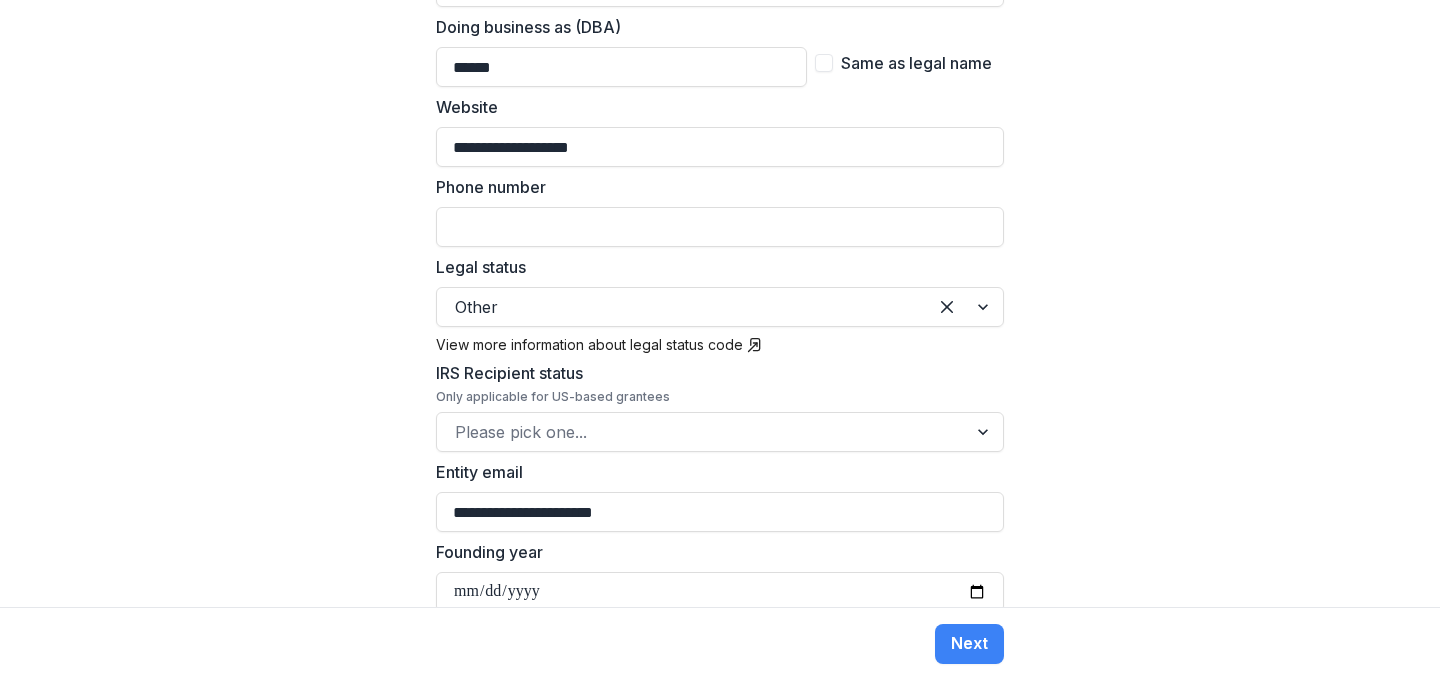 scroll, scrollTop: 663, scrollLeft: 0, axis: vertical 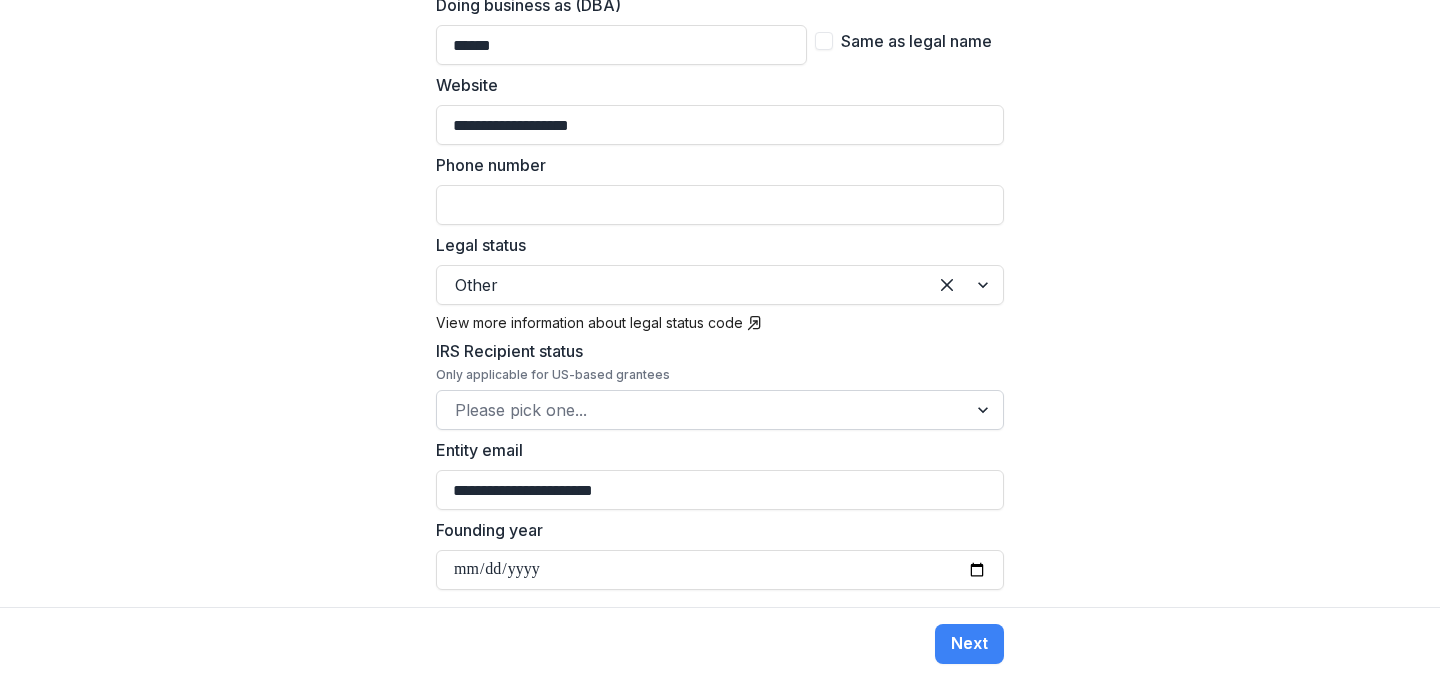 click at bounding box center (985, 410) 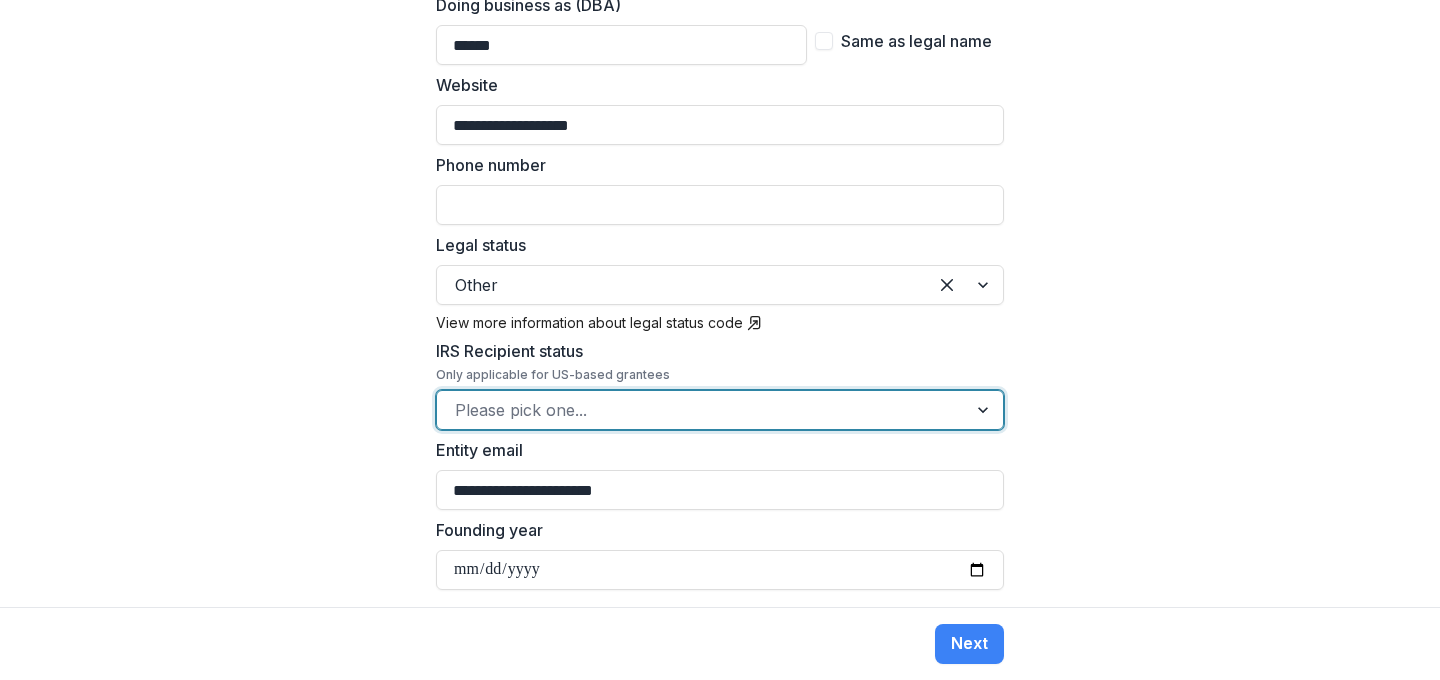 scroll, scrollTop: 301, scrollLeft: 0, axis: vertical 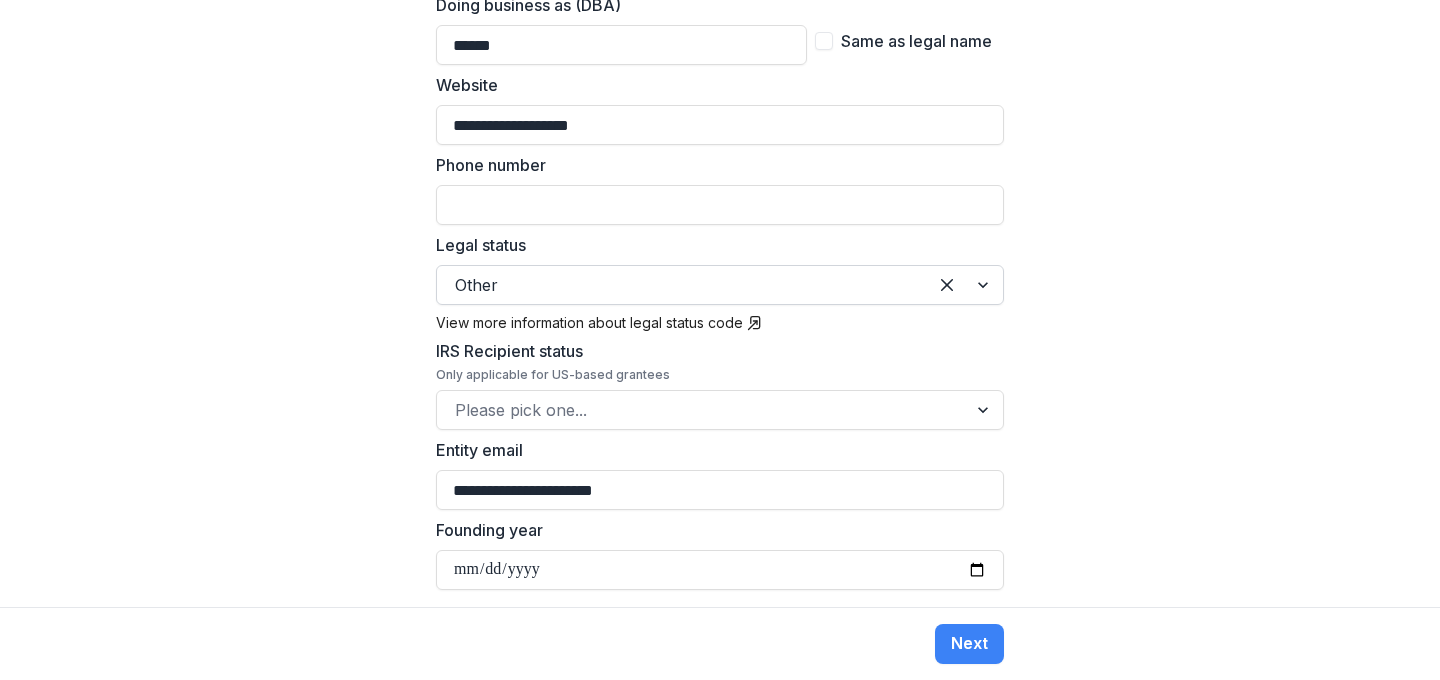 click at bounding box center [965, 285] 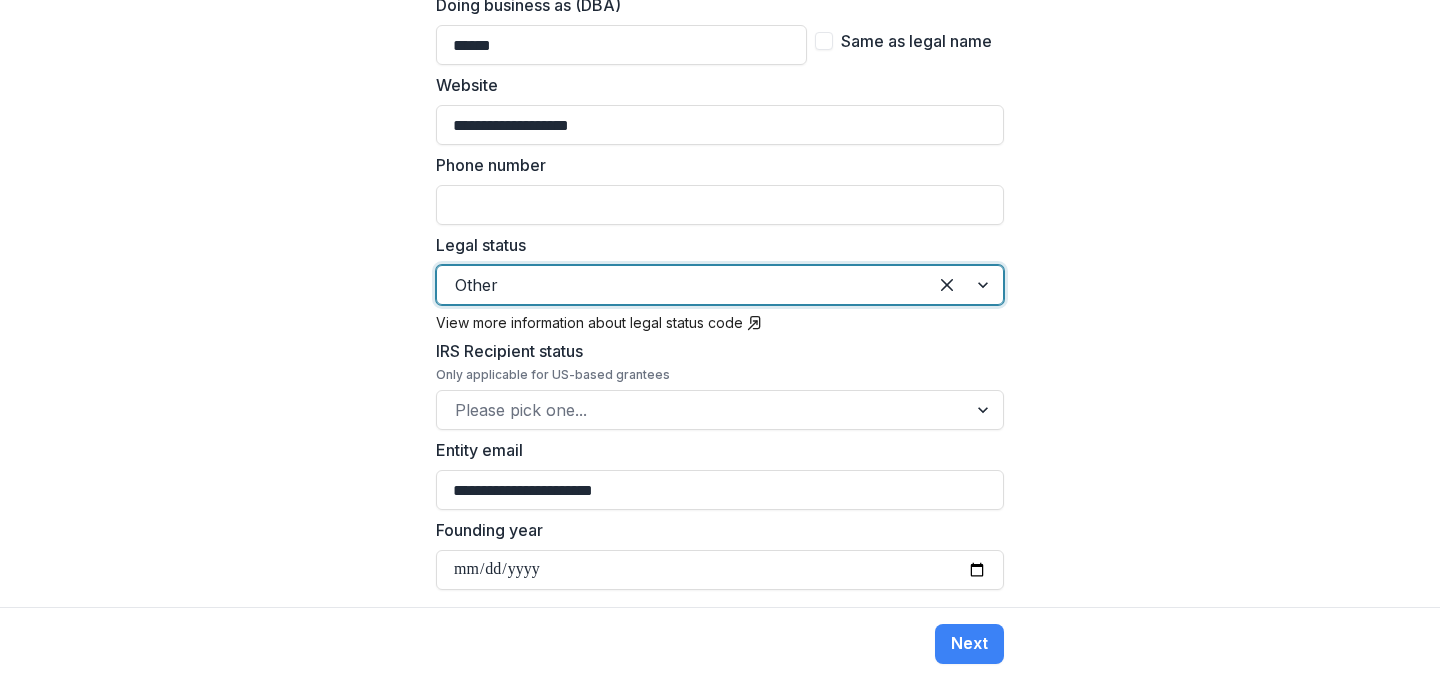 scroll, scrollTop: 887, scrollLeft: 0, axis: vertical 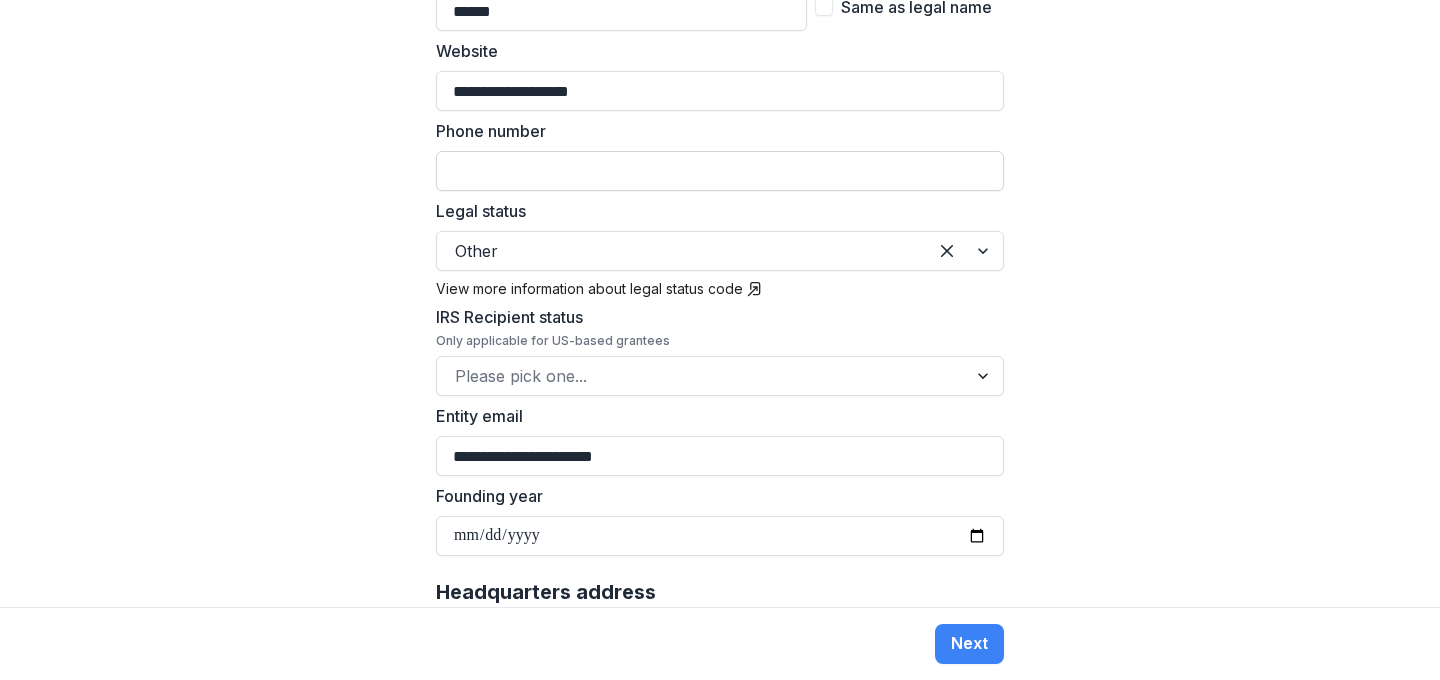 click on "Phone number" at bounding box center (720, 171) 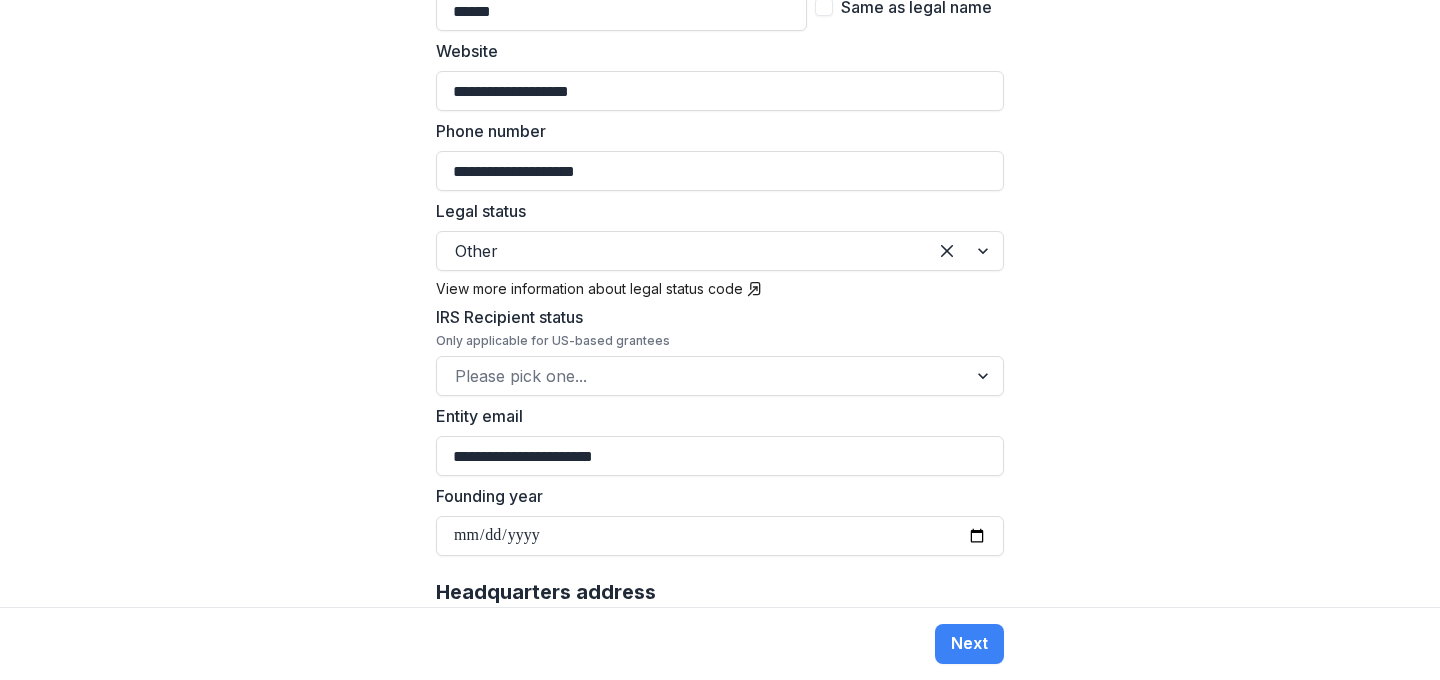 type on "**********" 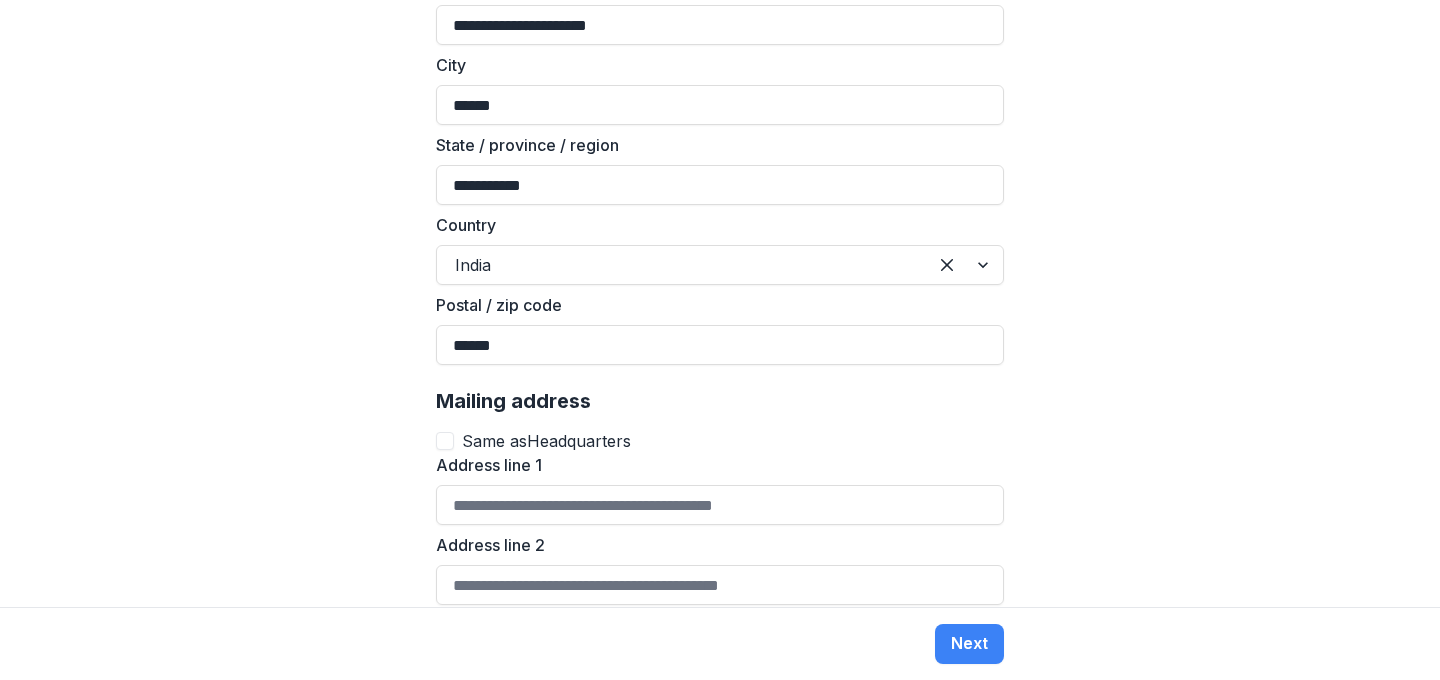 scroll, scrollTop: 1544, scrollLeft: 0, axis: vertical 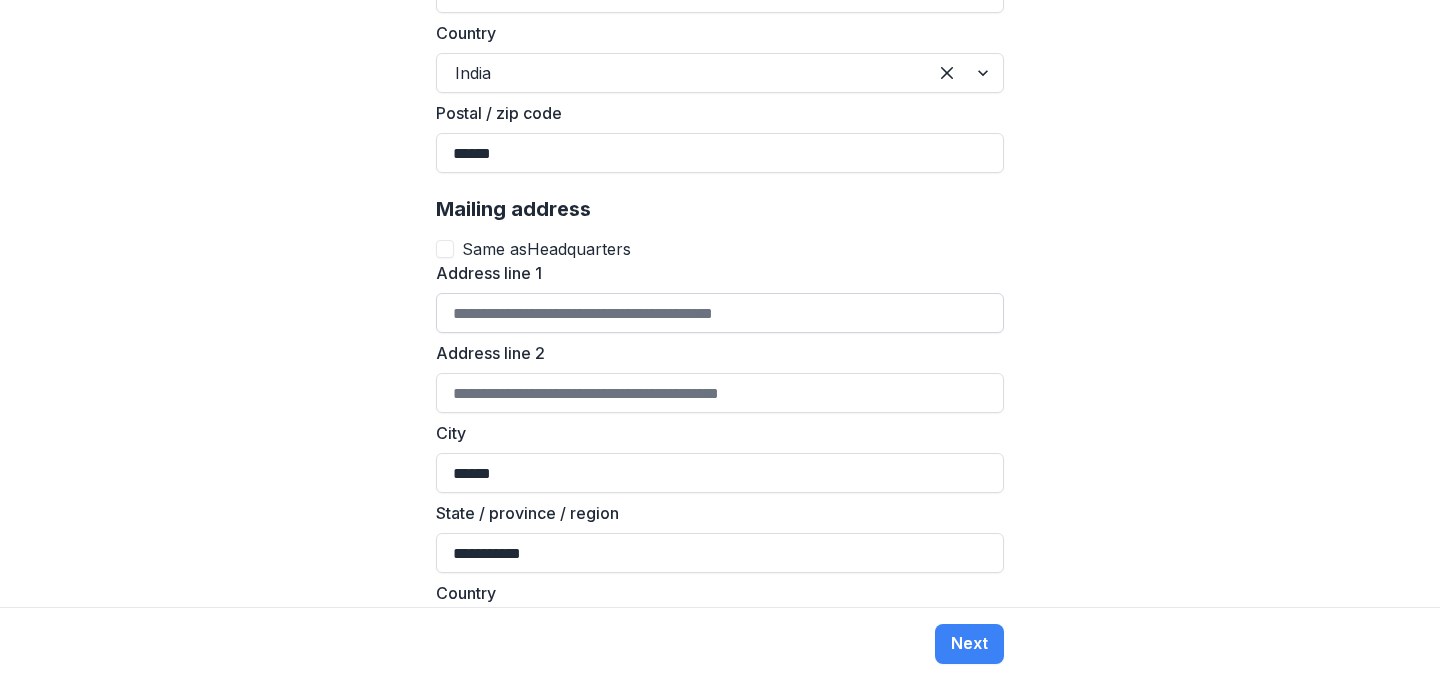 click on "Address line 1" at bounding box center [720, 313] 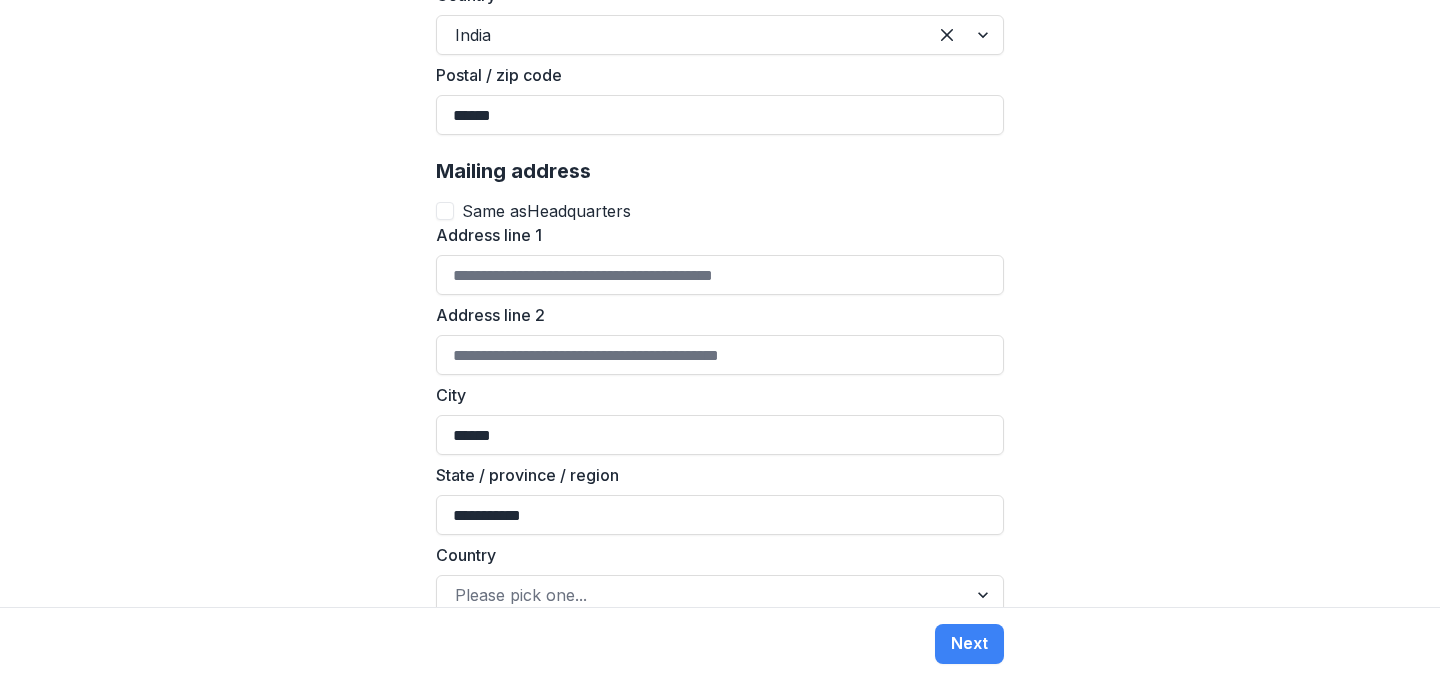 scroll, scrollTop: 1719, scrollLeft: 0, axis: vertical 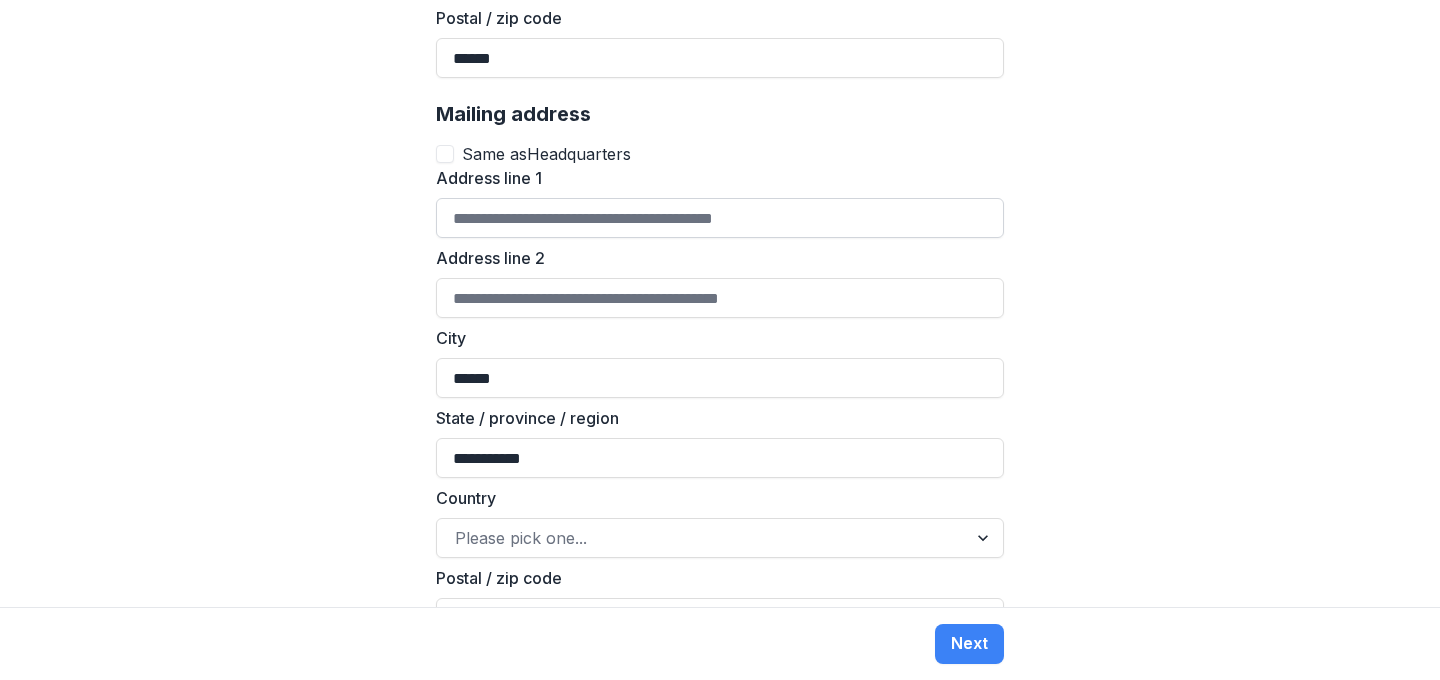 click on "Address line 1" at bounding box center (720, 218) 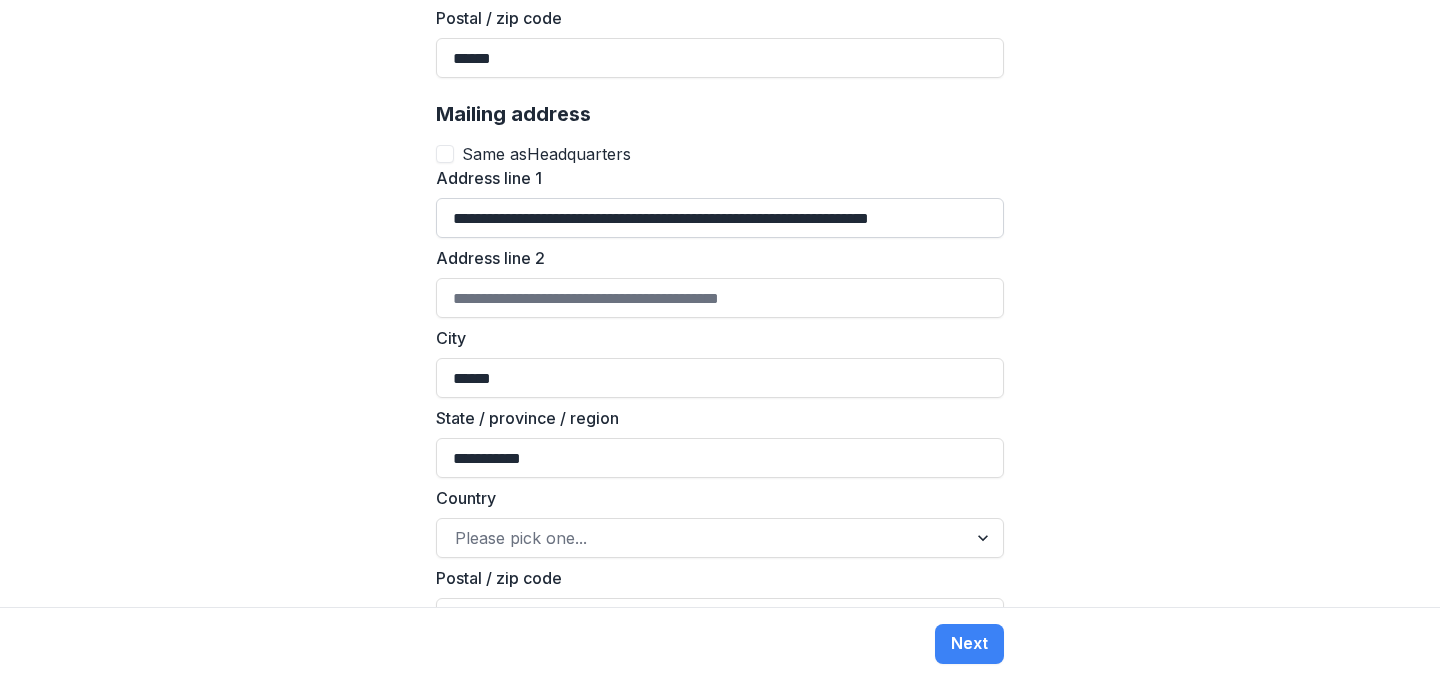 scroll, scrollTop: 0, scrollLeft: 13, axis: horizontal 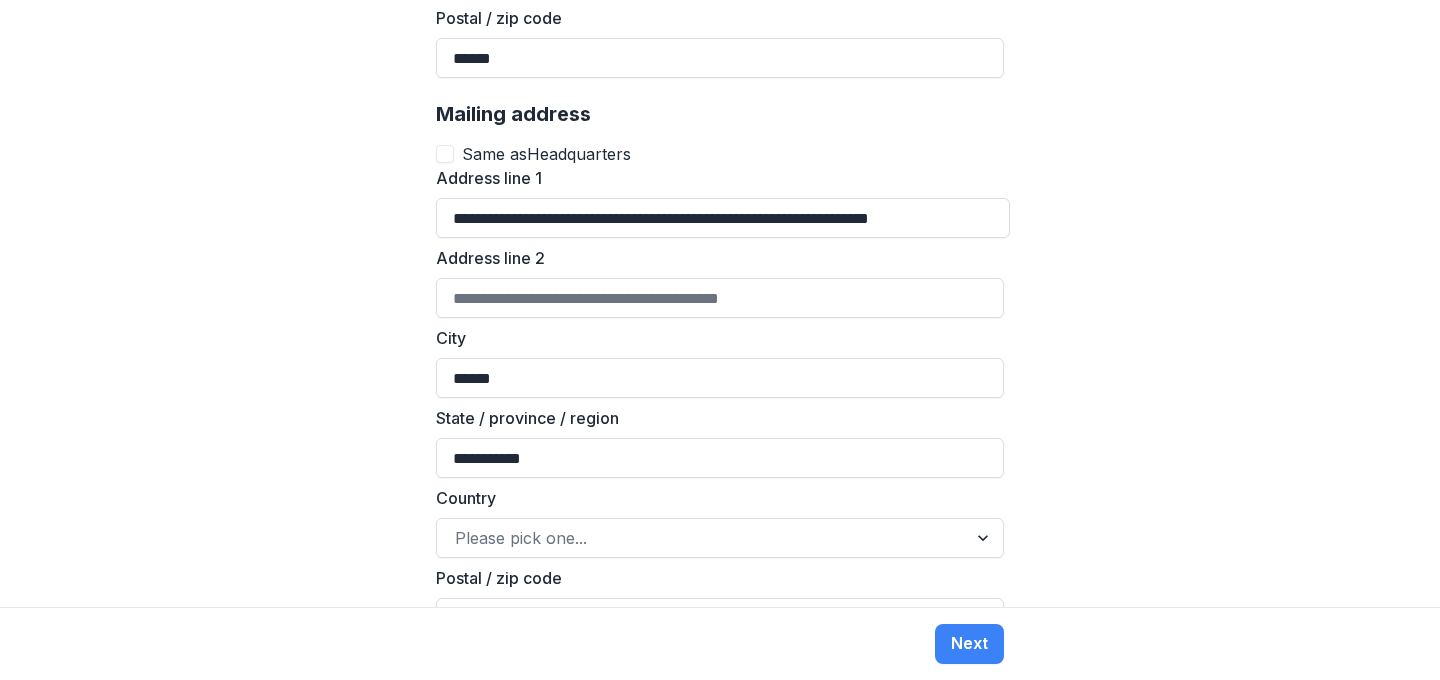 drag, startPoint x: 494, startPoint y: 190, endPoint x: 420, endPoint y: 195, distance: 74.168724 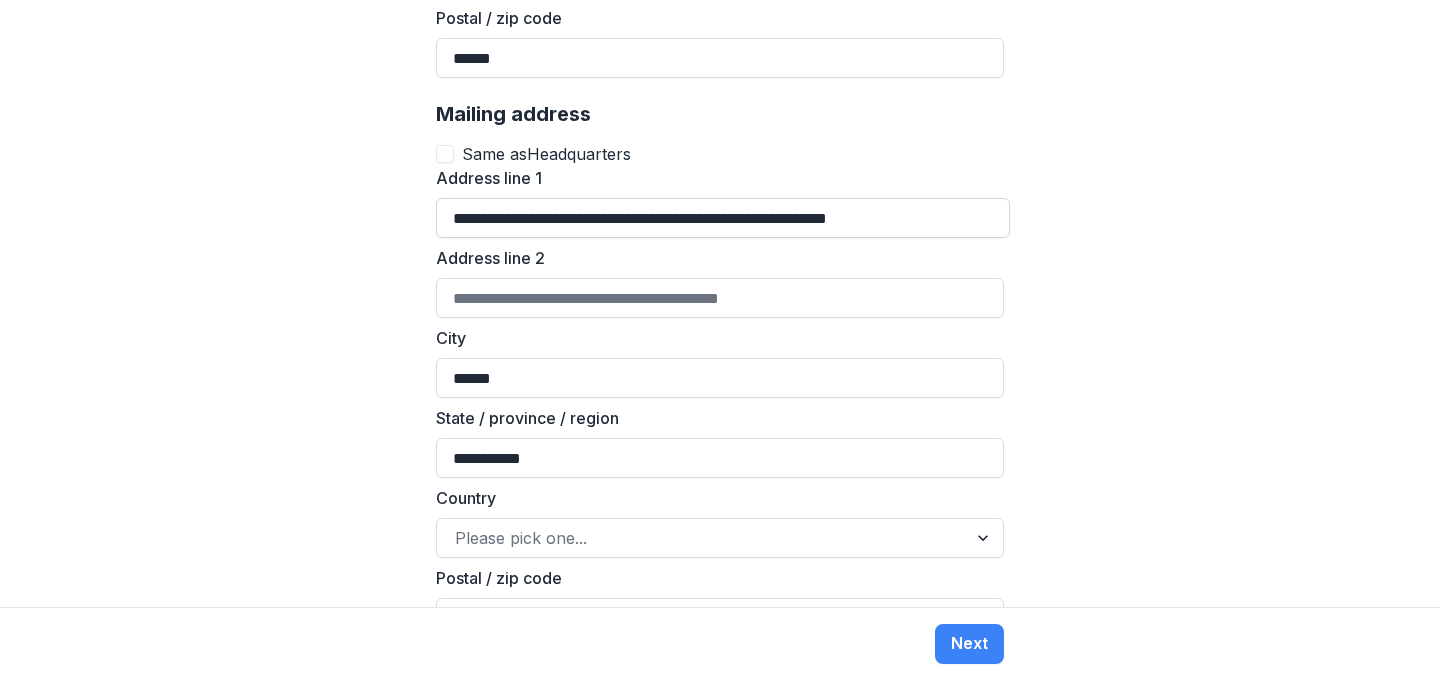 drag, startPoint x: 686, startPoint y: 193, endPoint x: 804, endPoint y: 198, distance: 118.10589 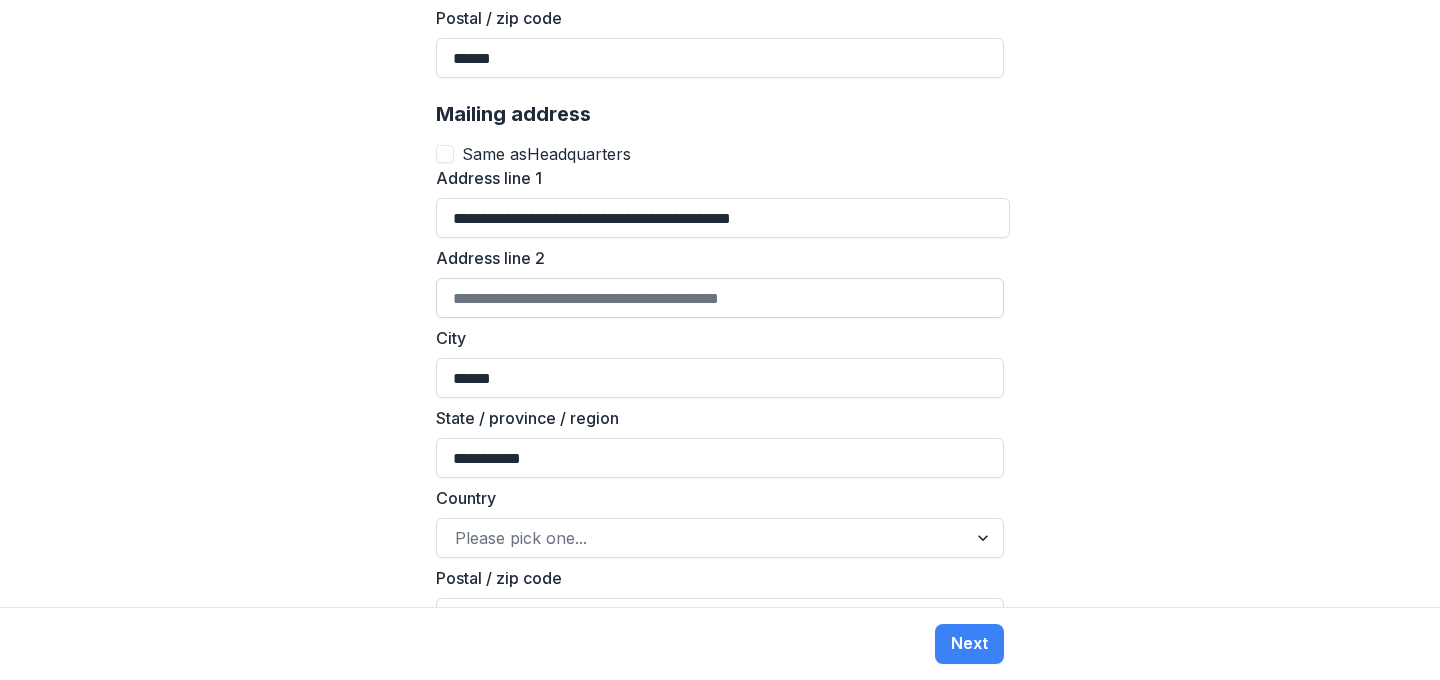 type on "**********" 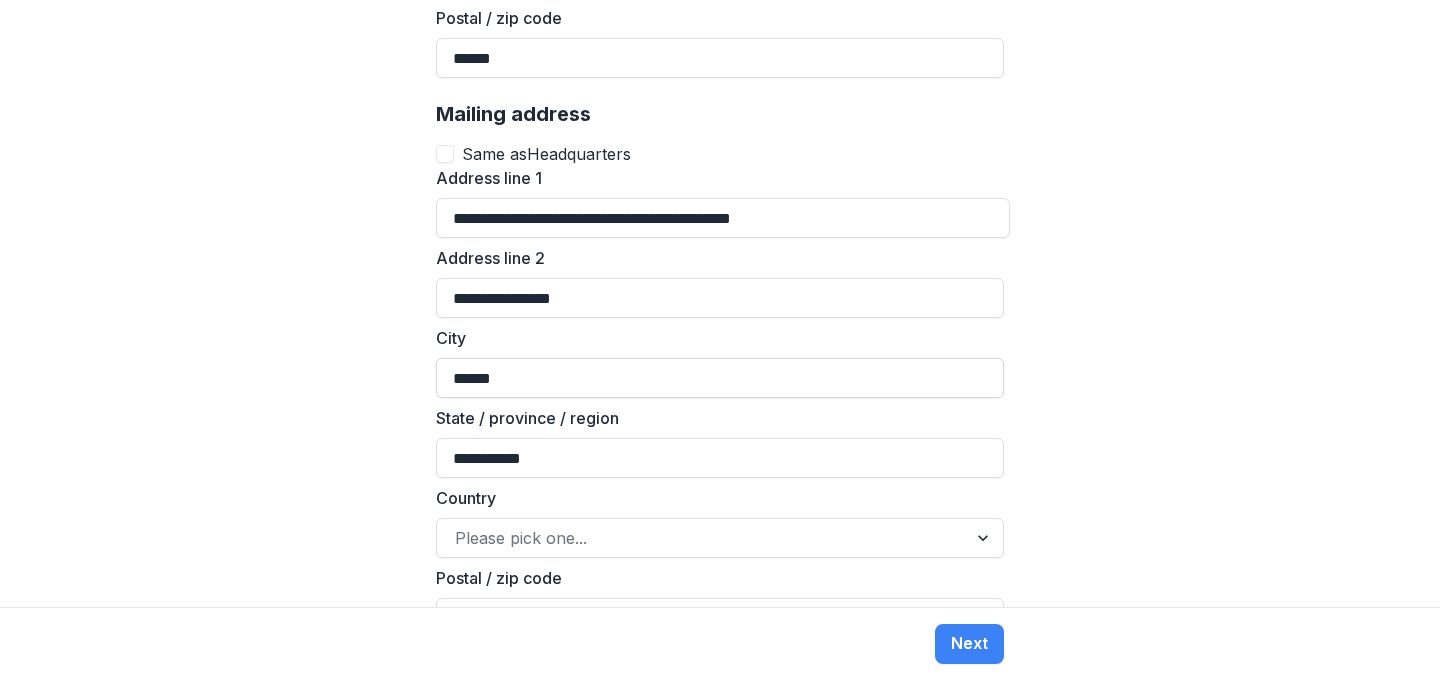 type on "**********" 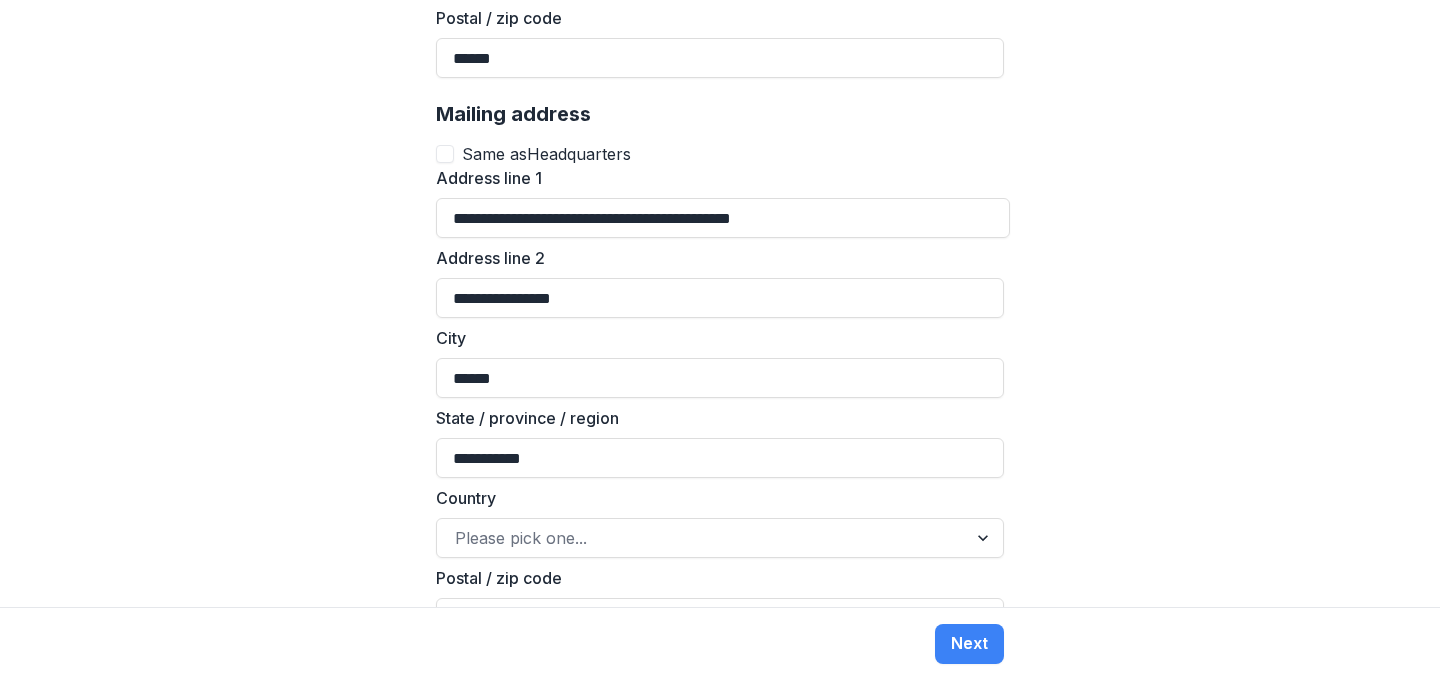 drag, startPoint x: 512, startPoint y: 354, endPoint x: 425, endPoint y: 354, distance: 87 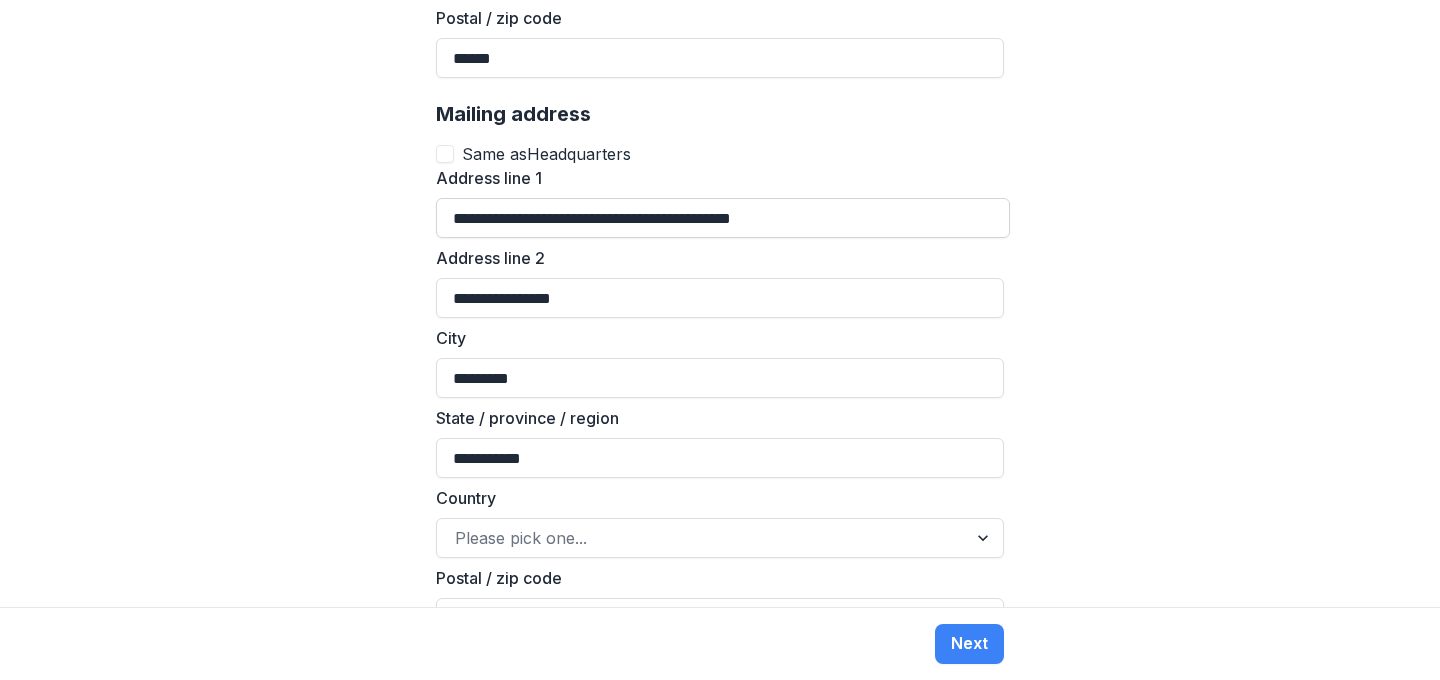 type on "*********" 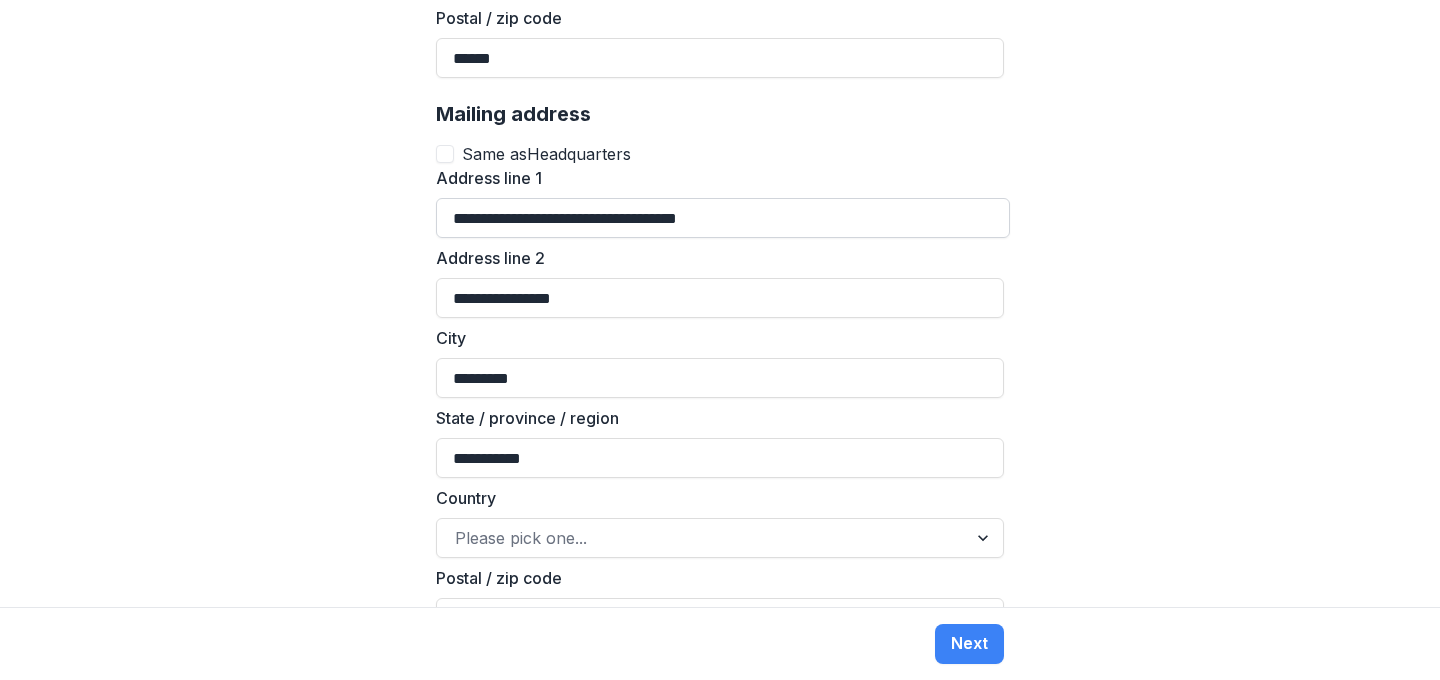 drag, startPoint x: 692, startPoint y: 191, endPoint x: 755, endPoint y: 192, distance: 63.007935 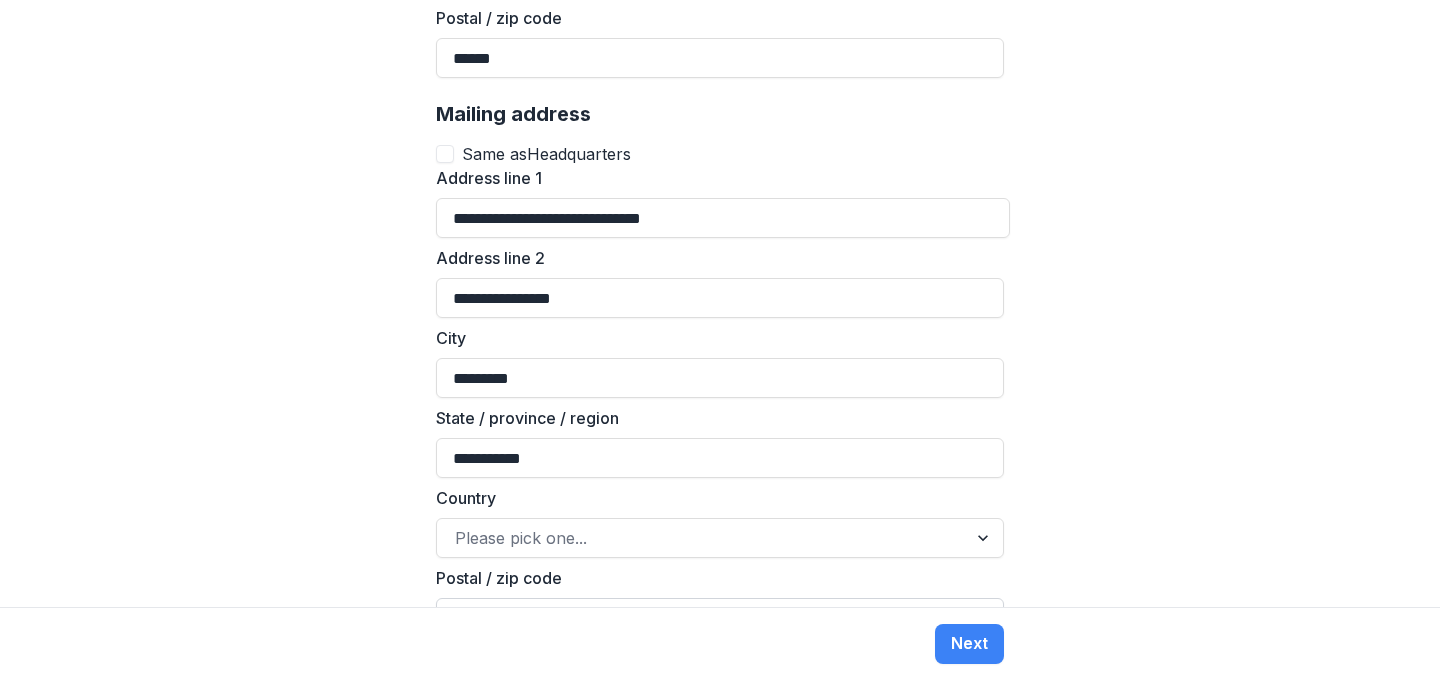 type on "**********" 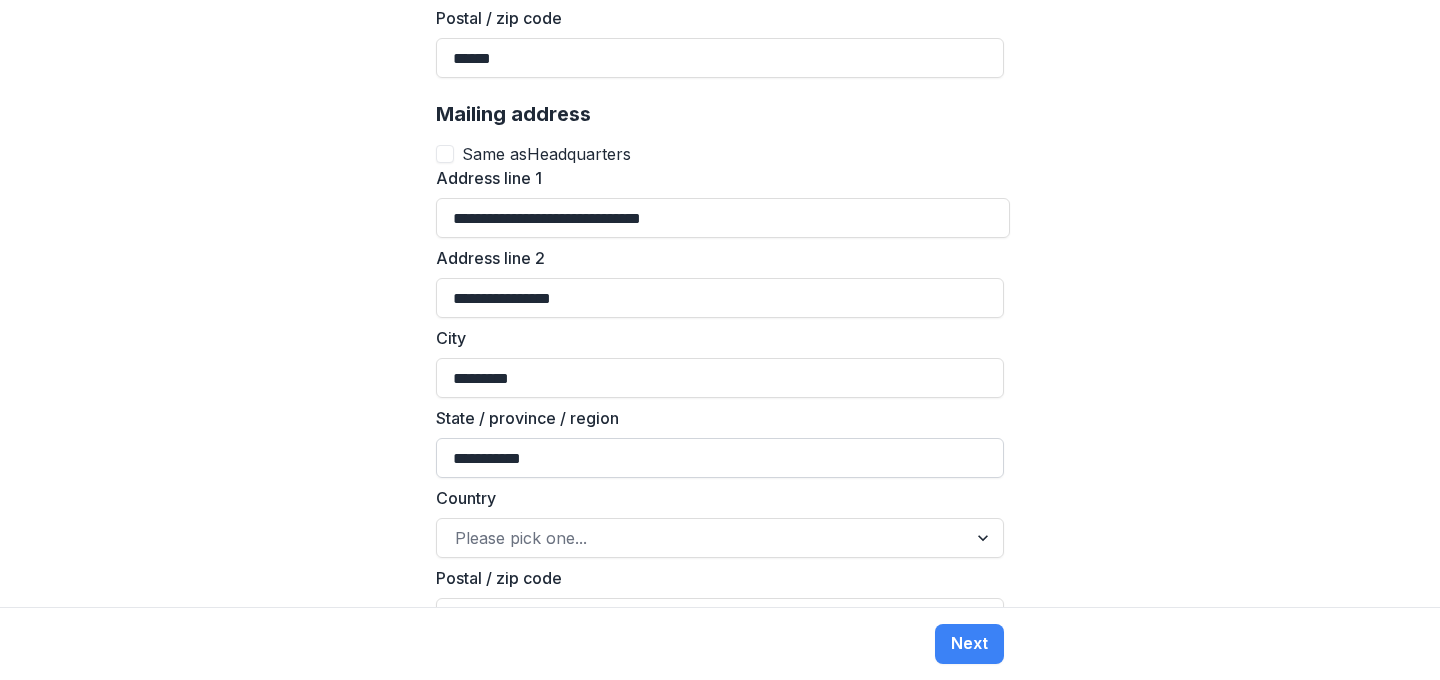 type on "******" 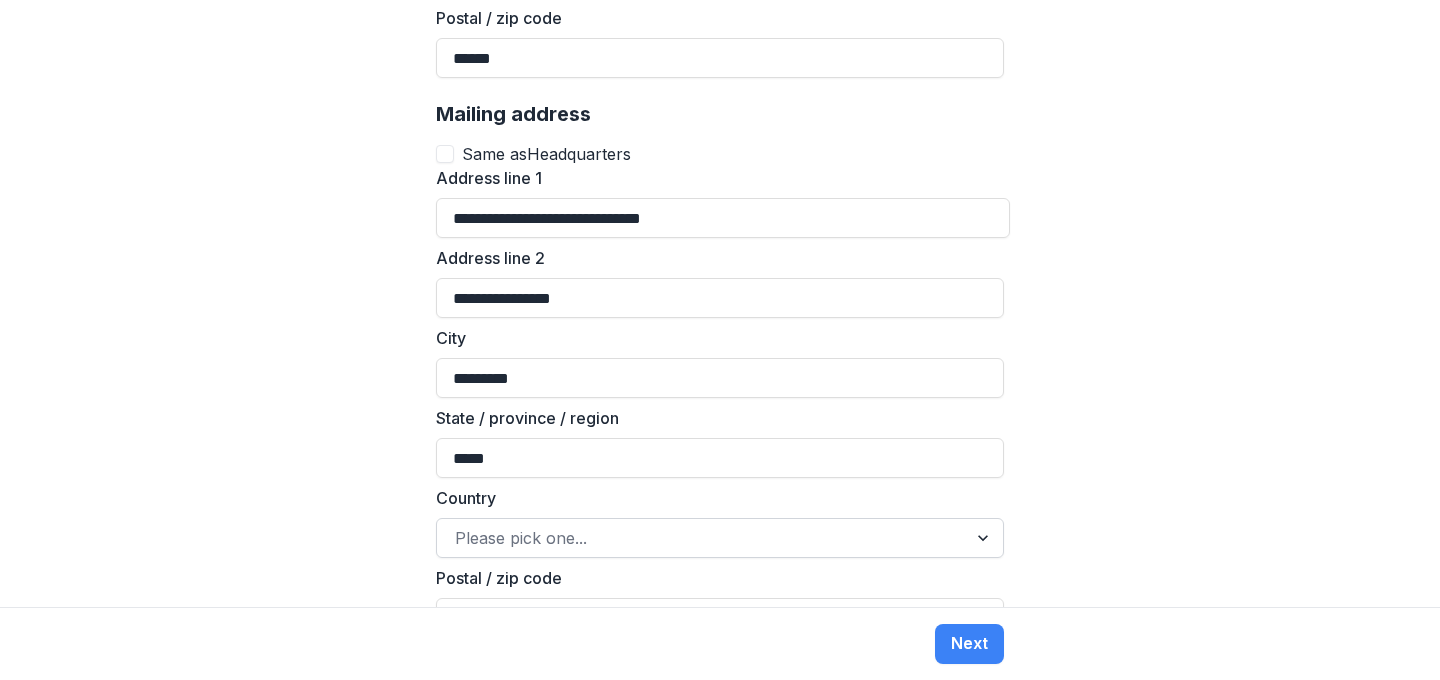 type on "*****" 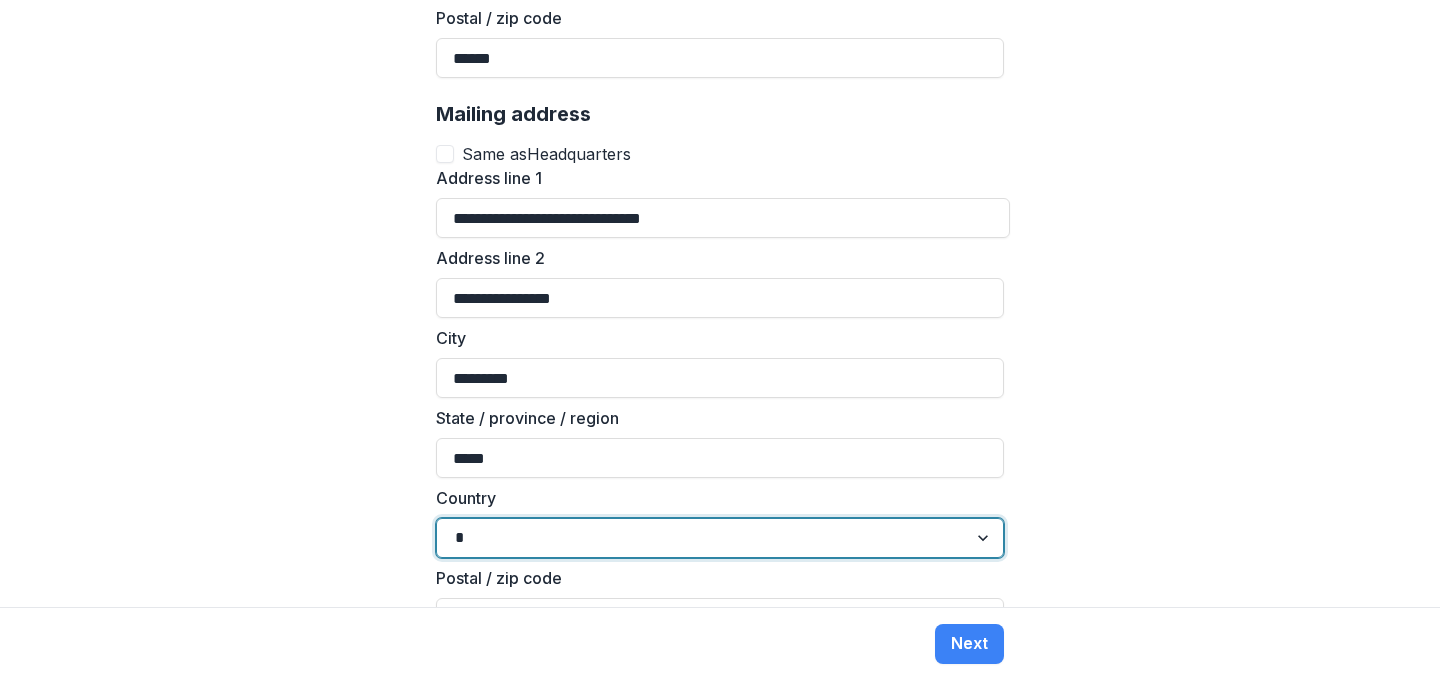 type on "*****" 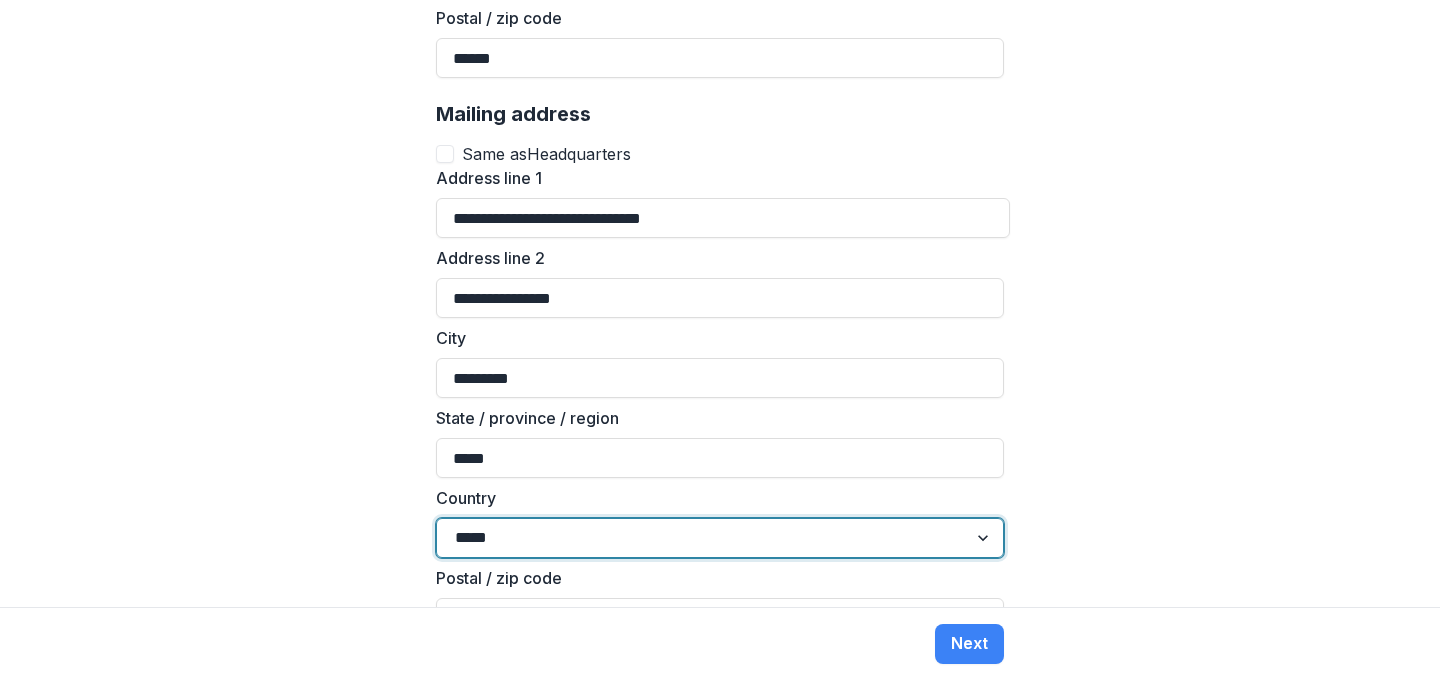 click on "India" at bounding box center (720, -69) 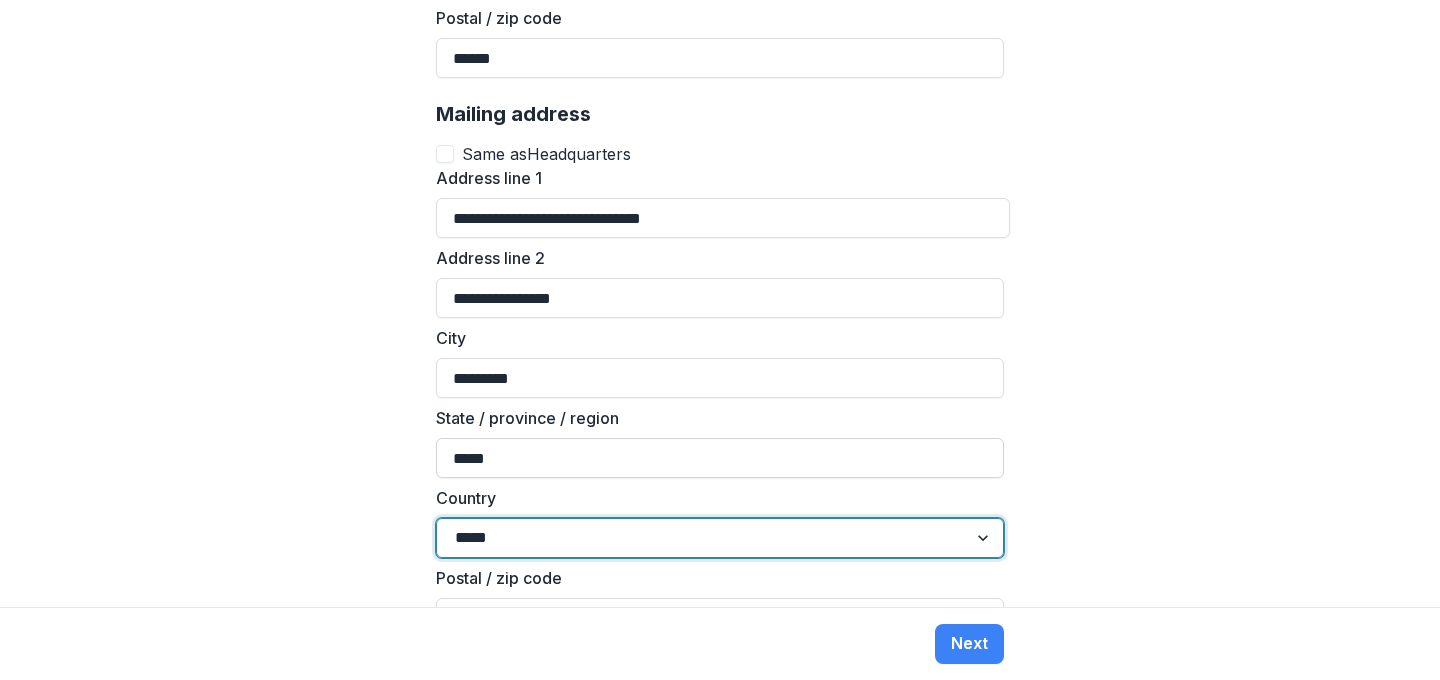 type 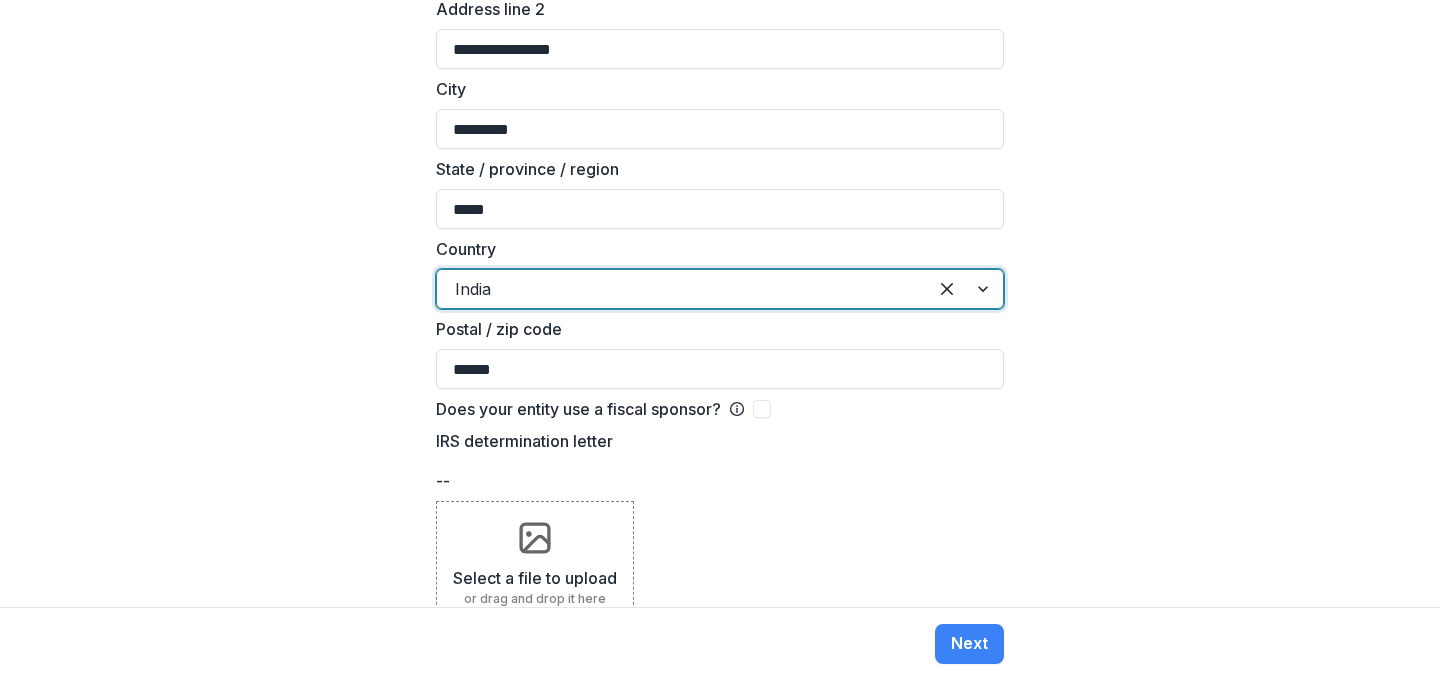 scroll, scrollTop: 1984, scrollLeft: 0, axis: vertical 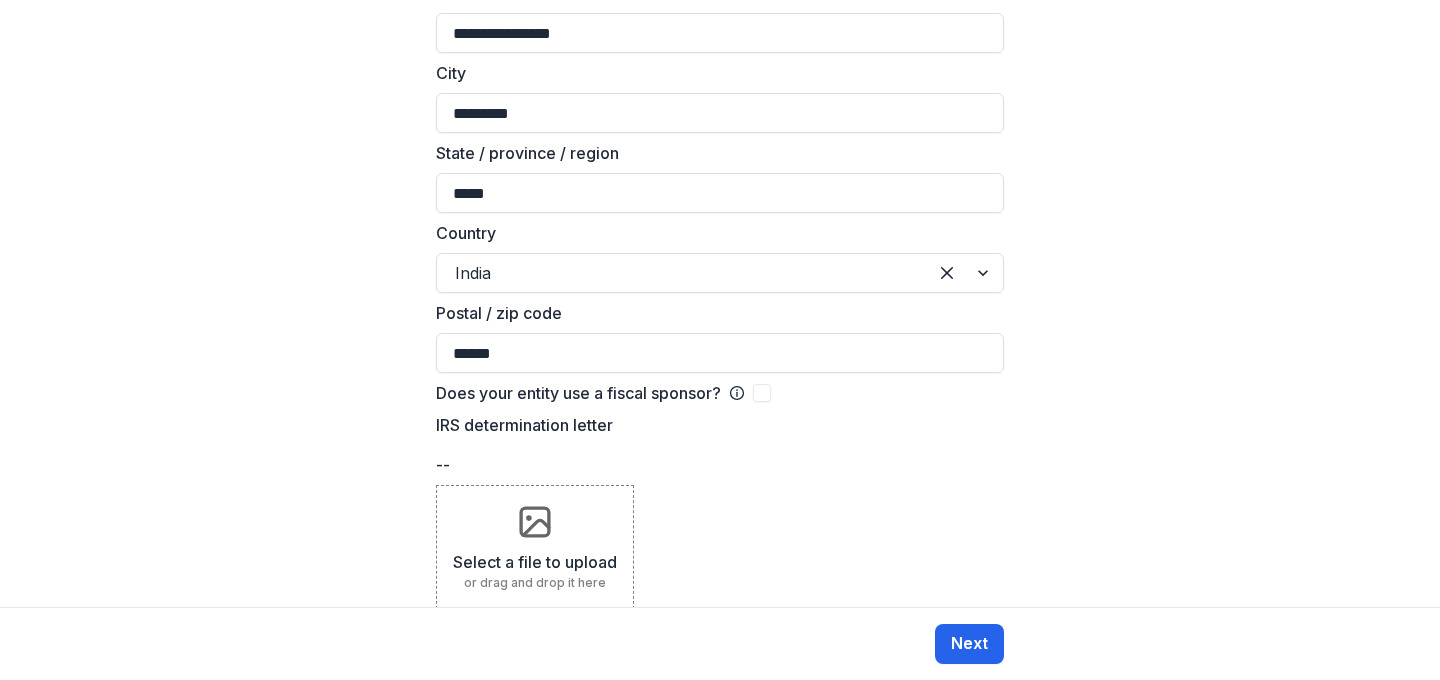 click on "Next" at bounding box center [969, 644] 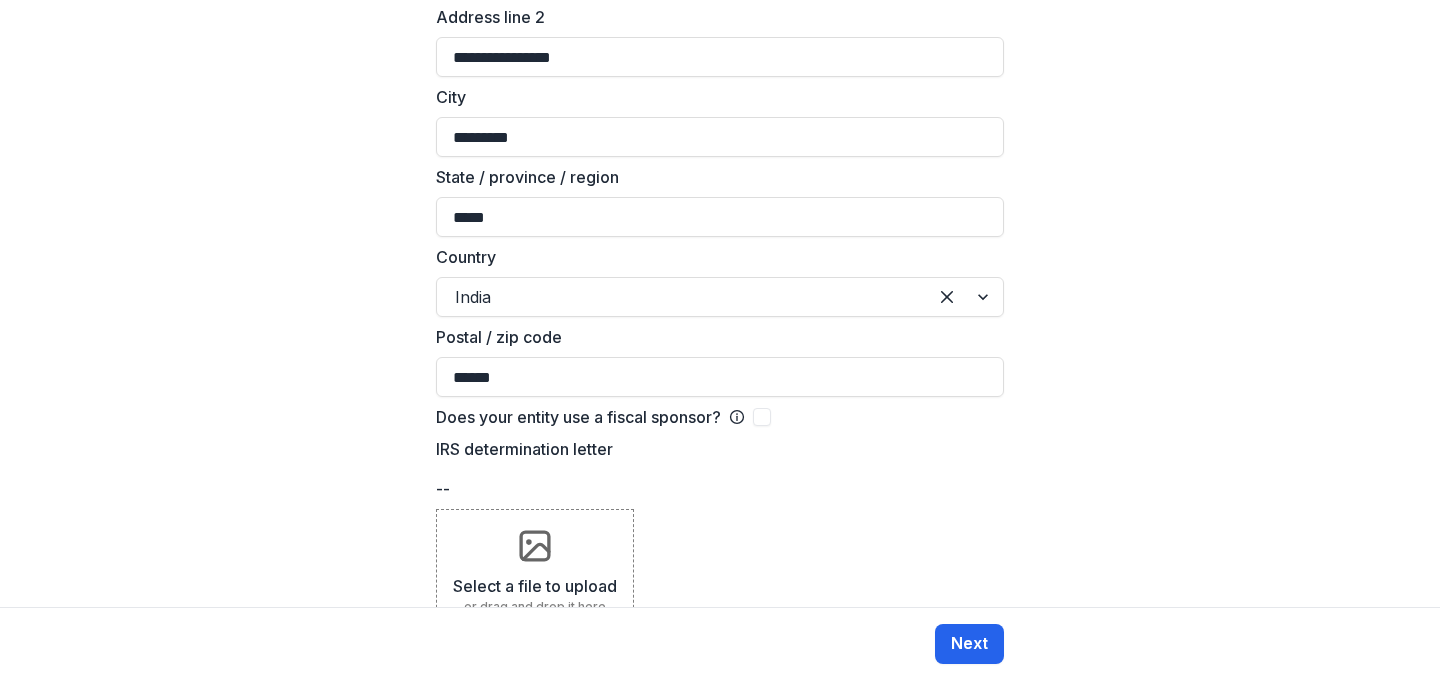 scroll, scrollTop: 540, scrollLeft: 0, axis: vertical 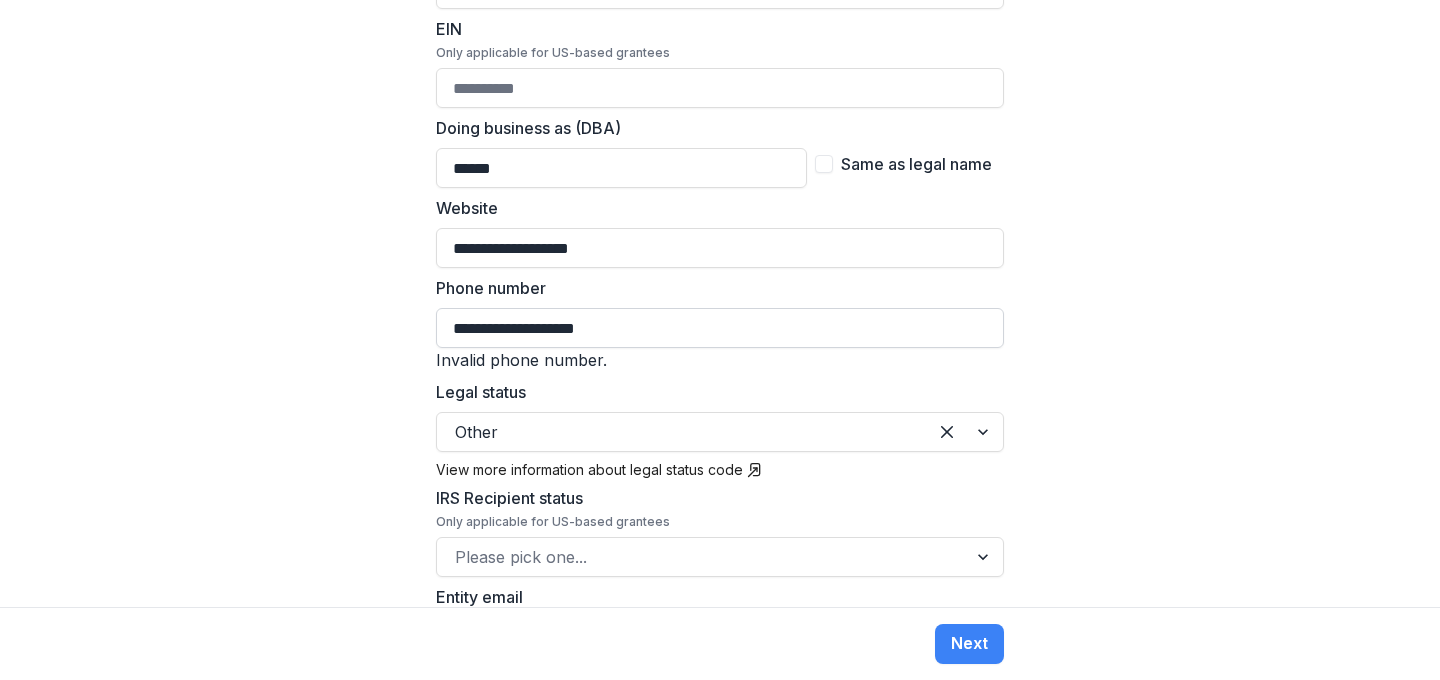 click on "**********" at bounding box center (720, 328) 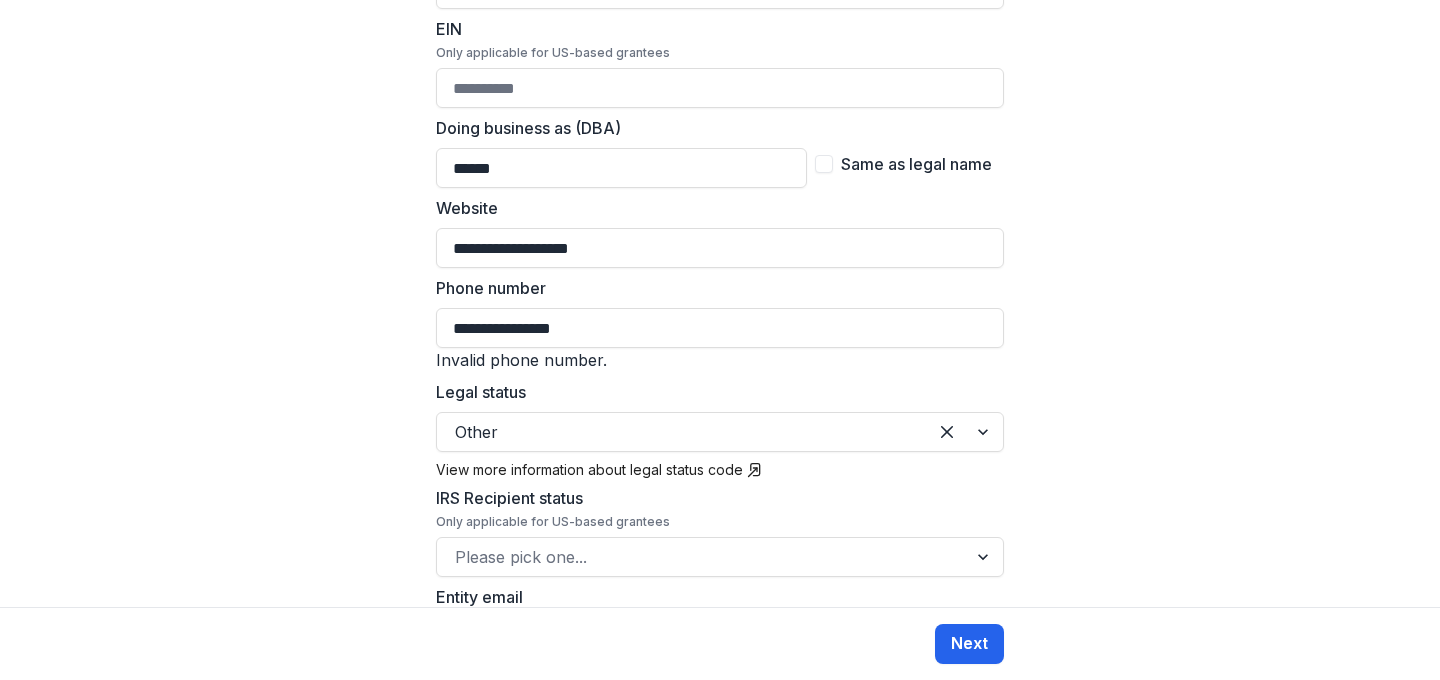 click on "Next" at bounding box center [969, 644] 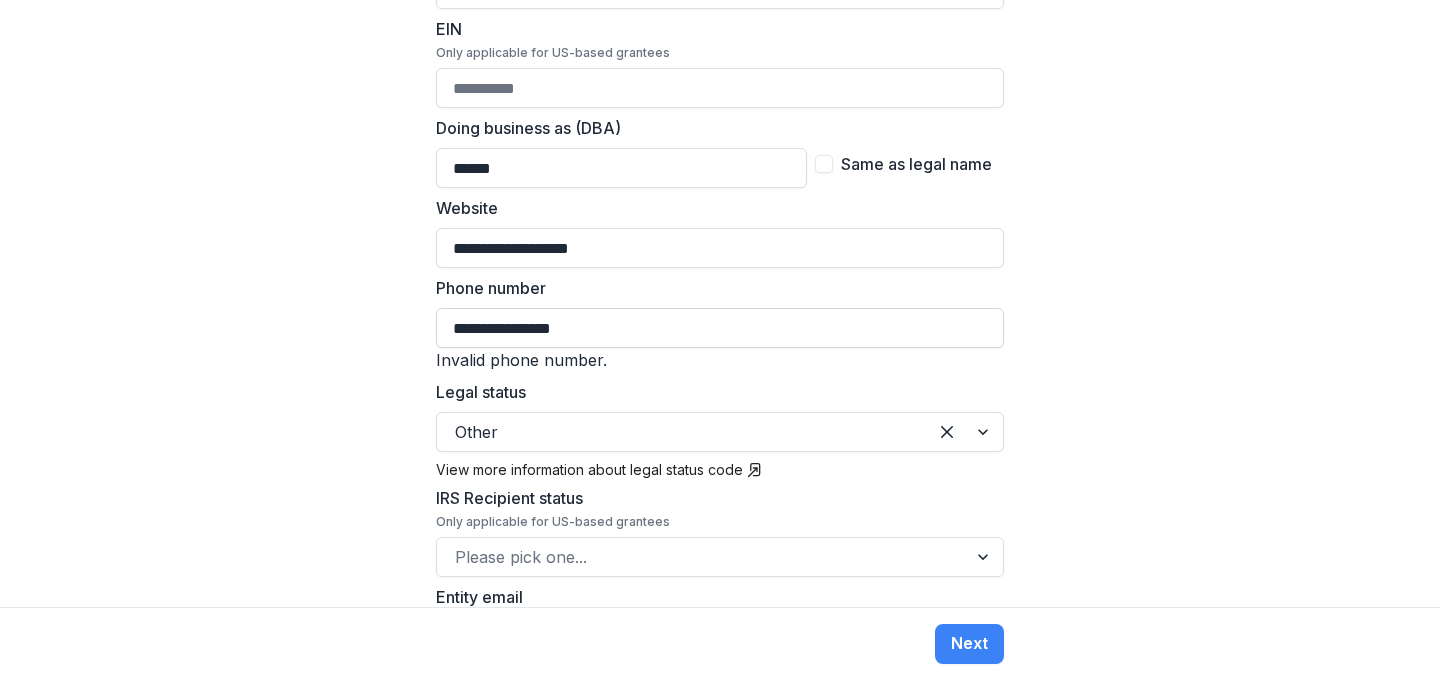 click on "**********" at bounding box center (720, 328) 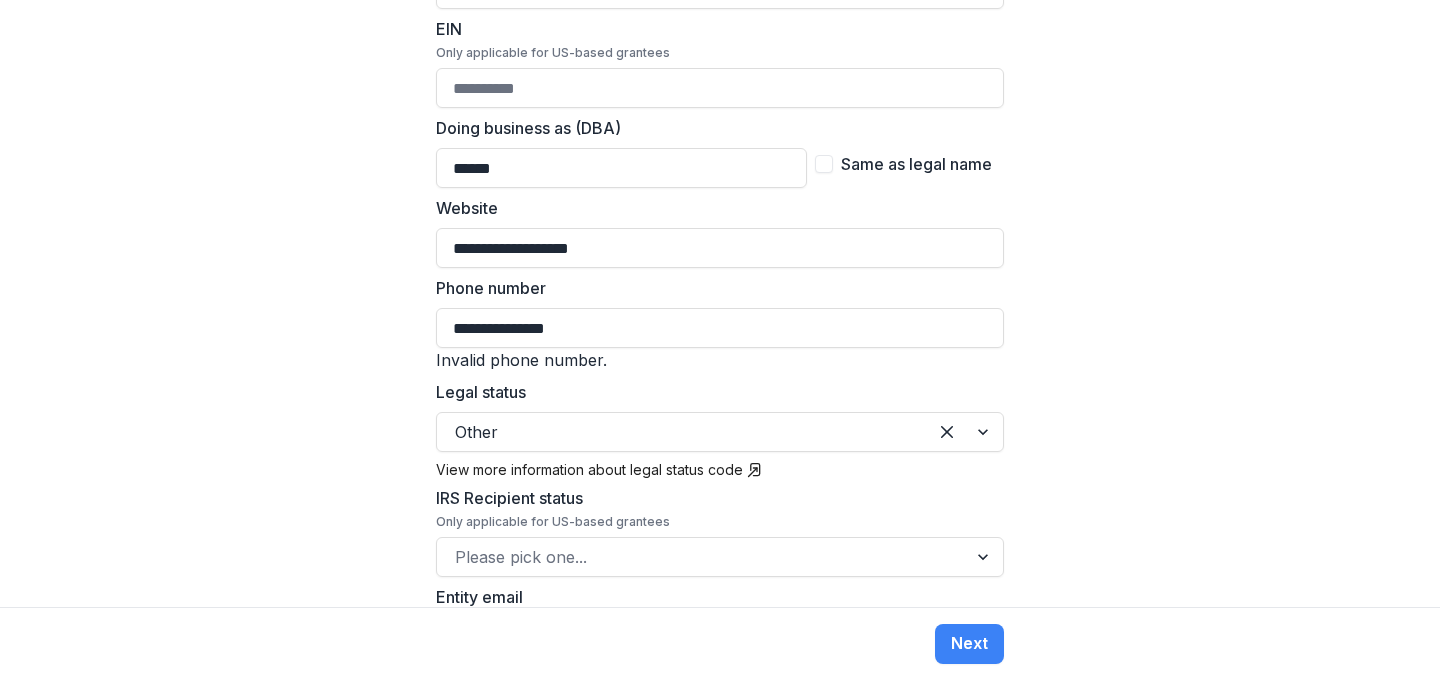 click on "**********" at bounding box center (720, 303) 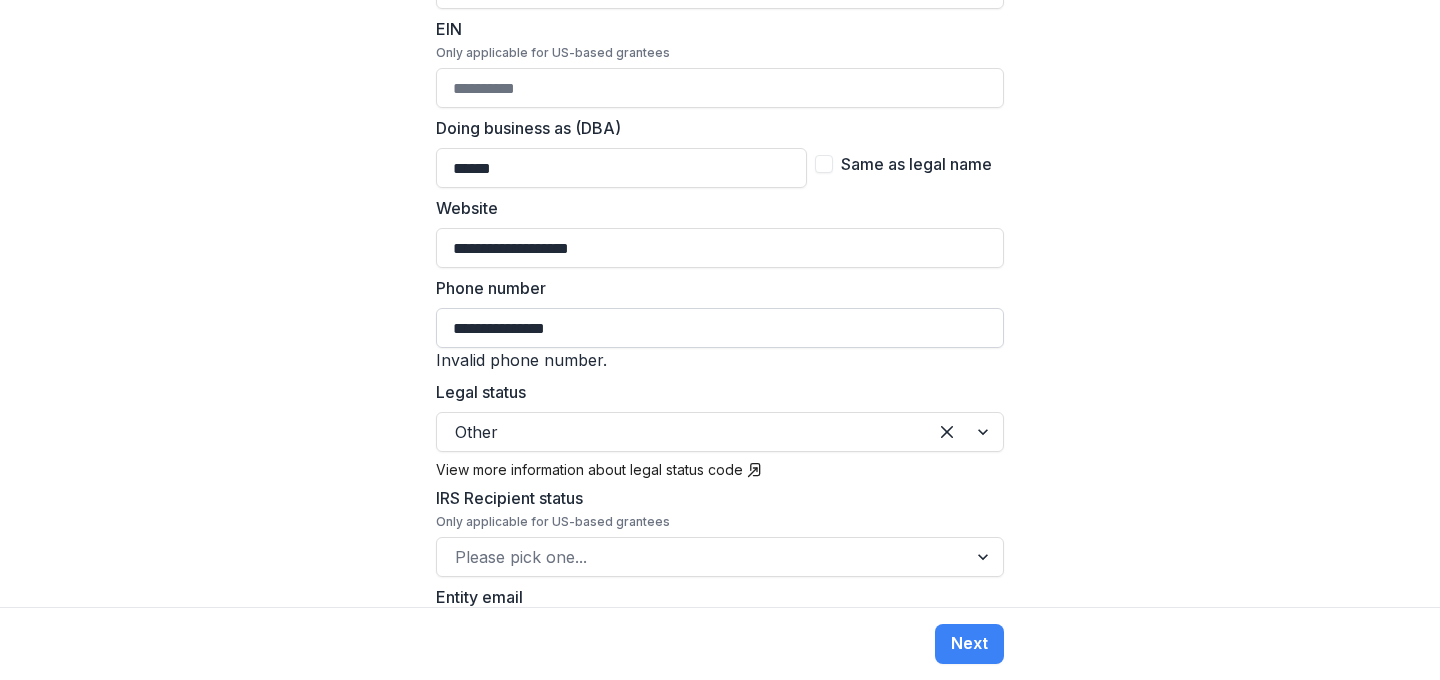 click on "**********" at bounding box center (720, 328) 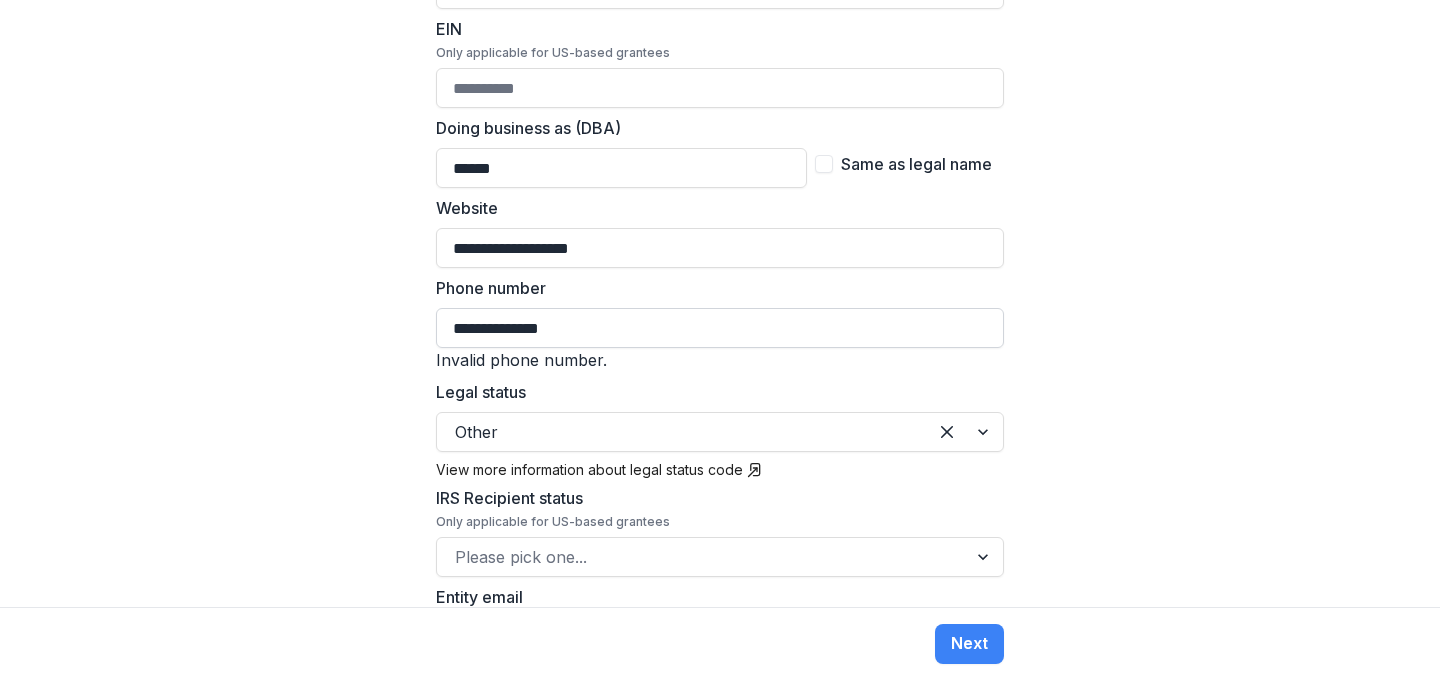 click on "**********" at bounding box center [720, 328] 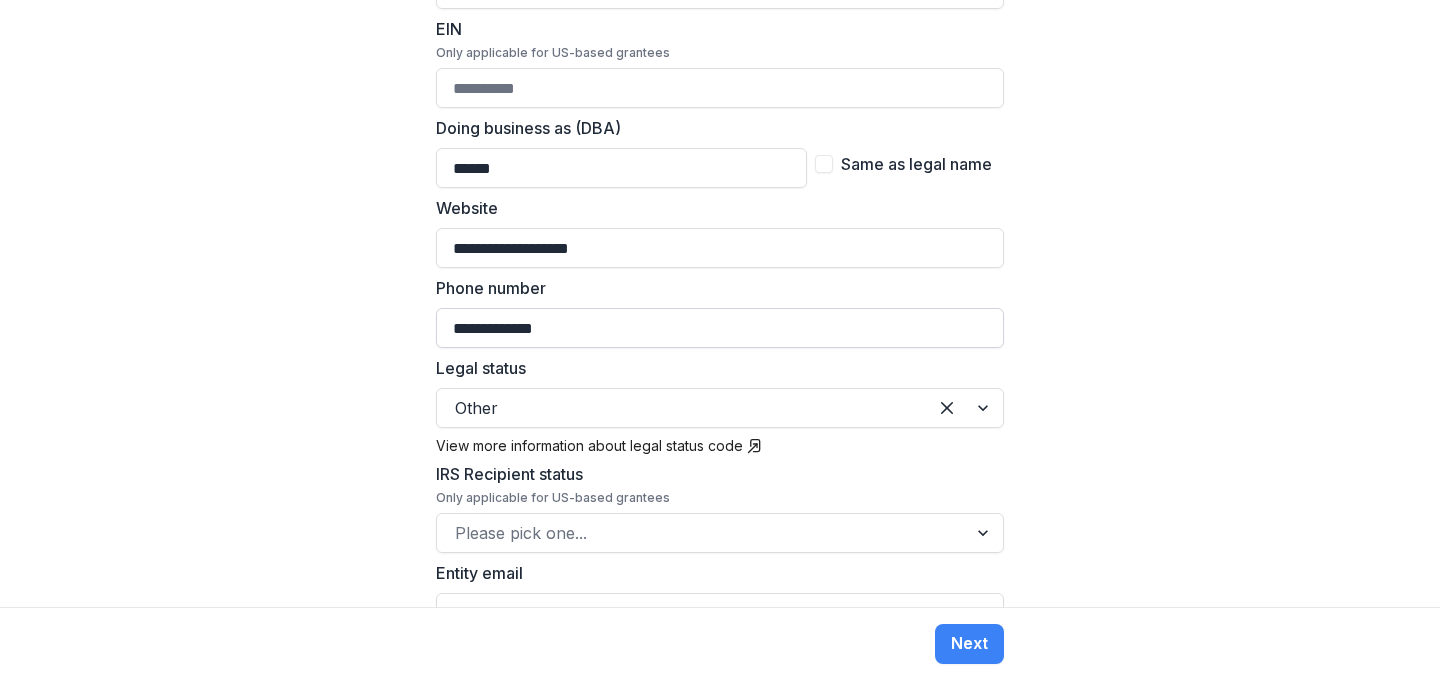 click on "**********" at bounding box center [720, 328] 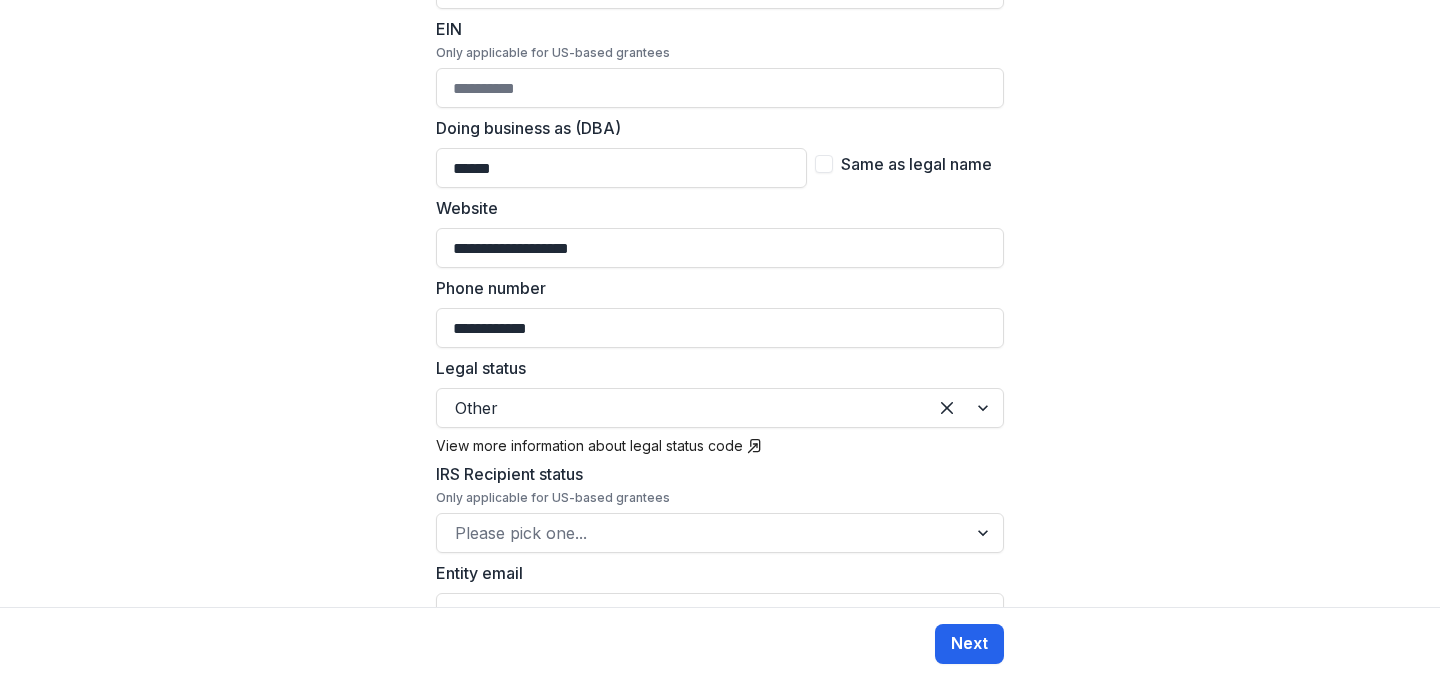 type on "**********" 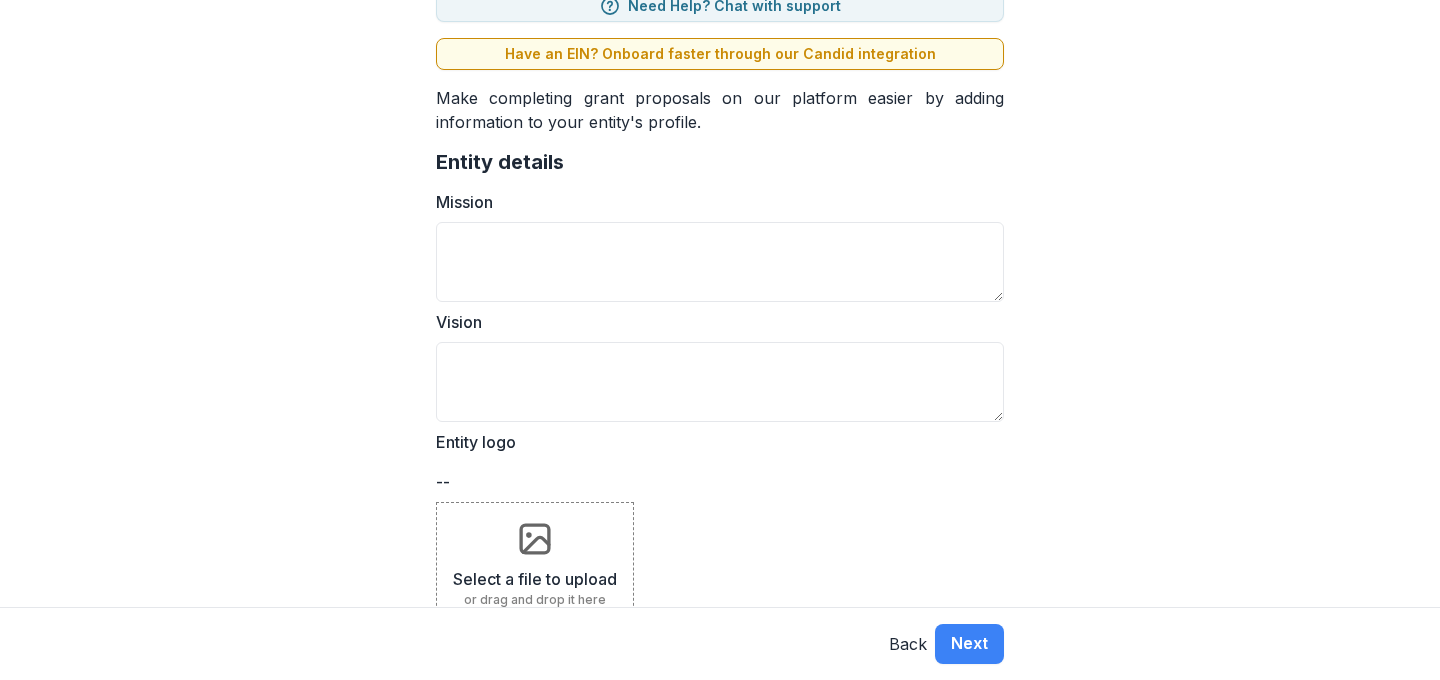 scroll, scrollTop: 122, scrollLeft: 0, axis: vertical 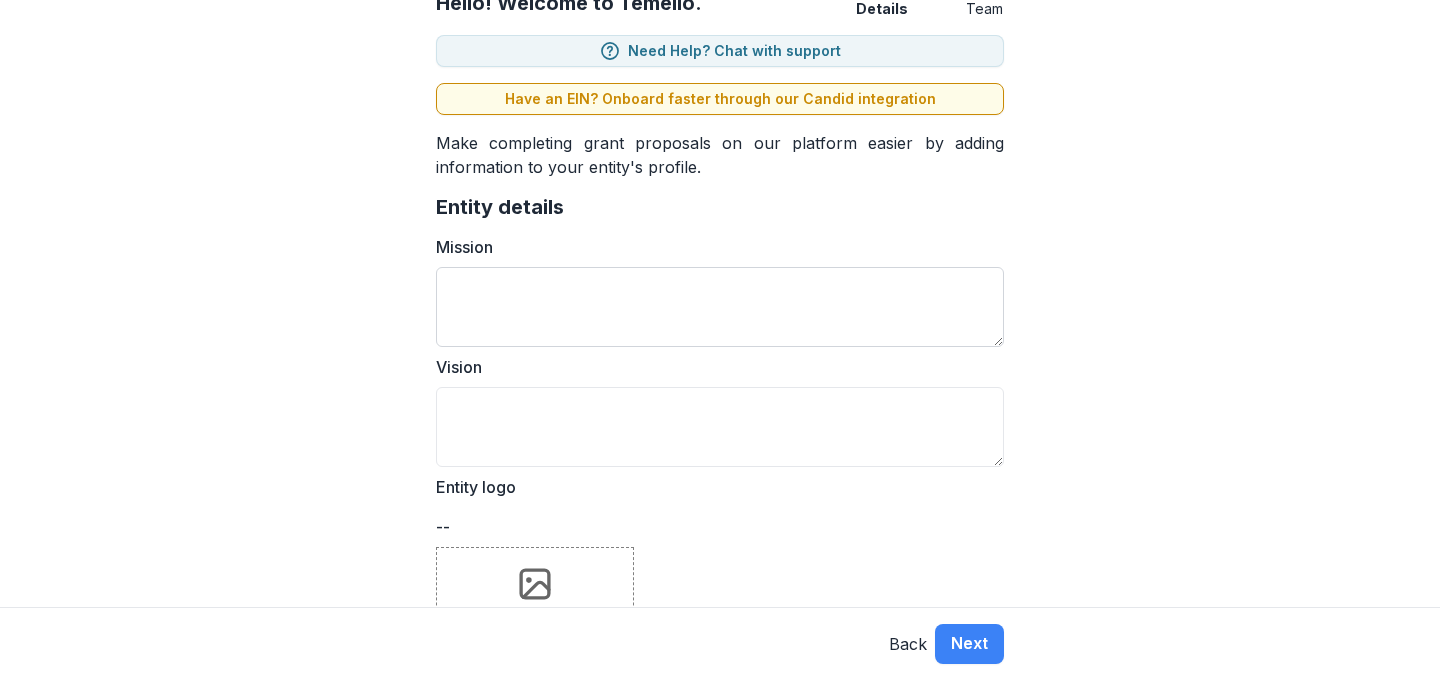 click on "Mission" at bounding box center [720, 307] 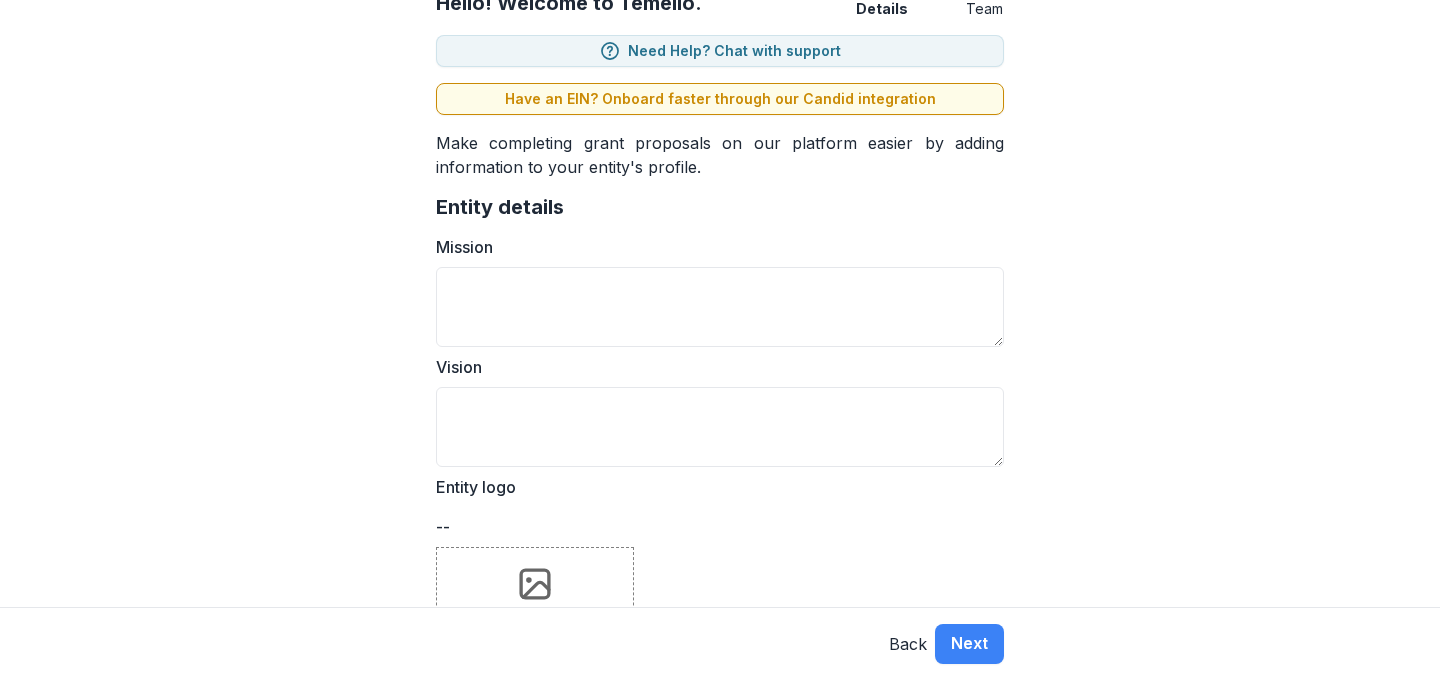 scroll, scrollTop: 140, scrollLeft: 0, axis: vertical 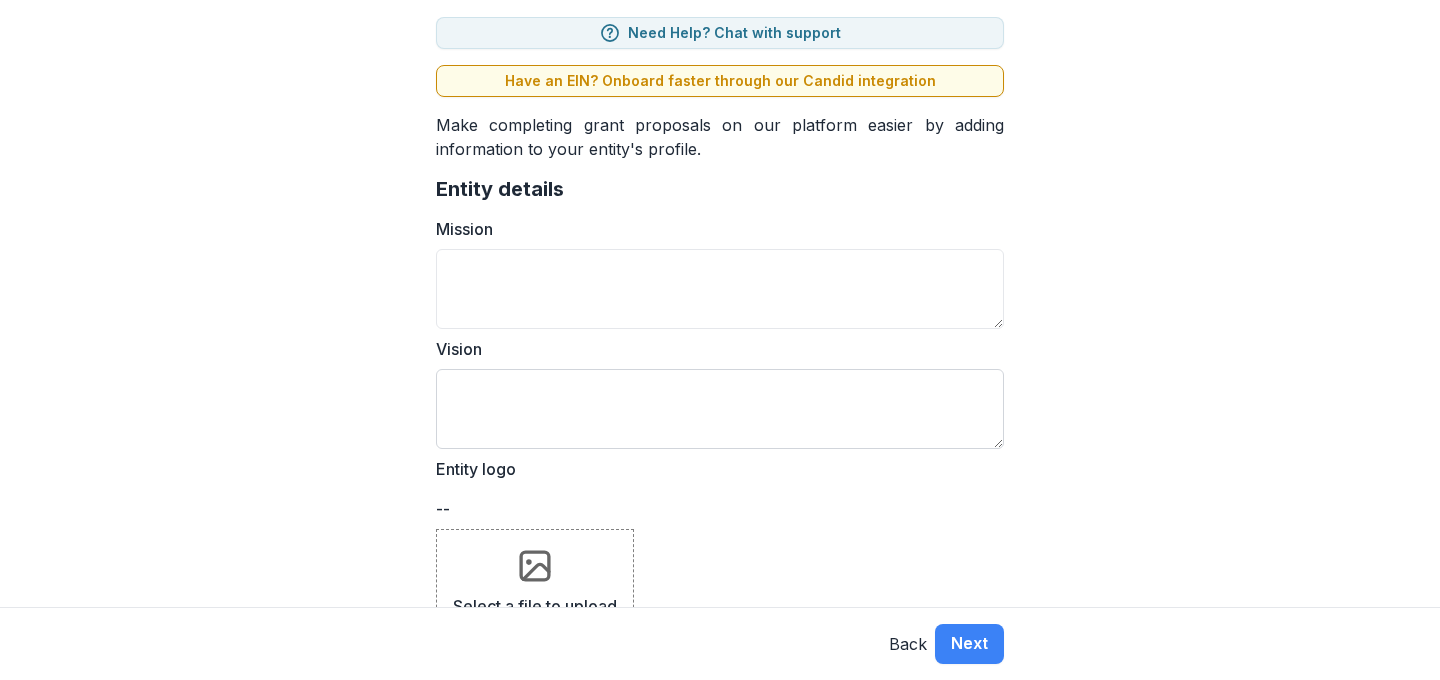 click on "Vision" at bounding box center (720, 409) 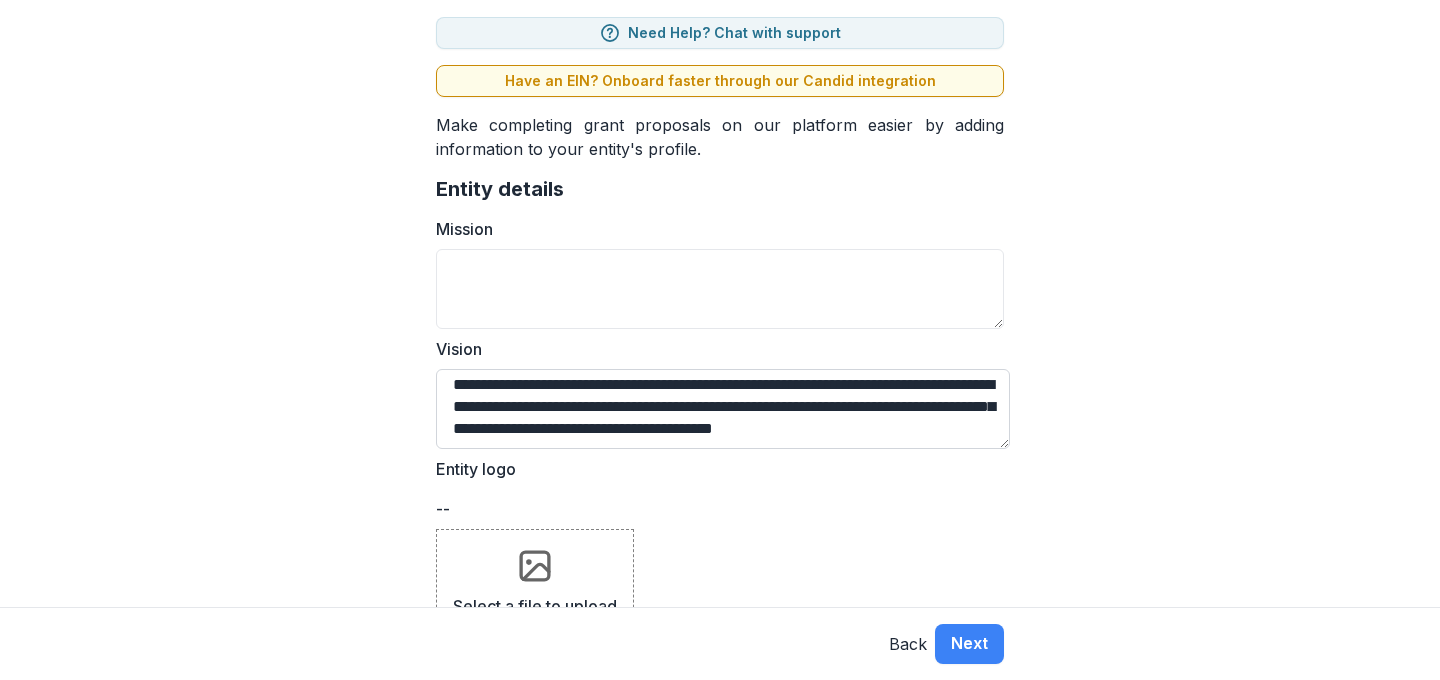 scroll, scrollTop: 0, scrollLeft: 0, axis: both 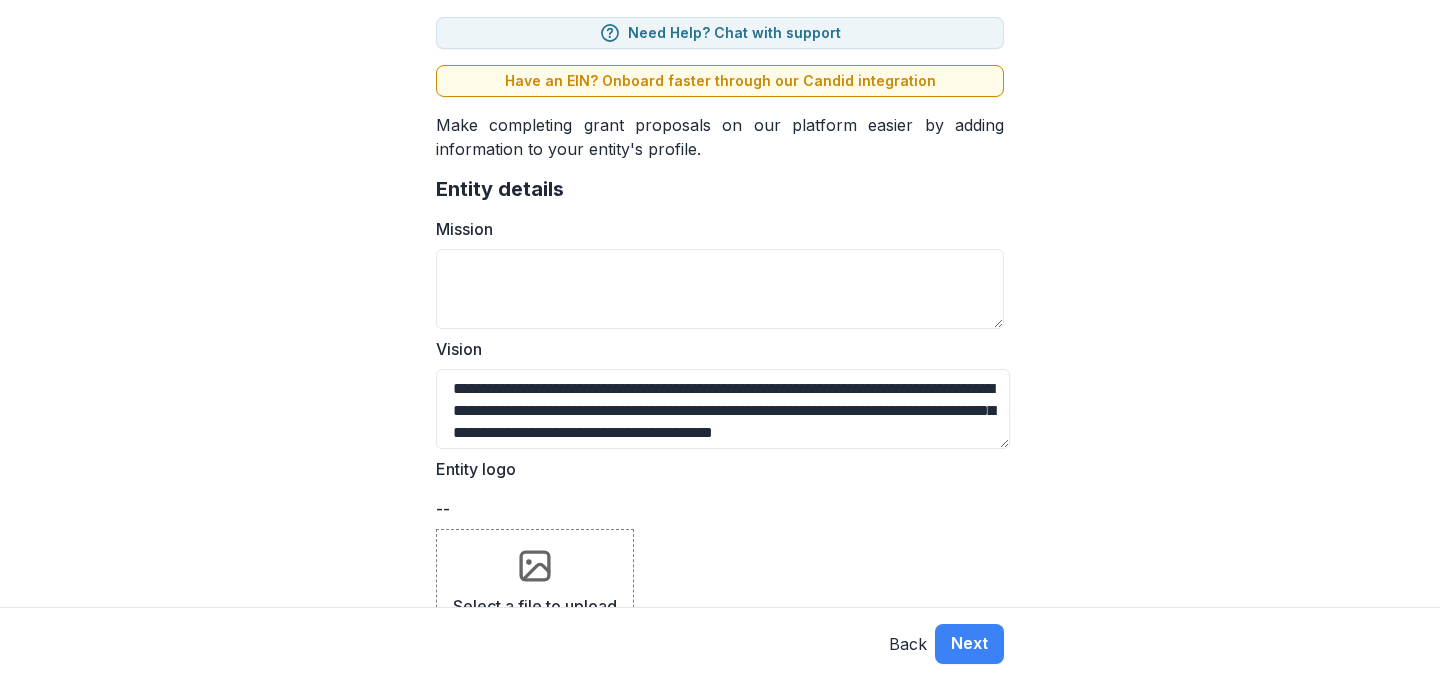 drag, startPoint x: 626, startPoint y: 392, endPoint x: 414, endPoint y: 392, distance: 212 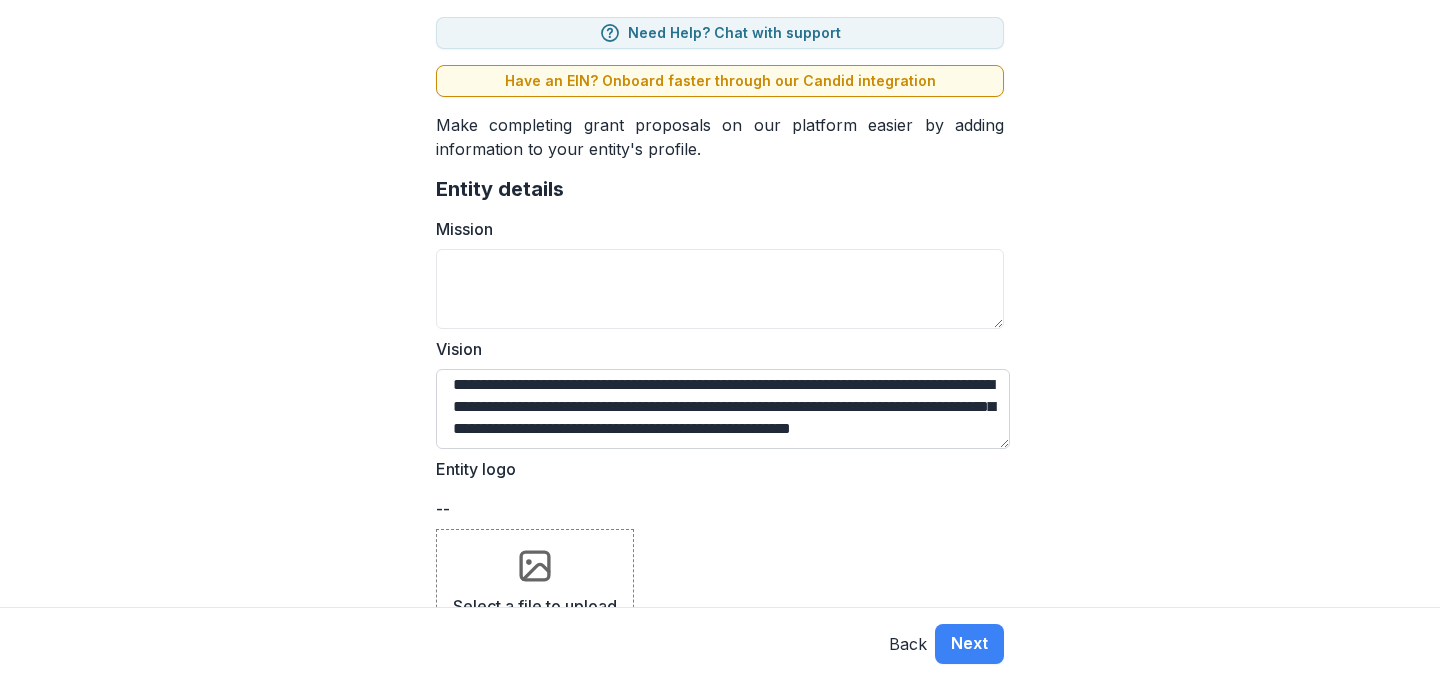 scroll, scrollTop: 0, scrollLeft: 0, axis: both 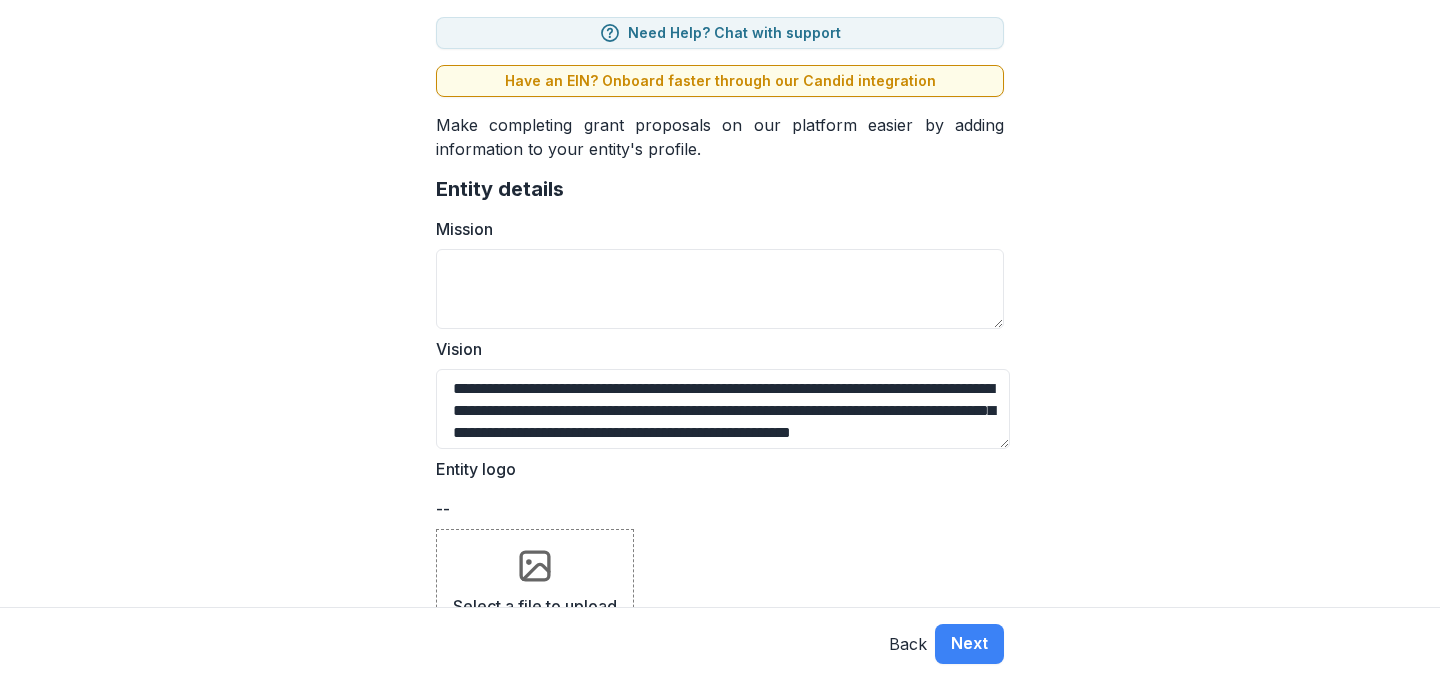 type on "**********" 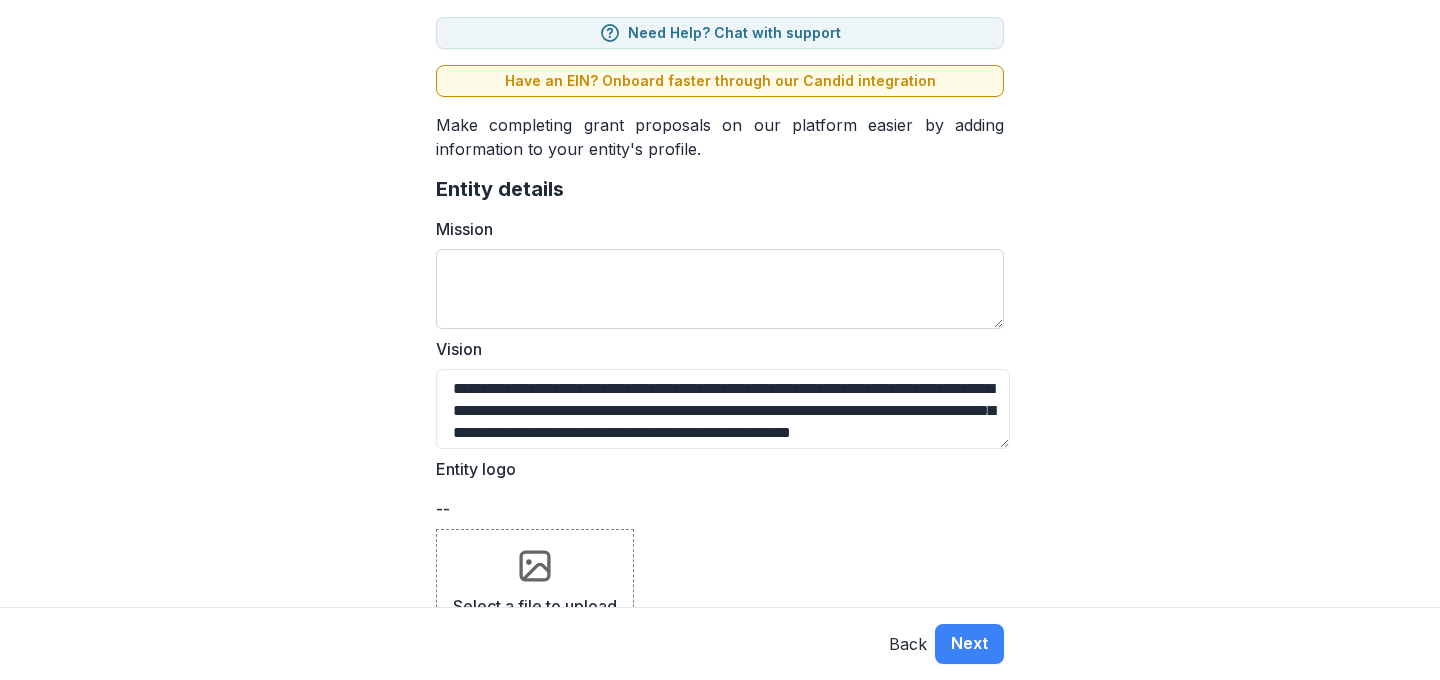 click on "Mission" at bounding box center (720, 289) 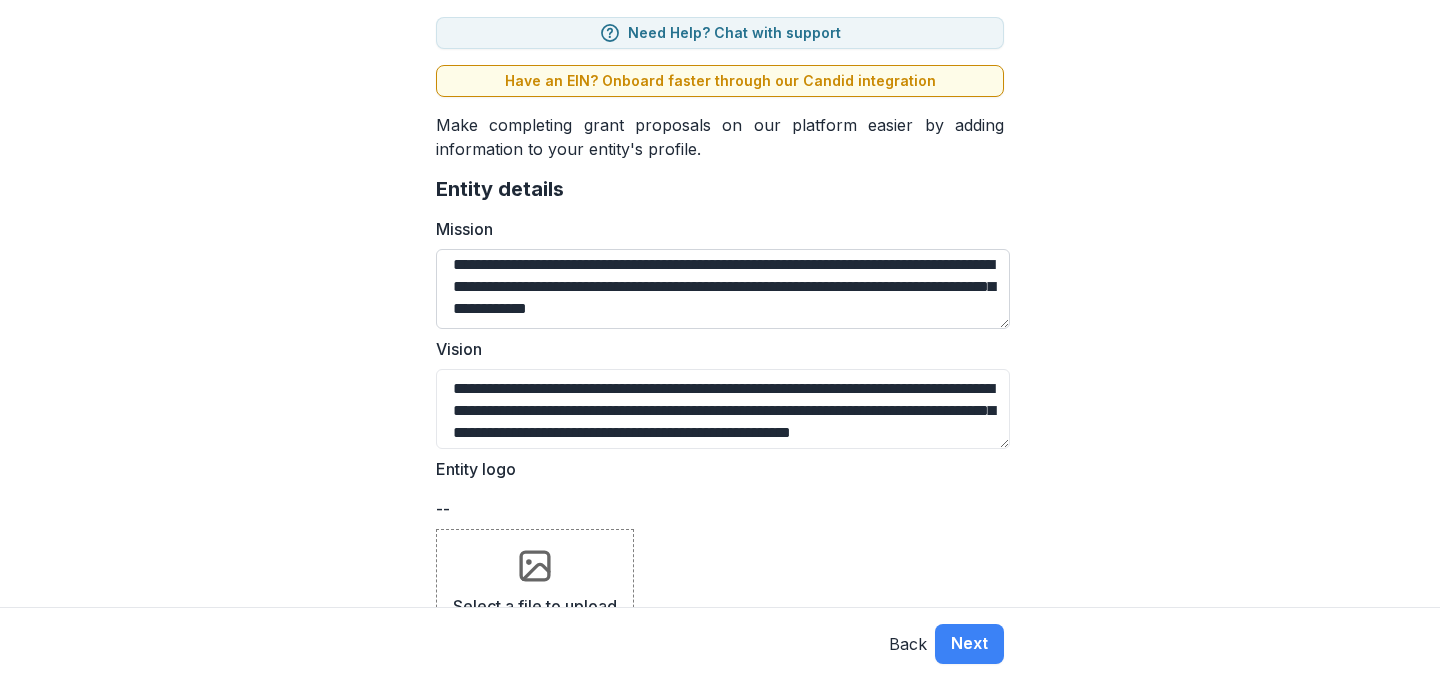 scroll, scrollTop: 0, scrollLeft: 0, axis: both 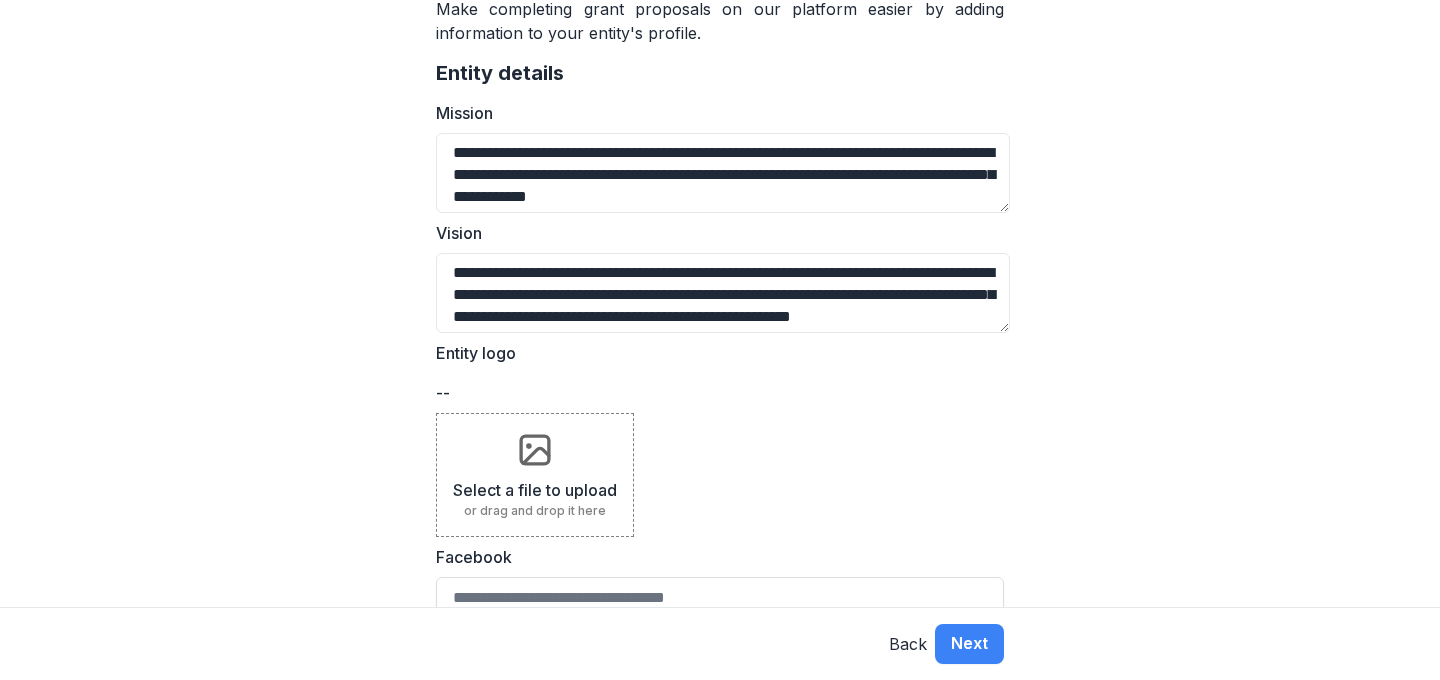 type on "**********" 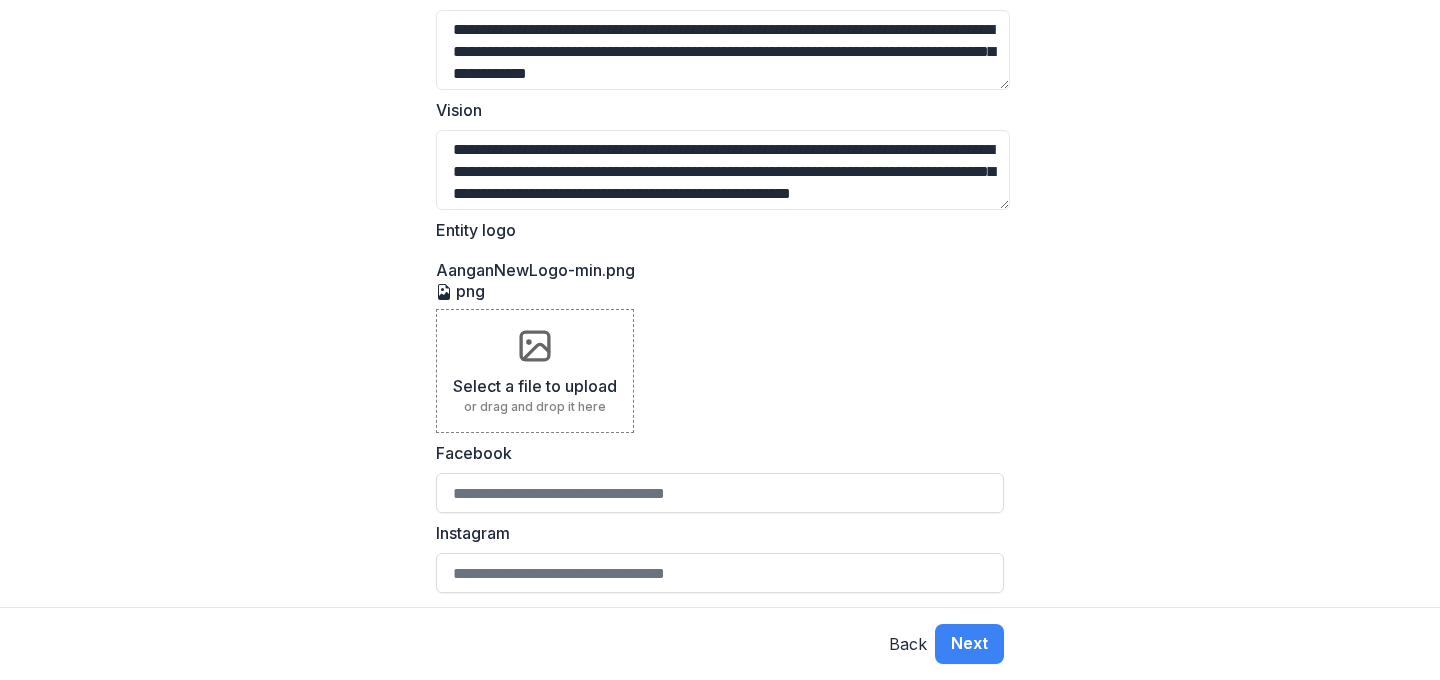 scroll, scrollTop: 467, scrollLeft: 0, axis: vertical 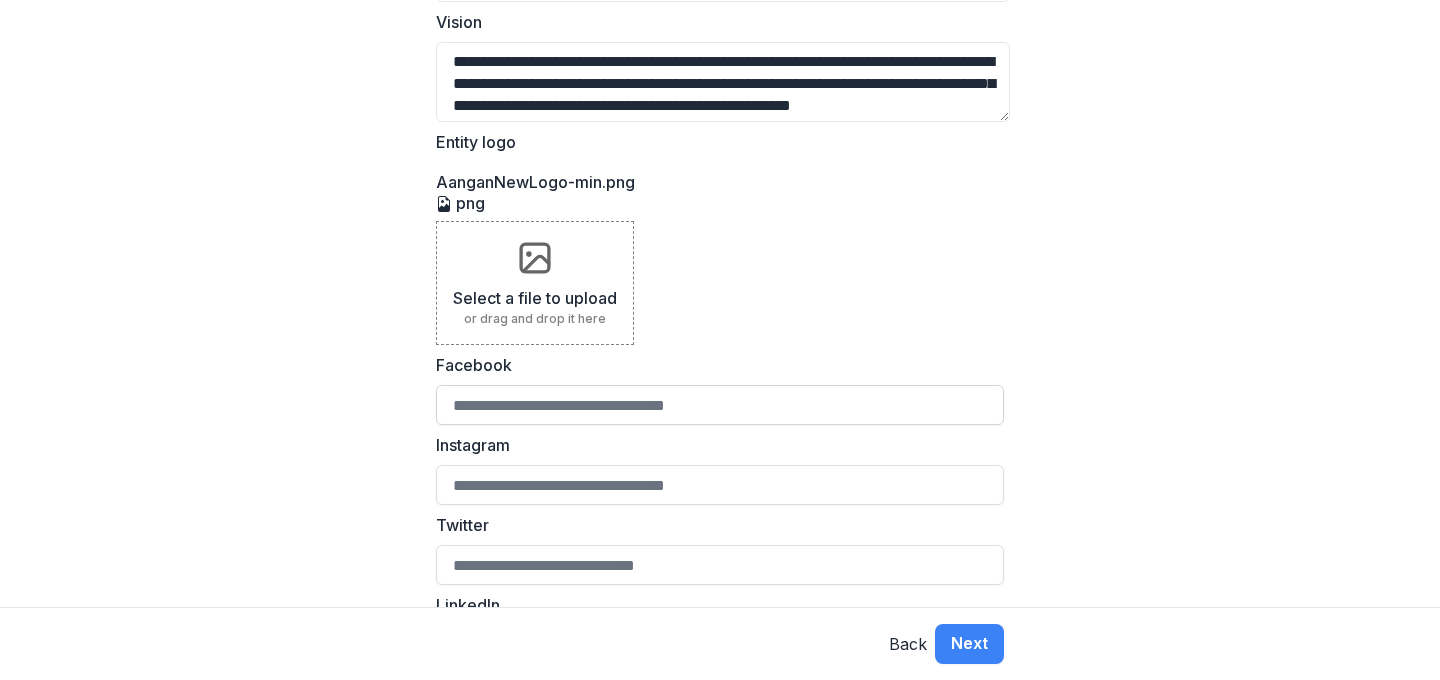 click on "Facebook" at bounding box center [720, 405] 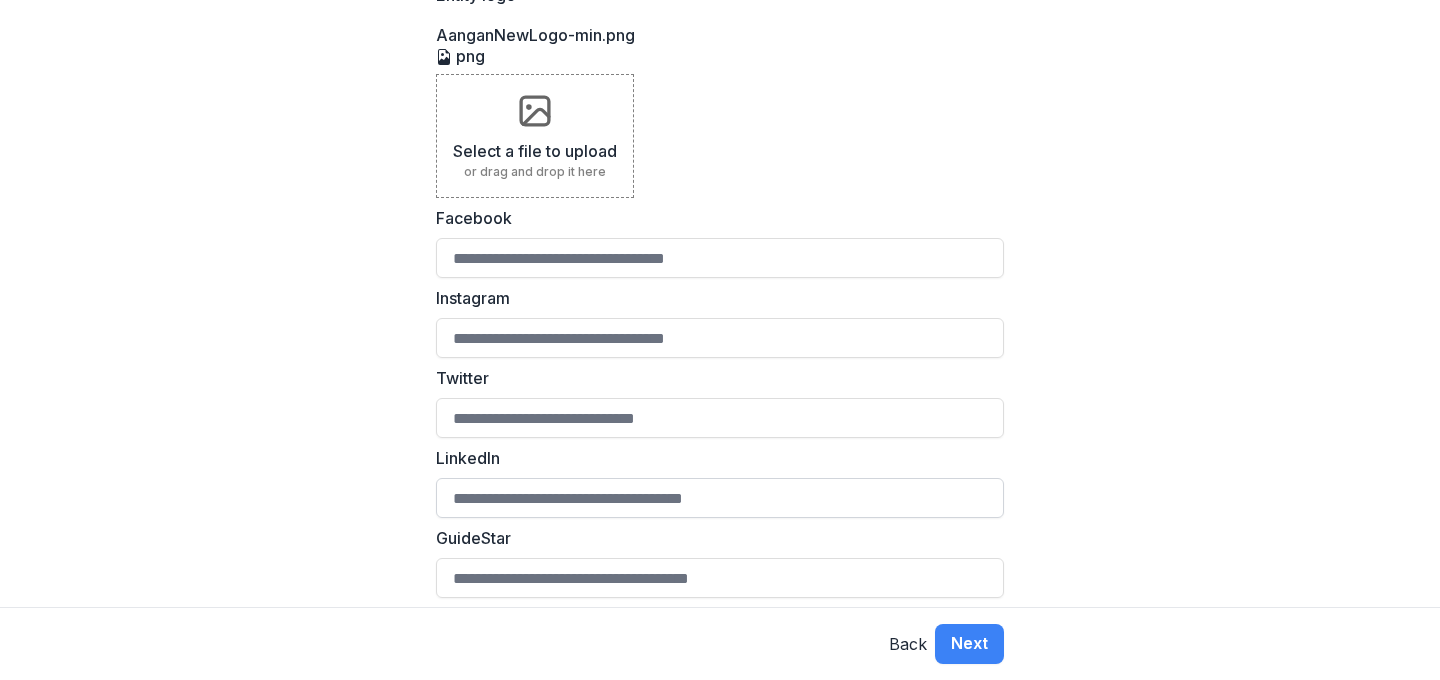 scroll, scrollTop: 600, scrollLeft: 0, axis: vertical 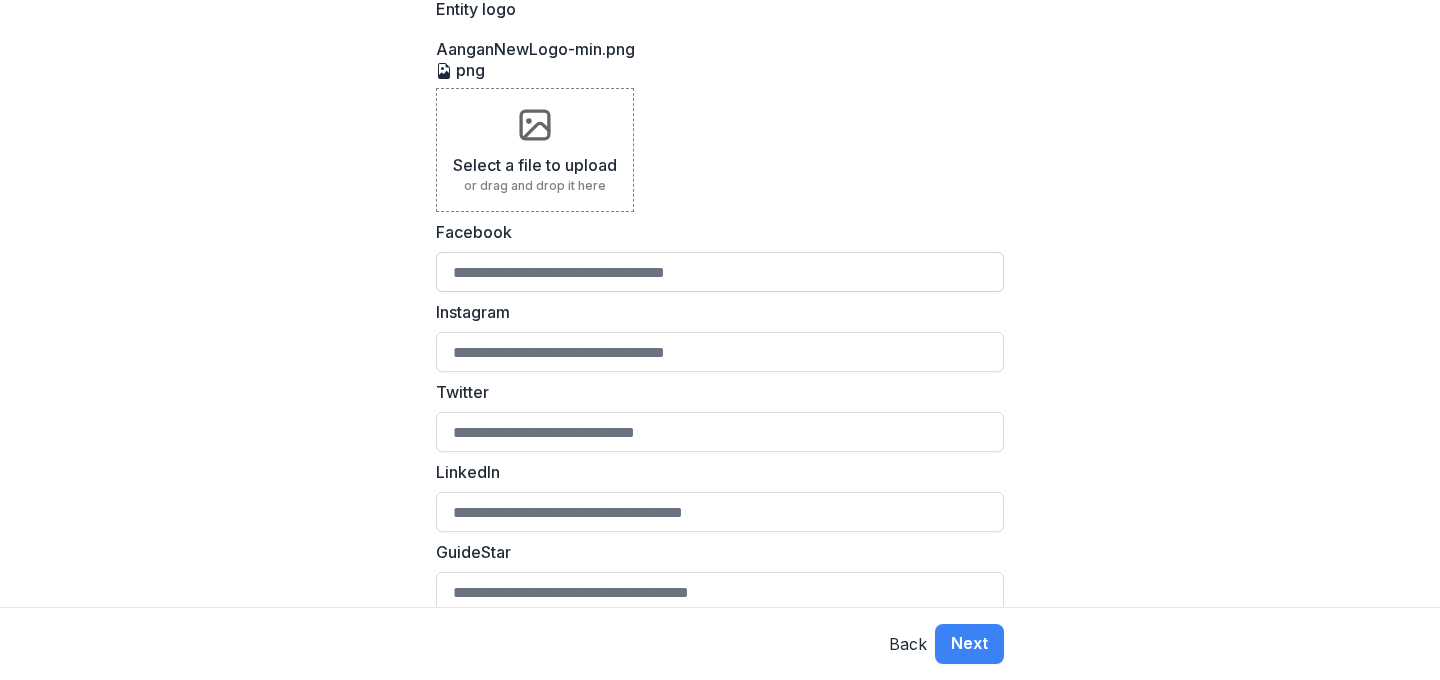 click on "Facebook" at bounding box center (720, 272) 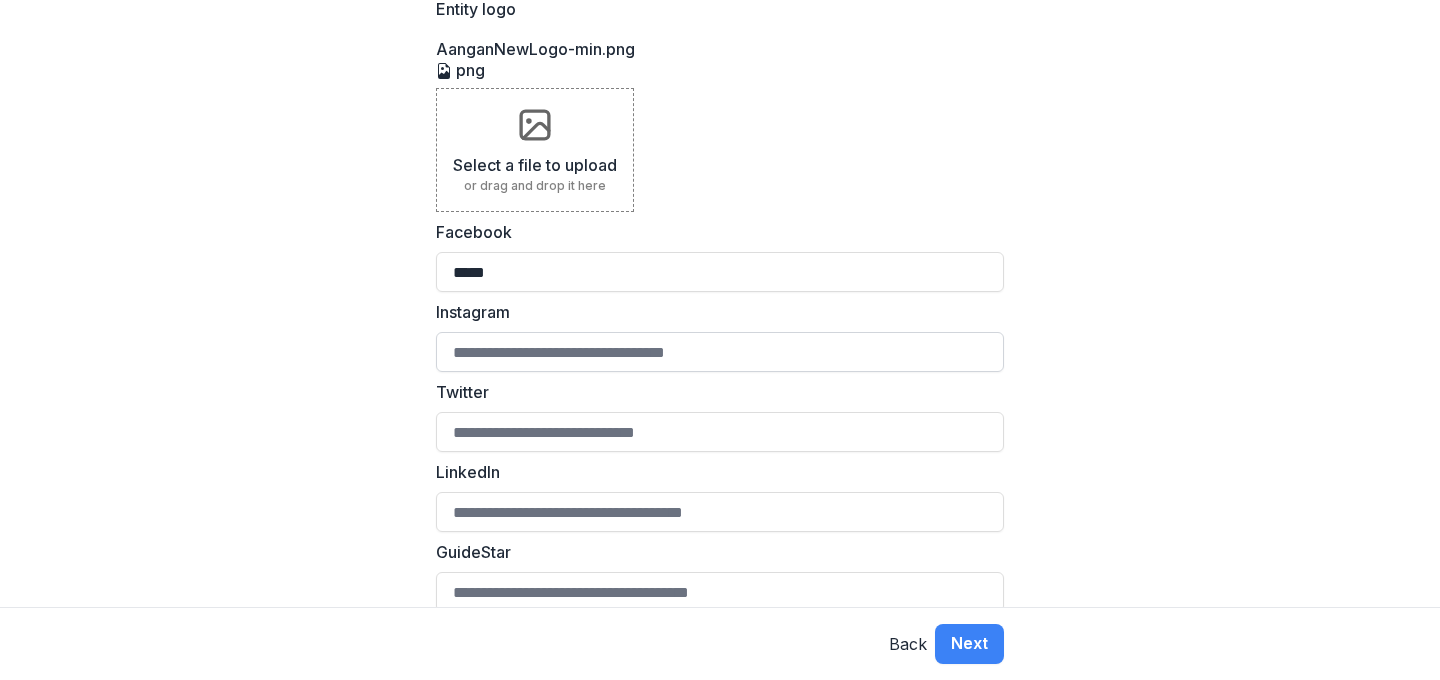 type on "****" 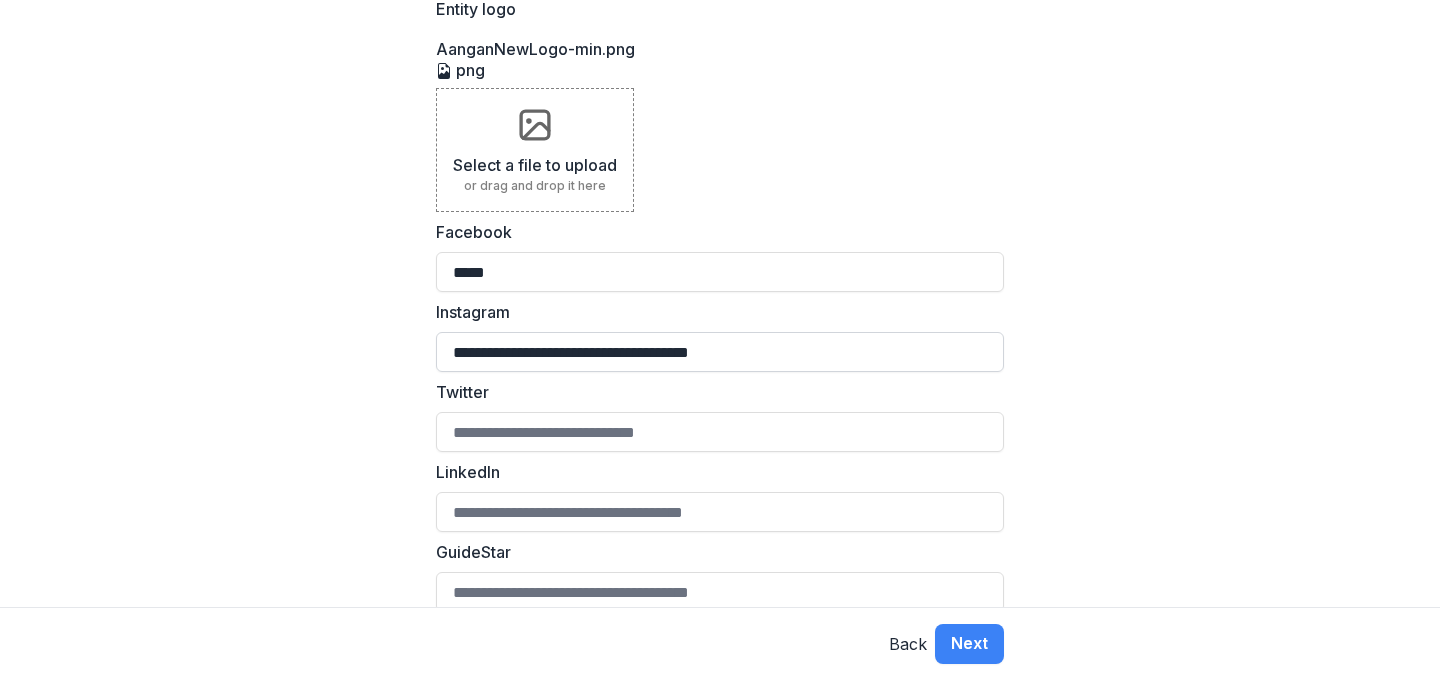 click on "**********" at bounding box center [720, 352] 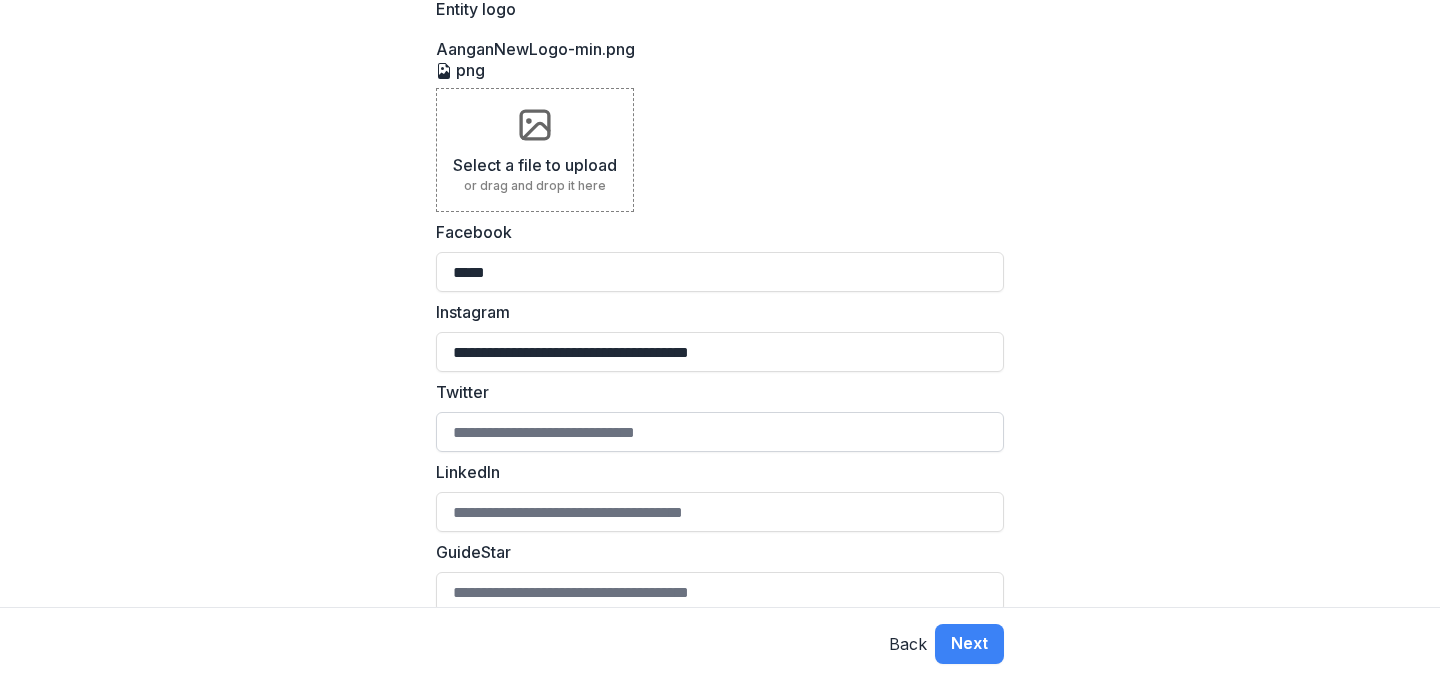 type on "**********" 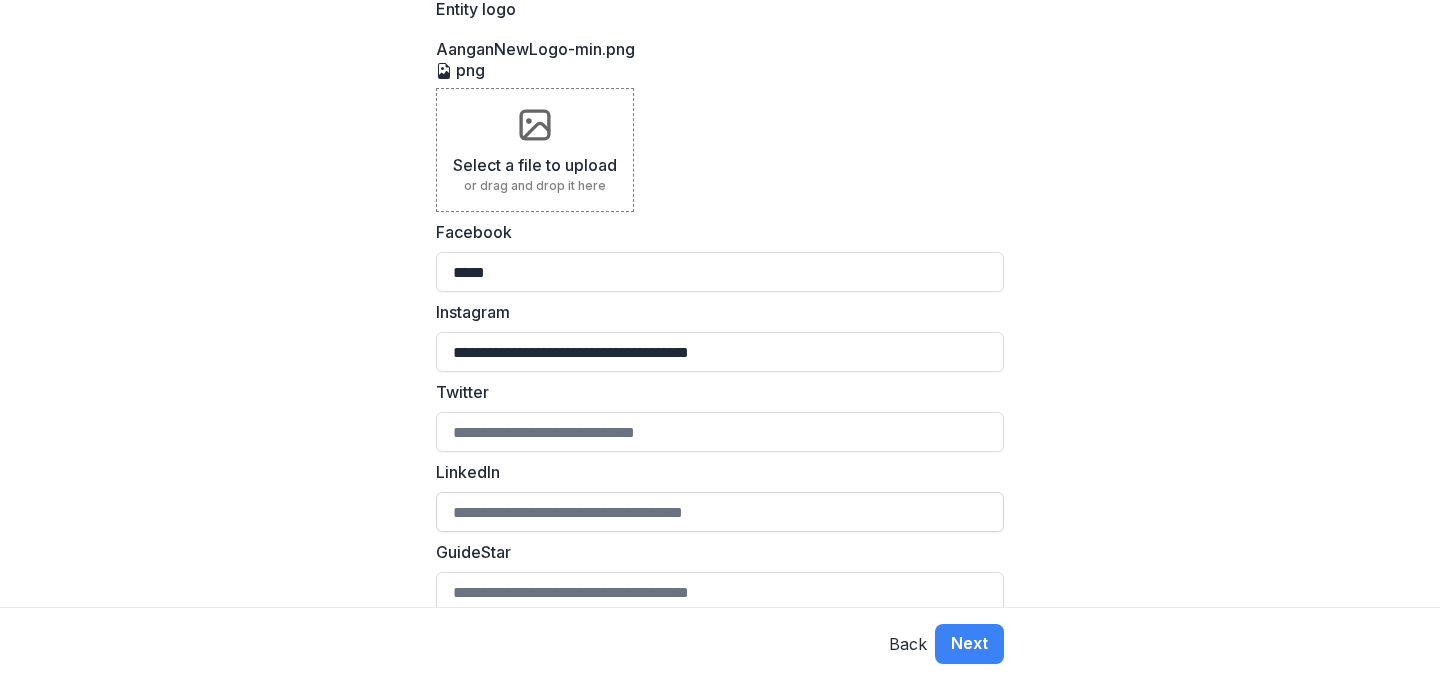 click on "LinkedIn" at bounding box center [720, 512] 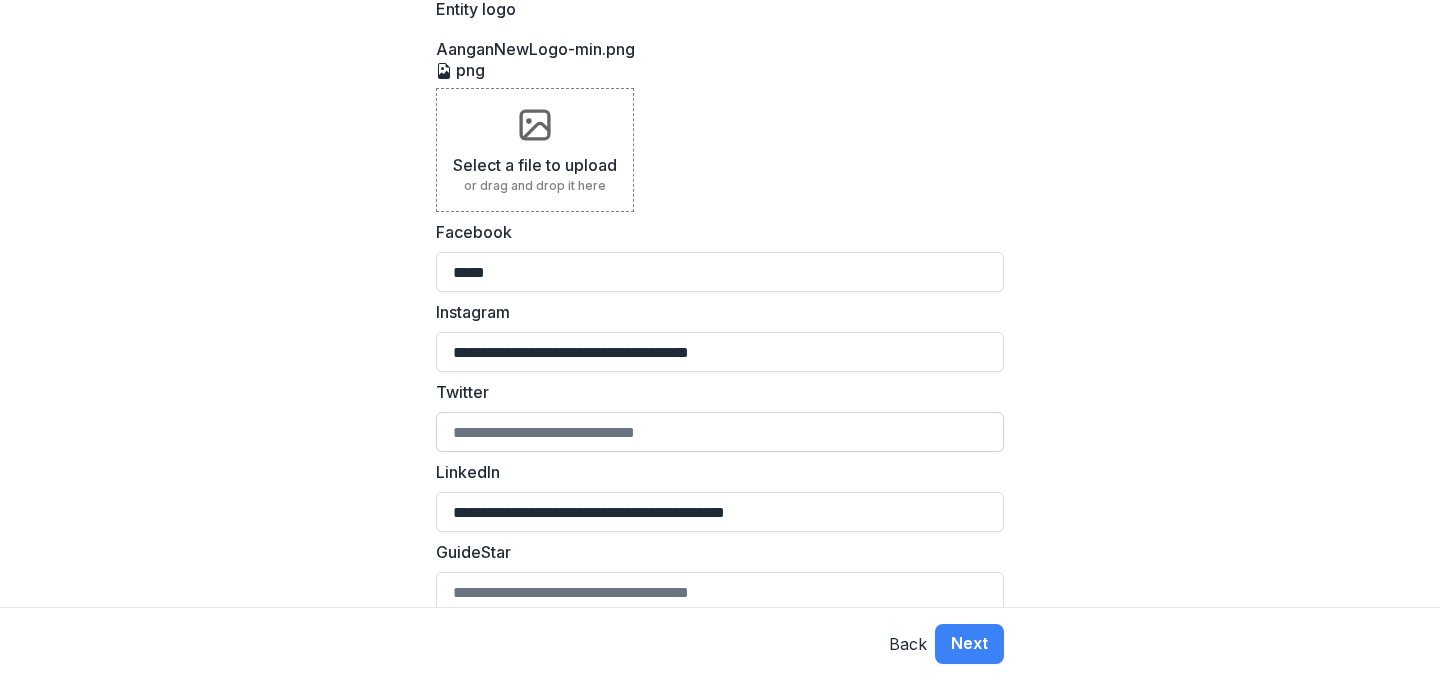 type on "**********" 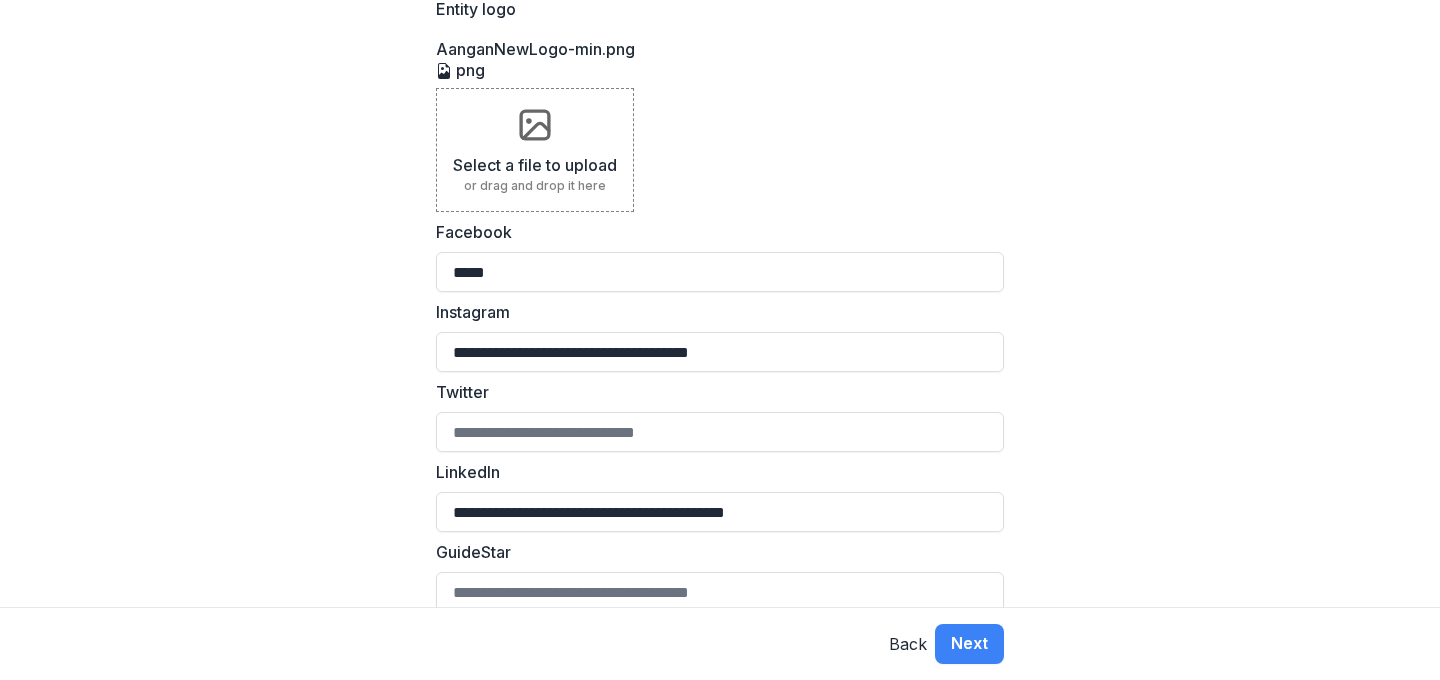 drag, startPoint x: 512, startPoint y: 252, endPoint x: 424, endPoint y: 255, distance: 88.051125 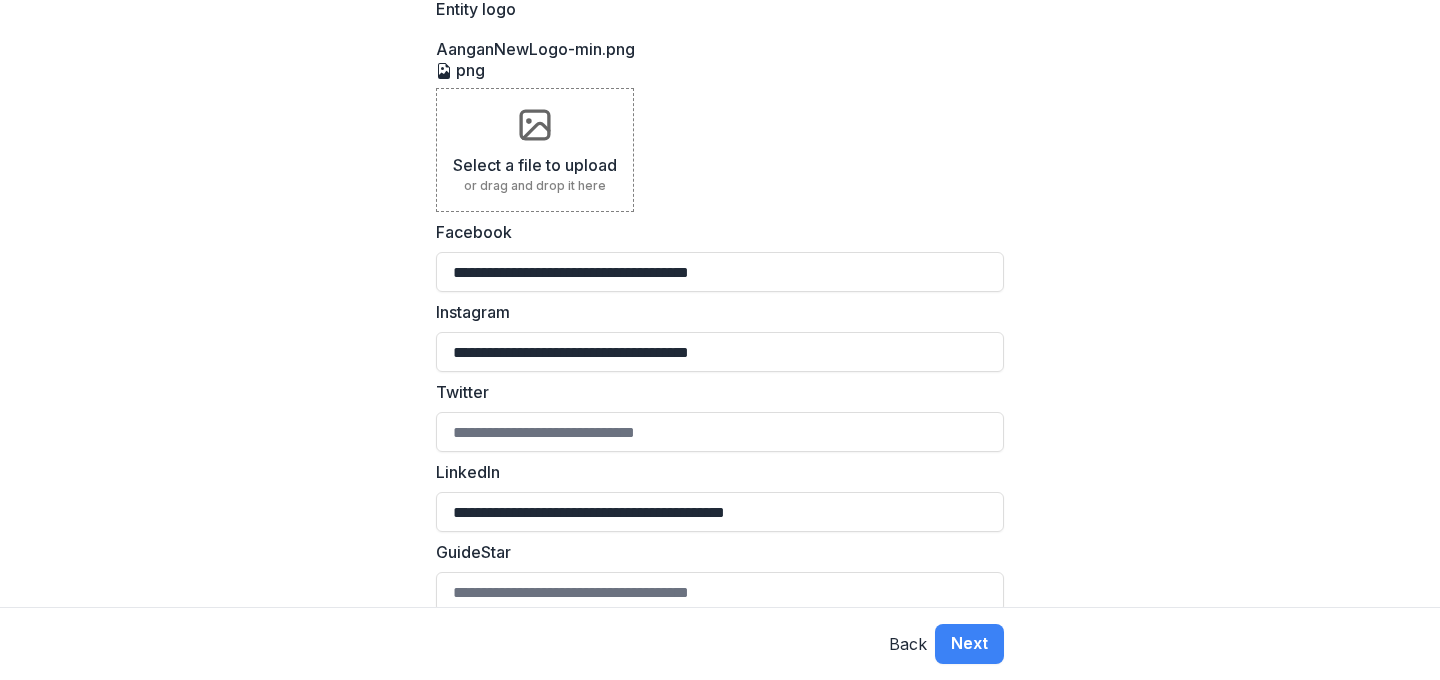 type on "**********" 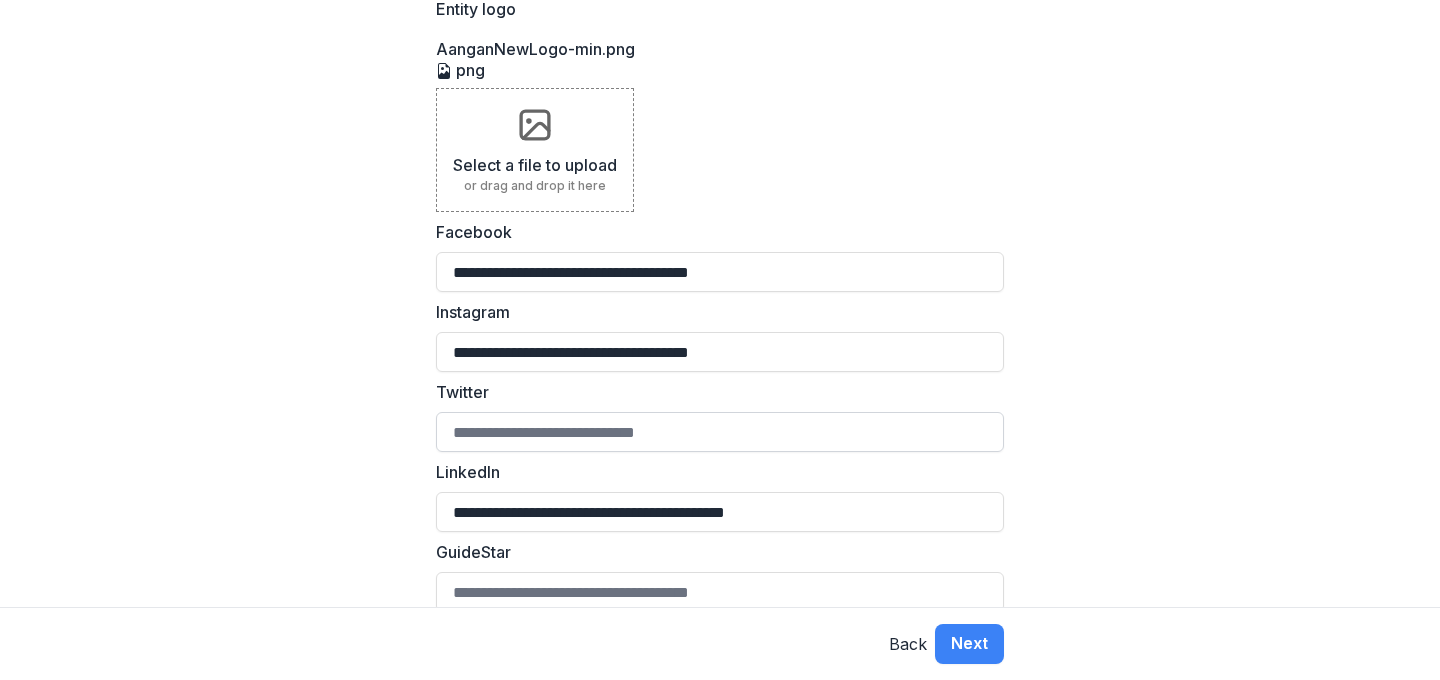 click on "Twitter" at bounding box center (720, 432) 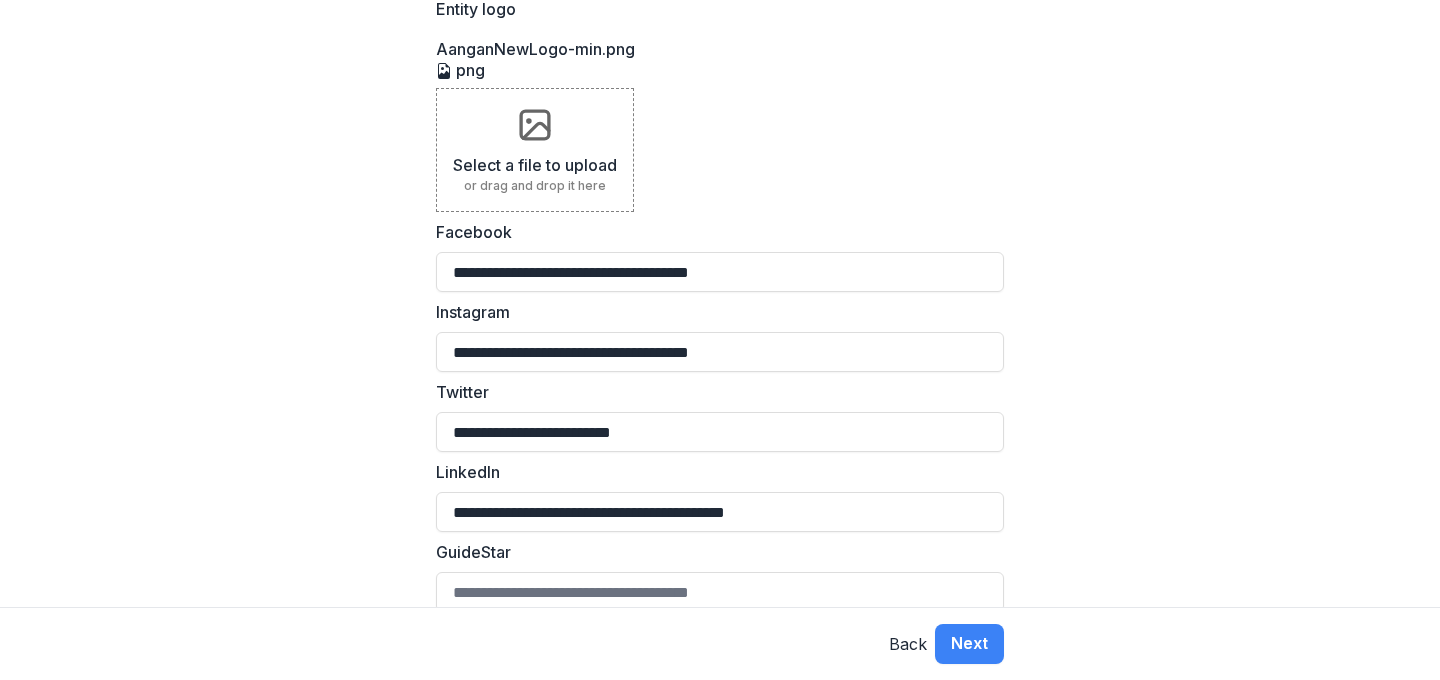 scroll, scrollTop: 614, scrollLeft: 0, axis: vertical 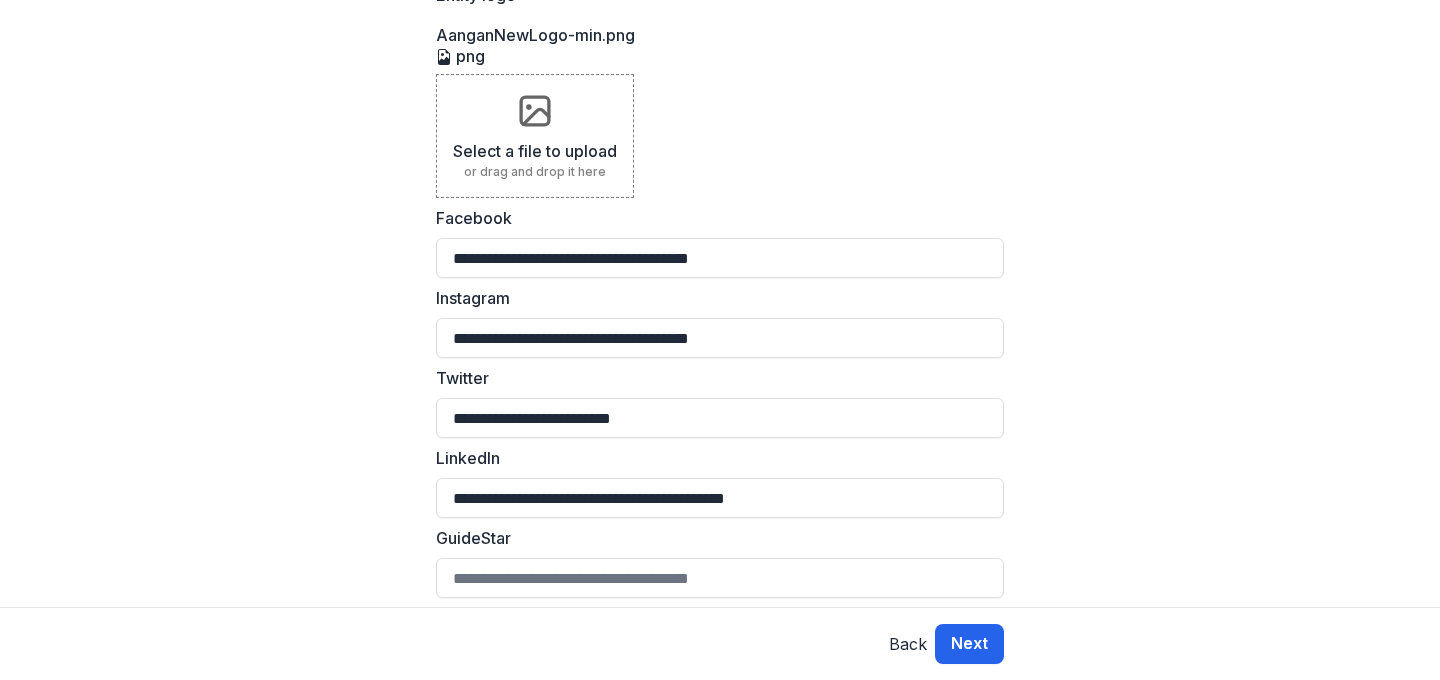 type on "**********" 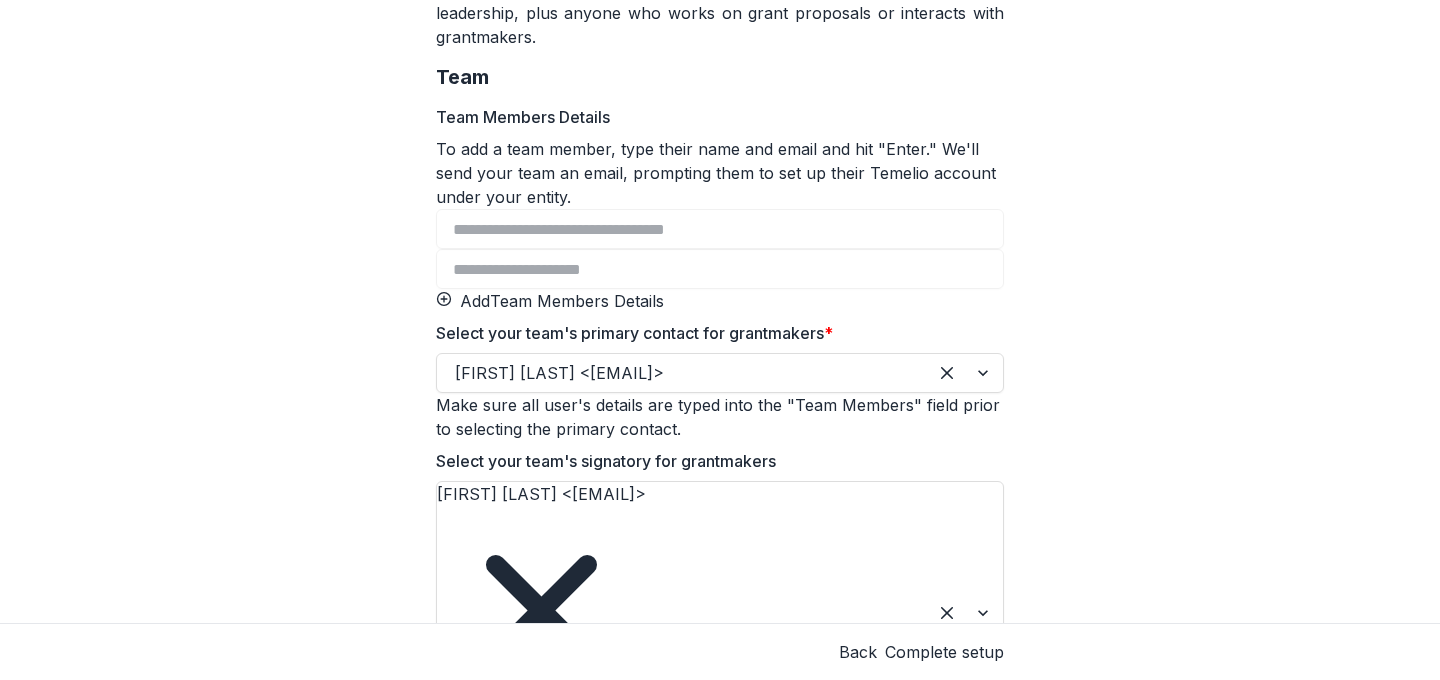 scroll, scrollTop: 278, scrollLeft: 0, axis: vertical 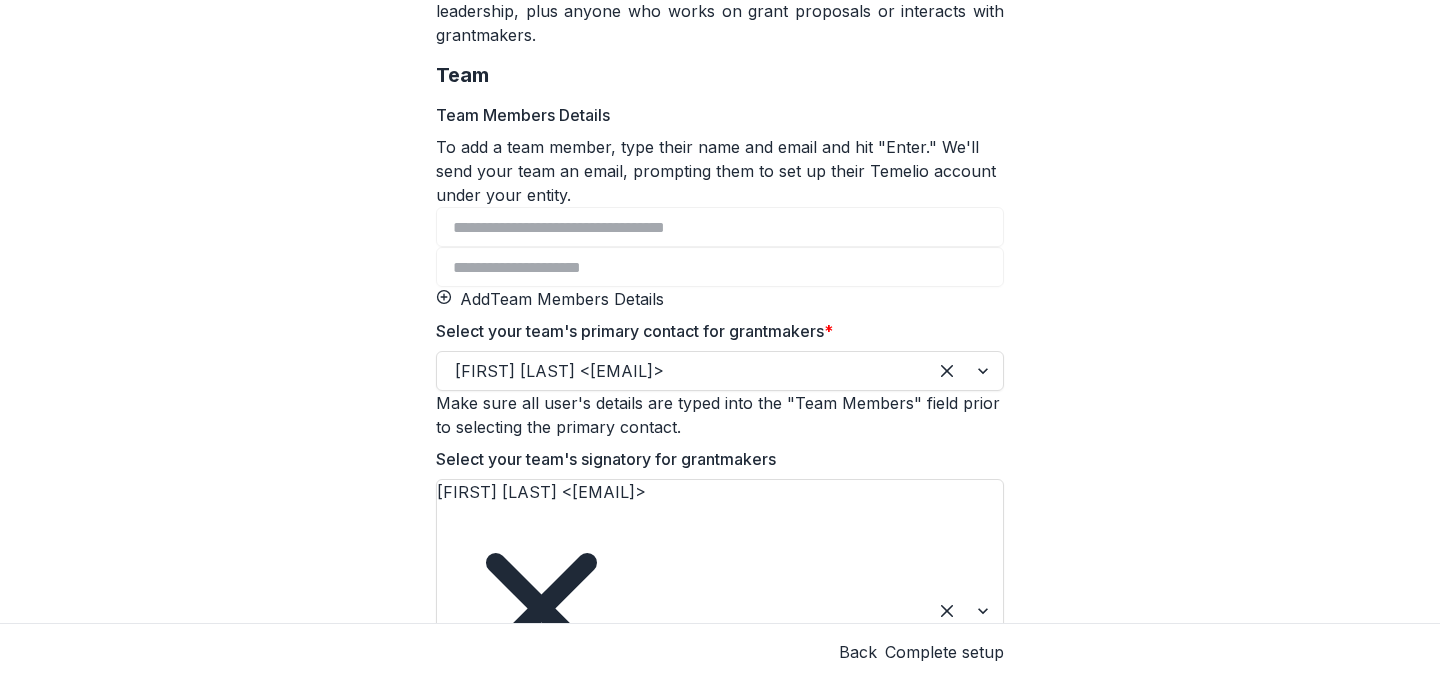 click on "Complete setup" at bounding box center (944, 652) 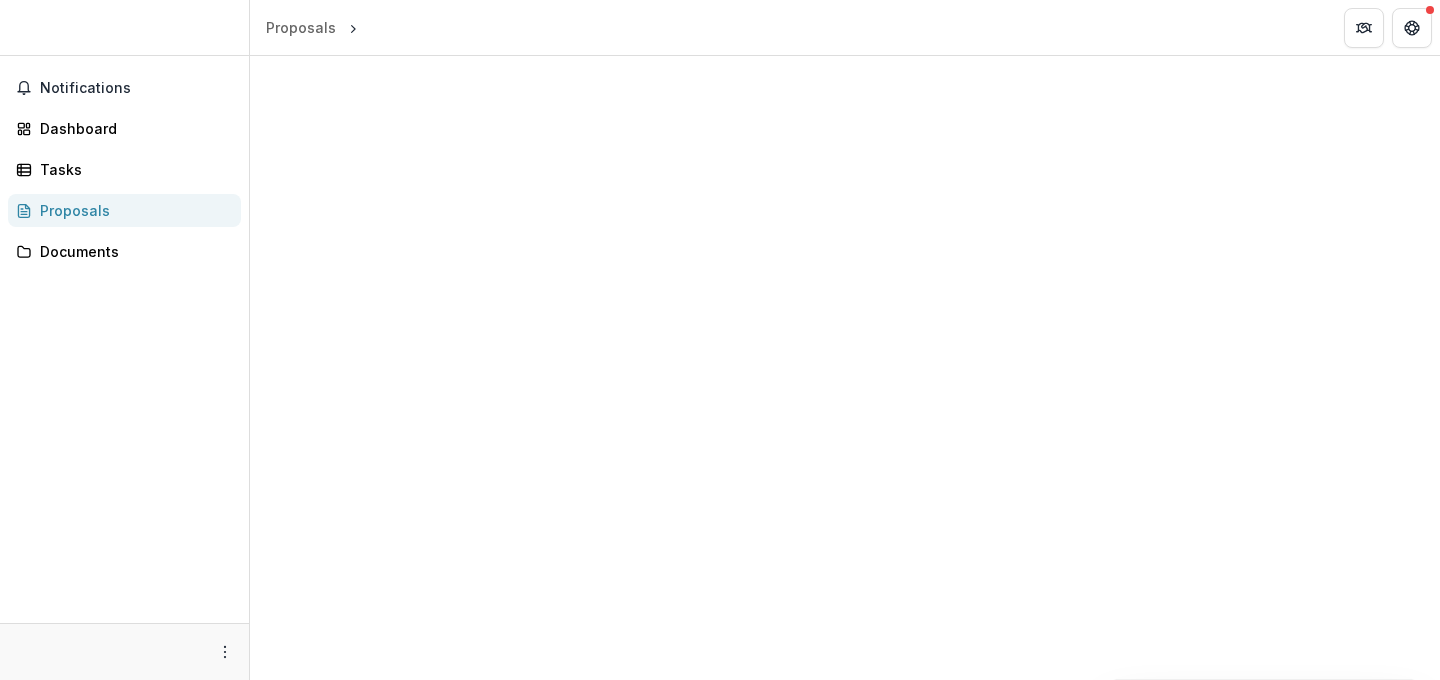 scroll, scrollTop: 0, scrollLeft: 0, axis: both 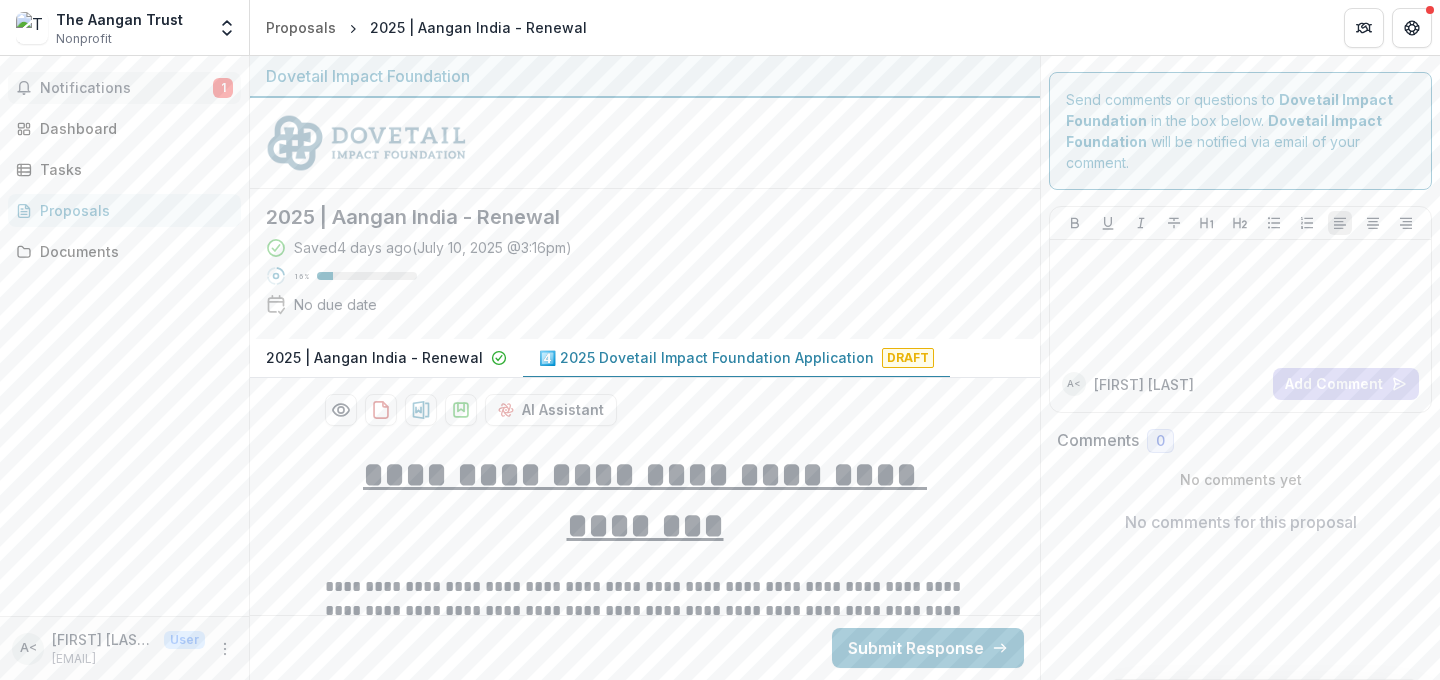 click on "1" at bounding box center (223, 88) 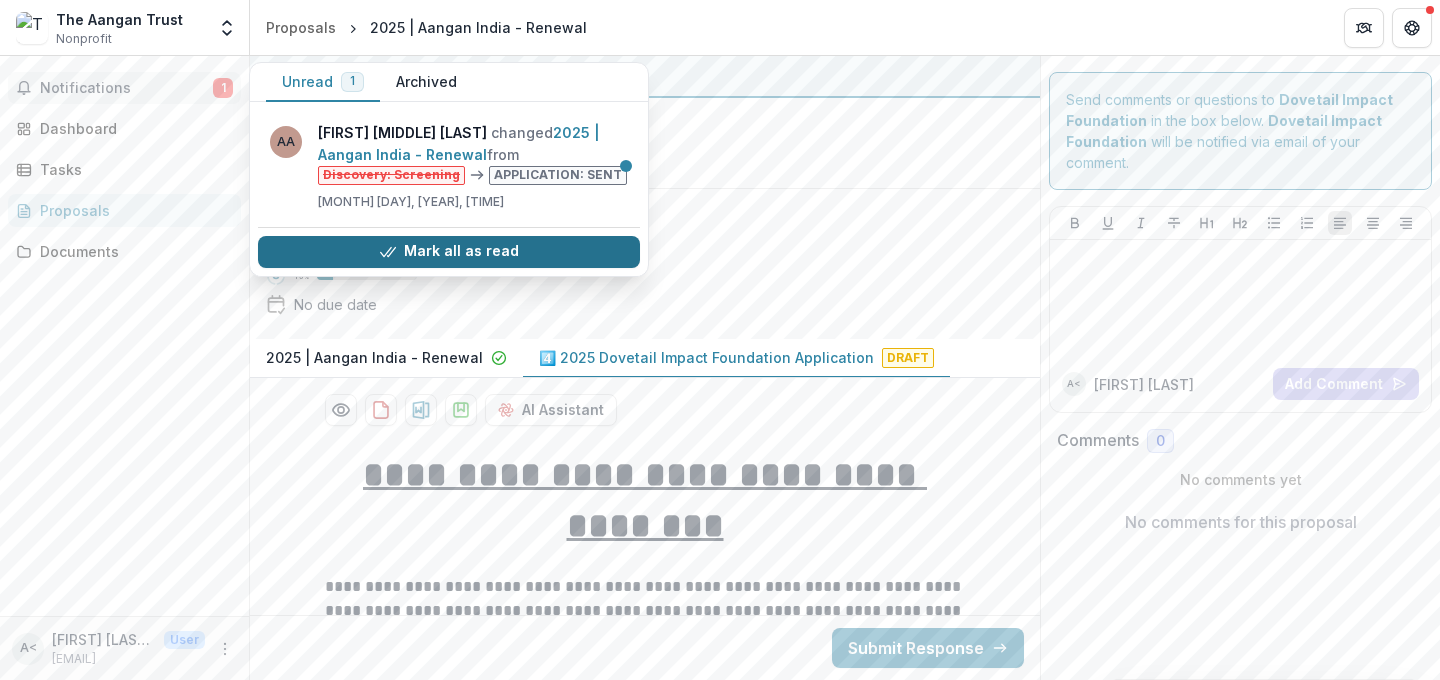 click on "Mark all as read" at bounding box center [449, 252] 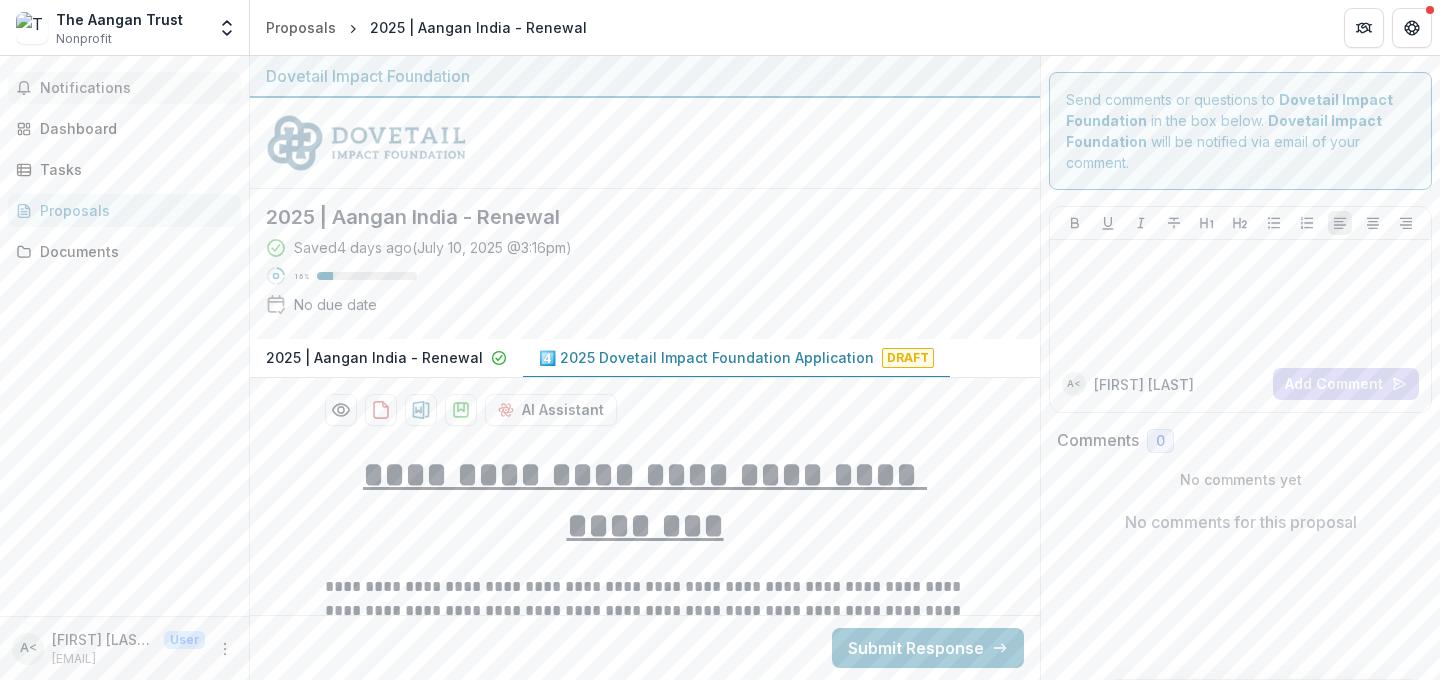 click on "Notifications Unread   0 Archived You don't have any unread notifications We'll notify you about important updates and any time you're mentioned on Temelio. AA Amit Antony Alex changed  2025 | Aangan India - Renewal  from   Discovery: Screening Application: Sent Jul 10, 2025, 12:52 PM Dashboard Tasks Proposals Documents" at bounding box center [124, 336] 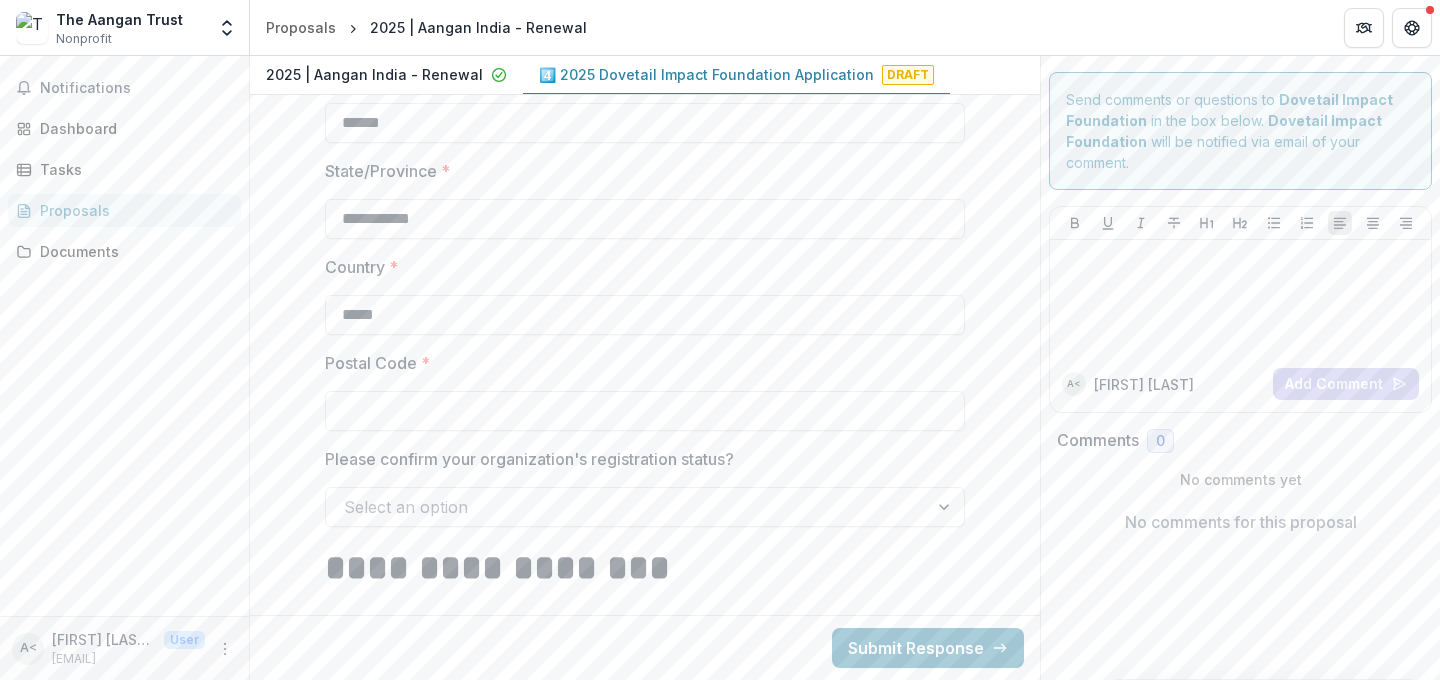 scroll, scrollTop: 1136, scrollLeft: 0, axis: vertical 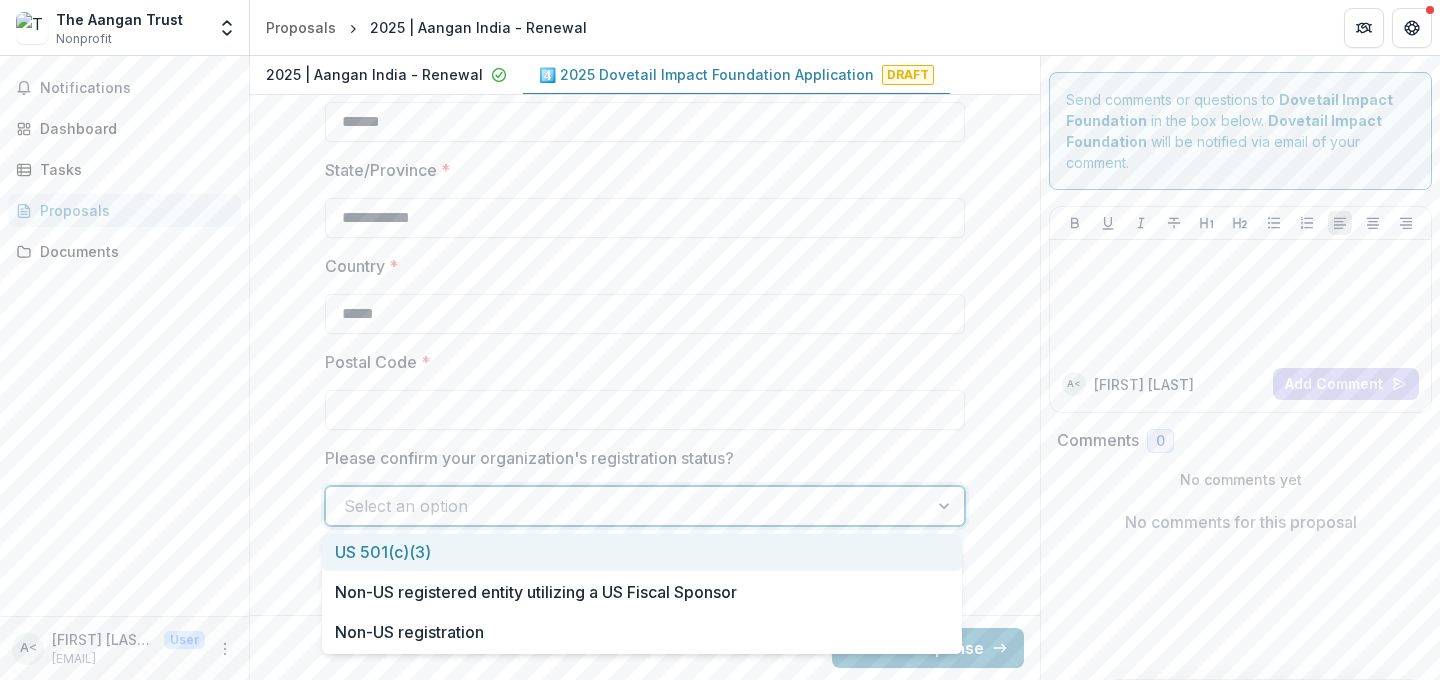 click at bounding box center [946, 506] 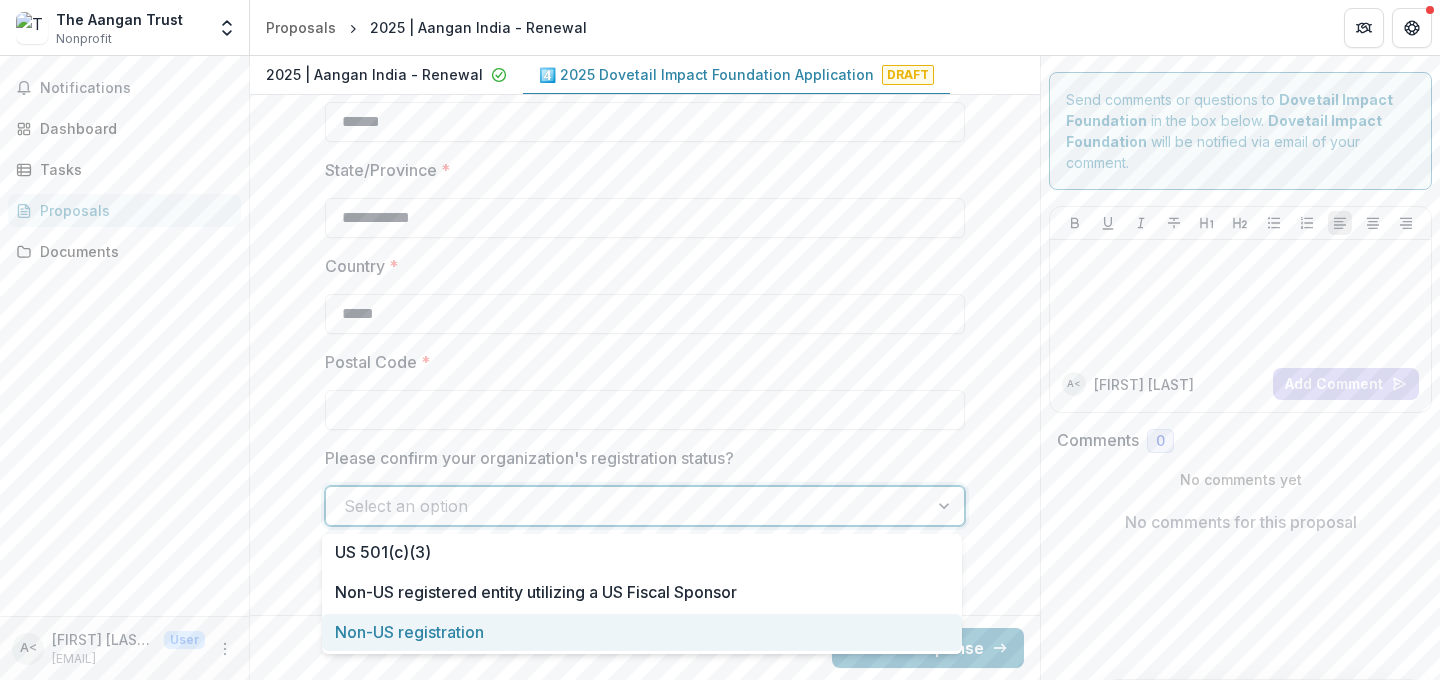 click on "Non-US registration" at bounding box center [642, 632] 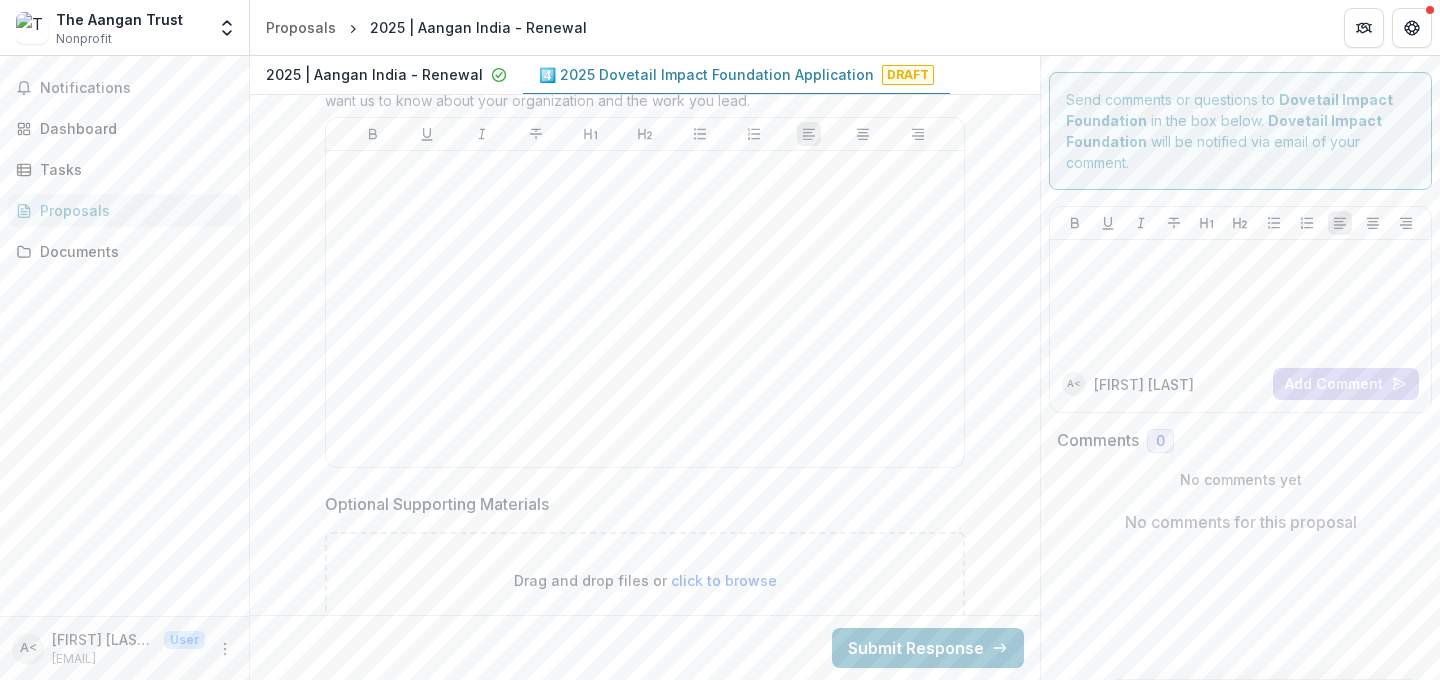scroll, scrollTop: 10171, scrollLeft: 0, axis: vertical 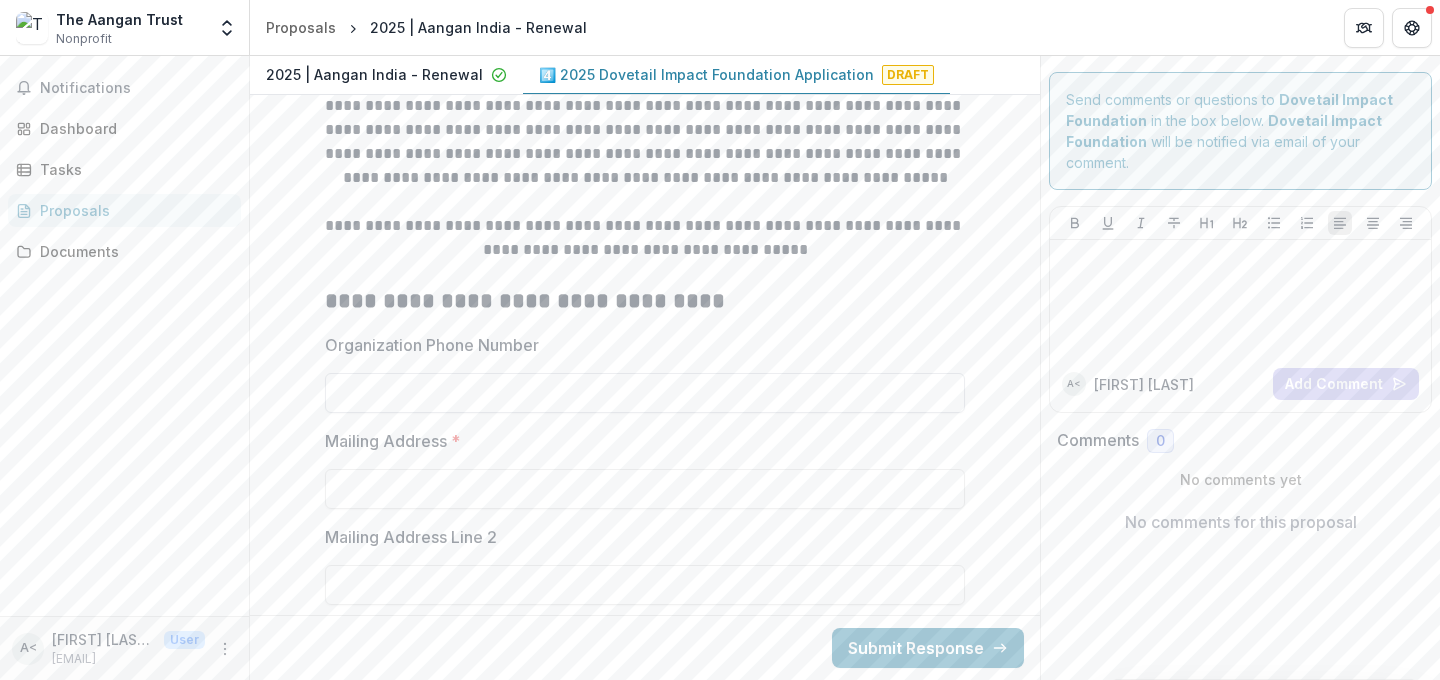 click on "Organization Phone Number" at bounding box center [645, 393] 